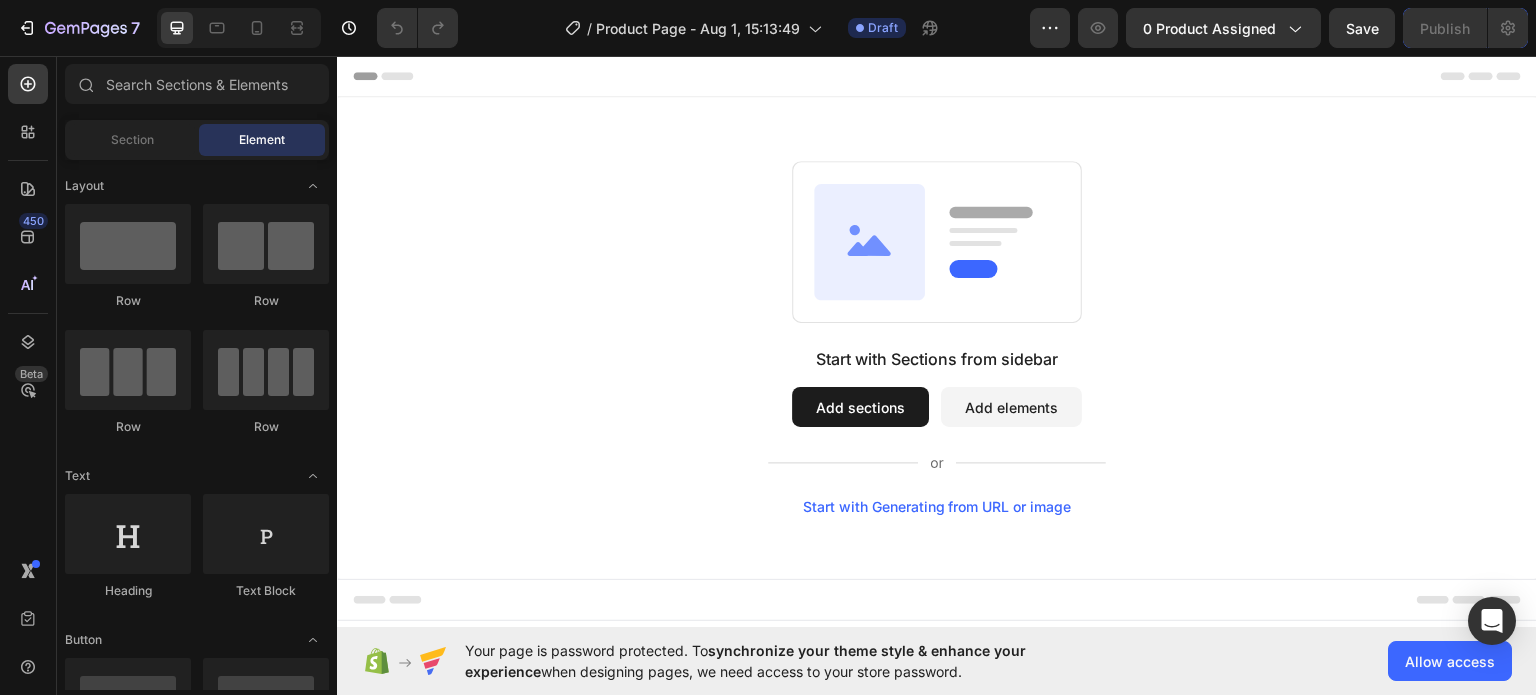 scroll, scrollTop: 0, scrollLeft: 0, axis: both 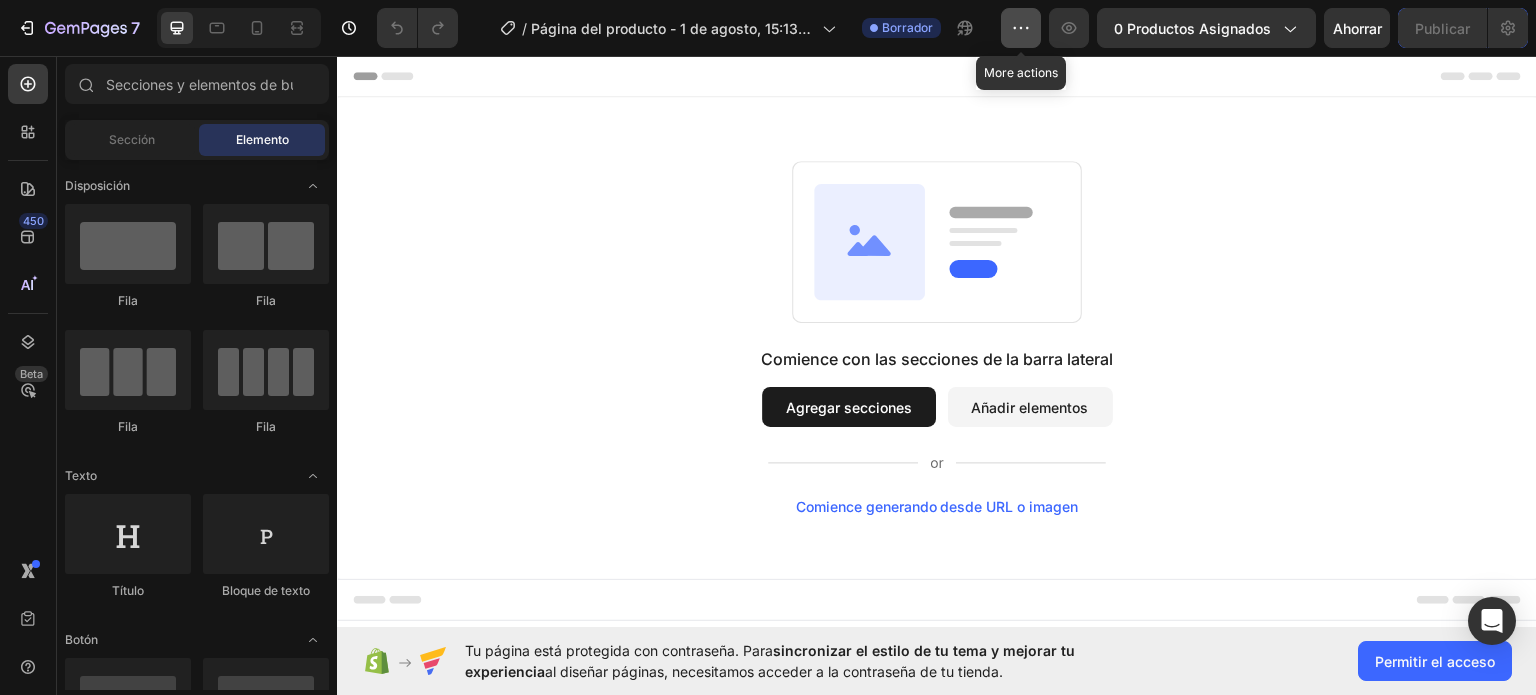 click 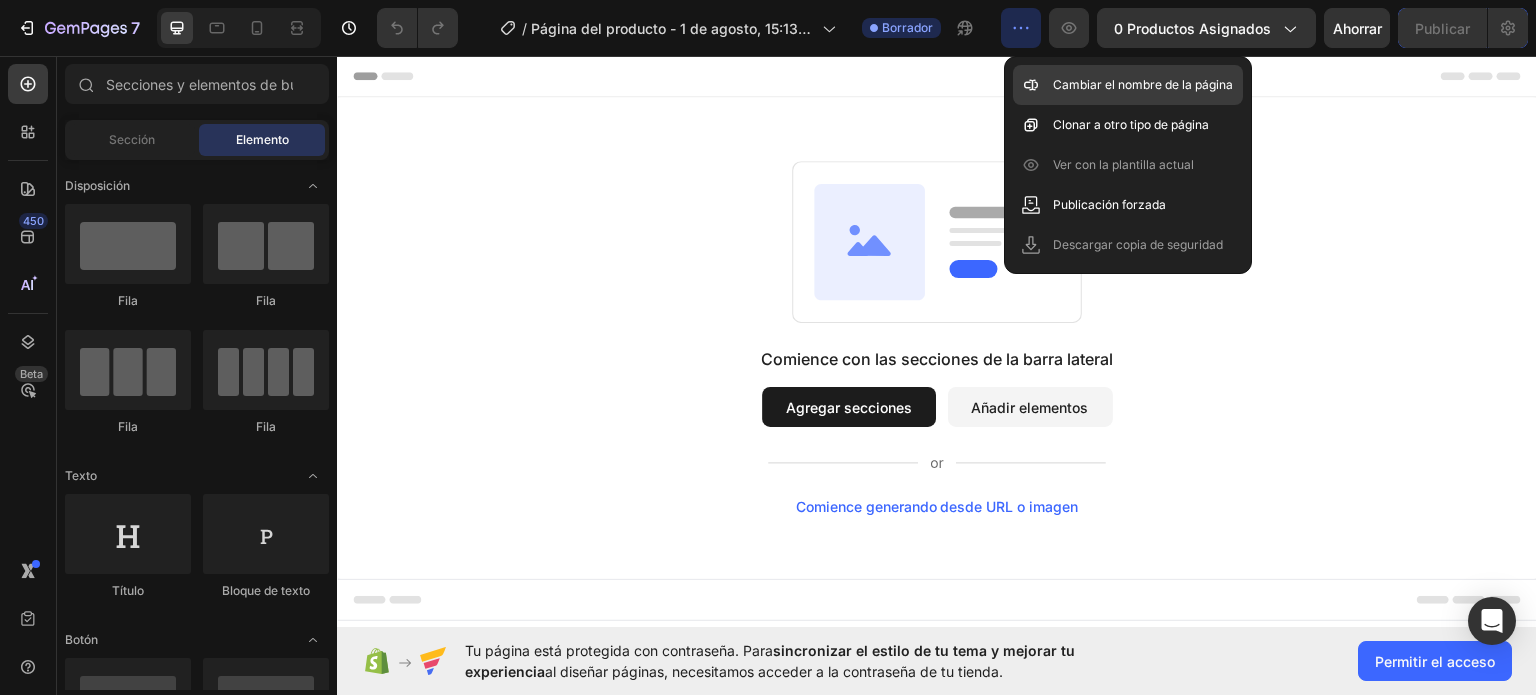 click on "Cambiar el nombre de la página" 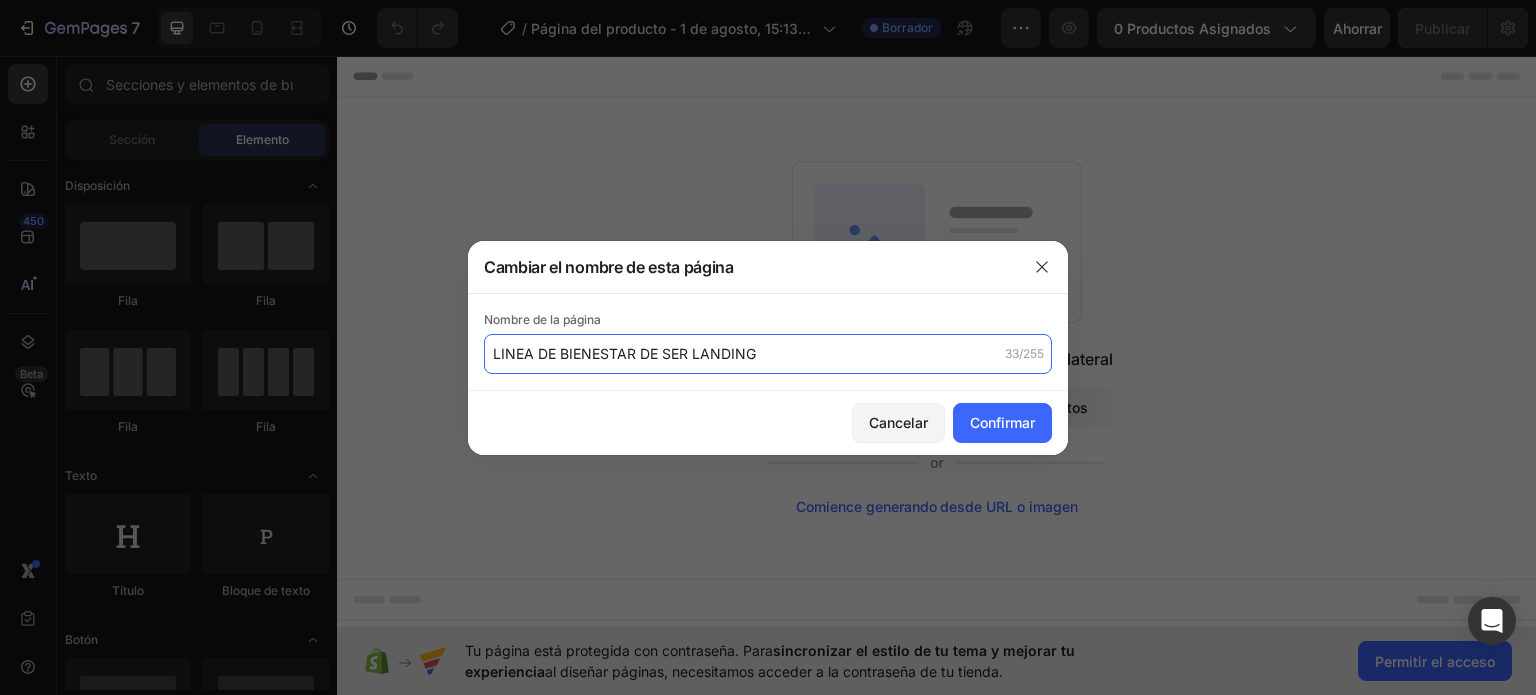 drag, startPoint x: 794, startPoint y: 356, endPoint x: 694, endPoint y: 357, distance: 100.005 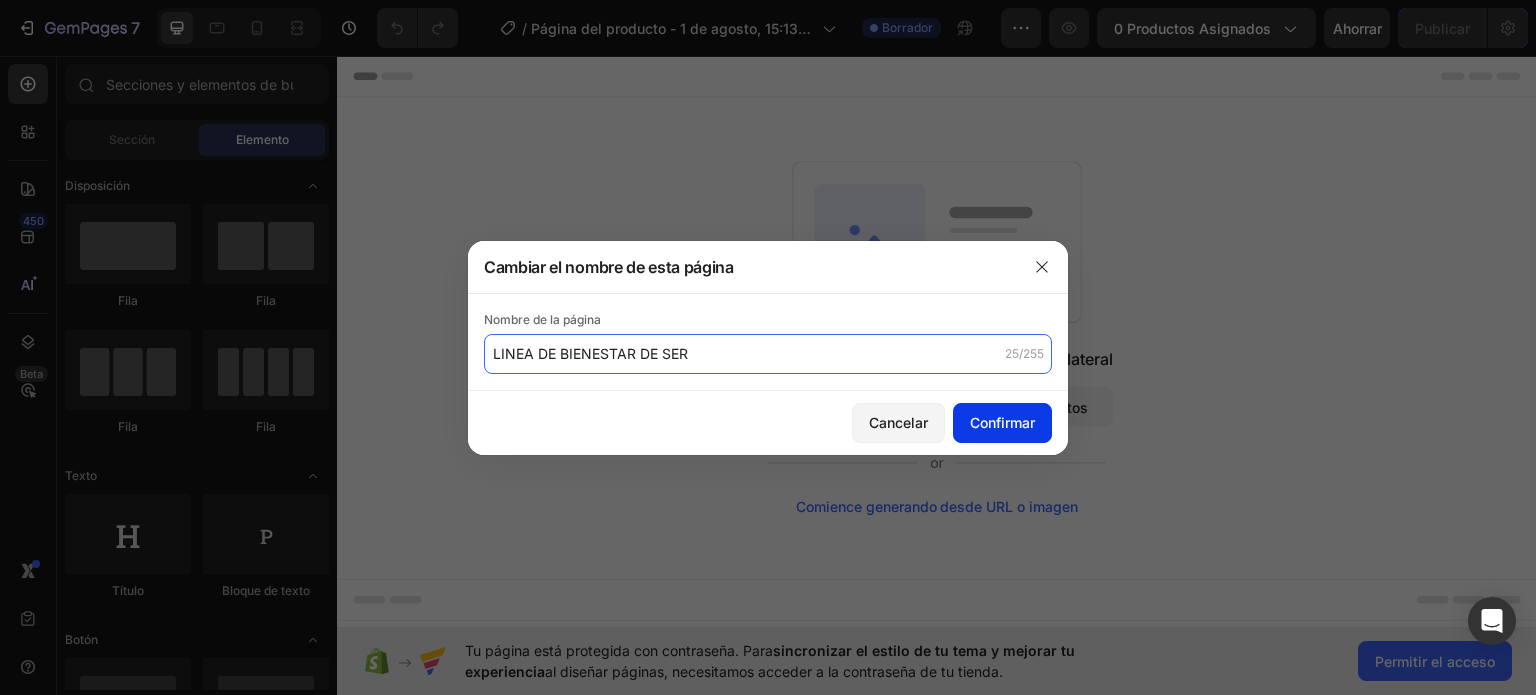 type on "LINEA DE BIENESTAR DE SER" 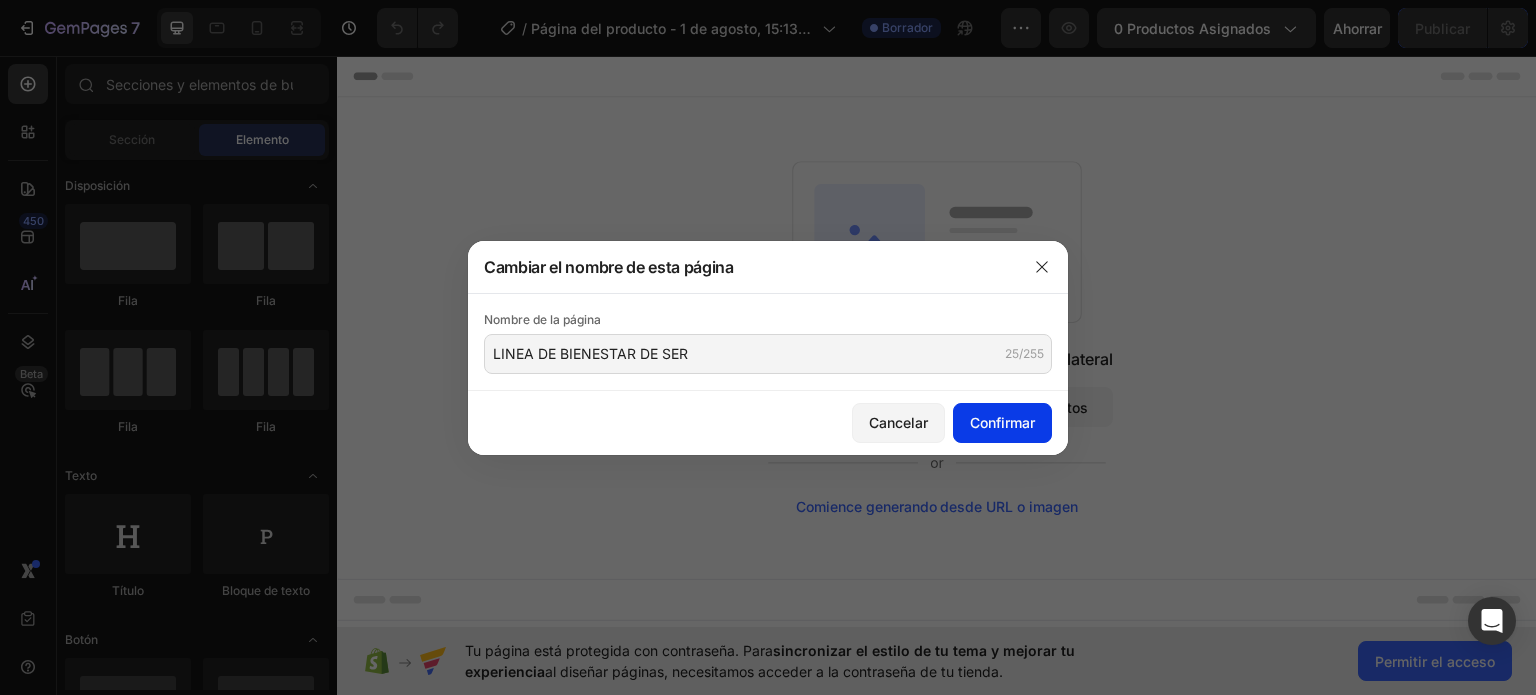 click on "Confirmar" at bounding box center [1002, 422] 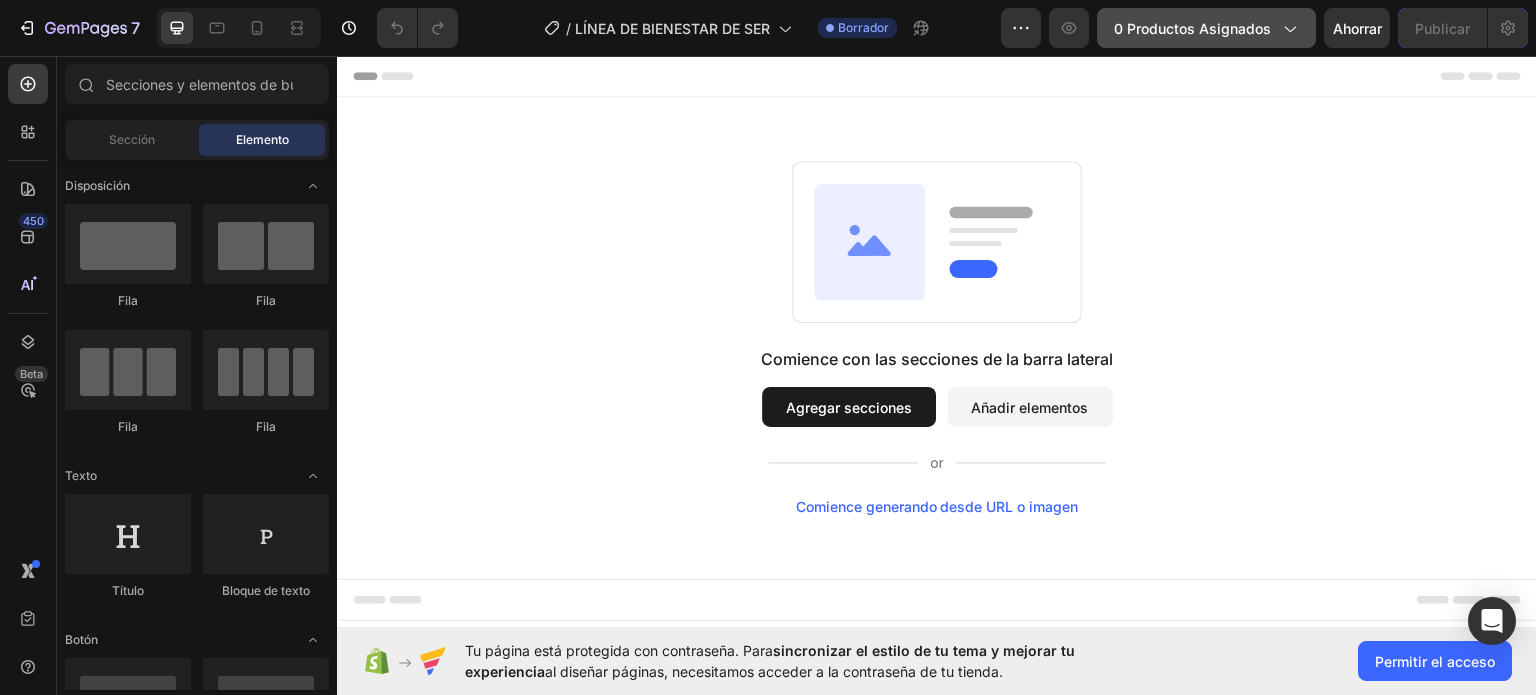 click 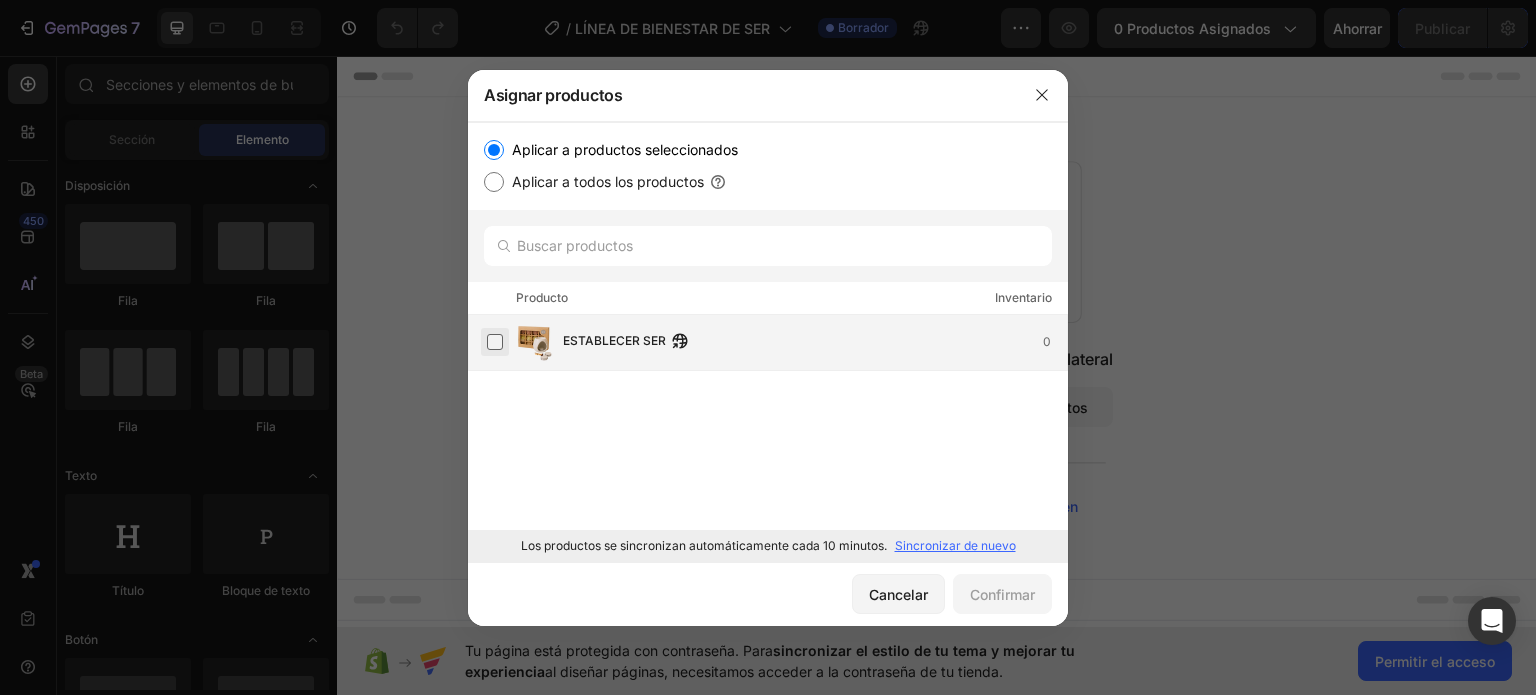 click at bounding box center (495, 342) 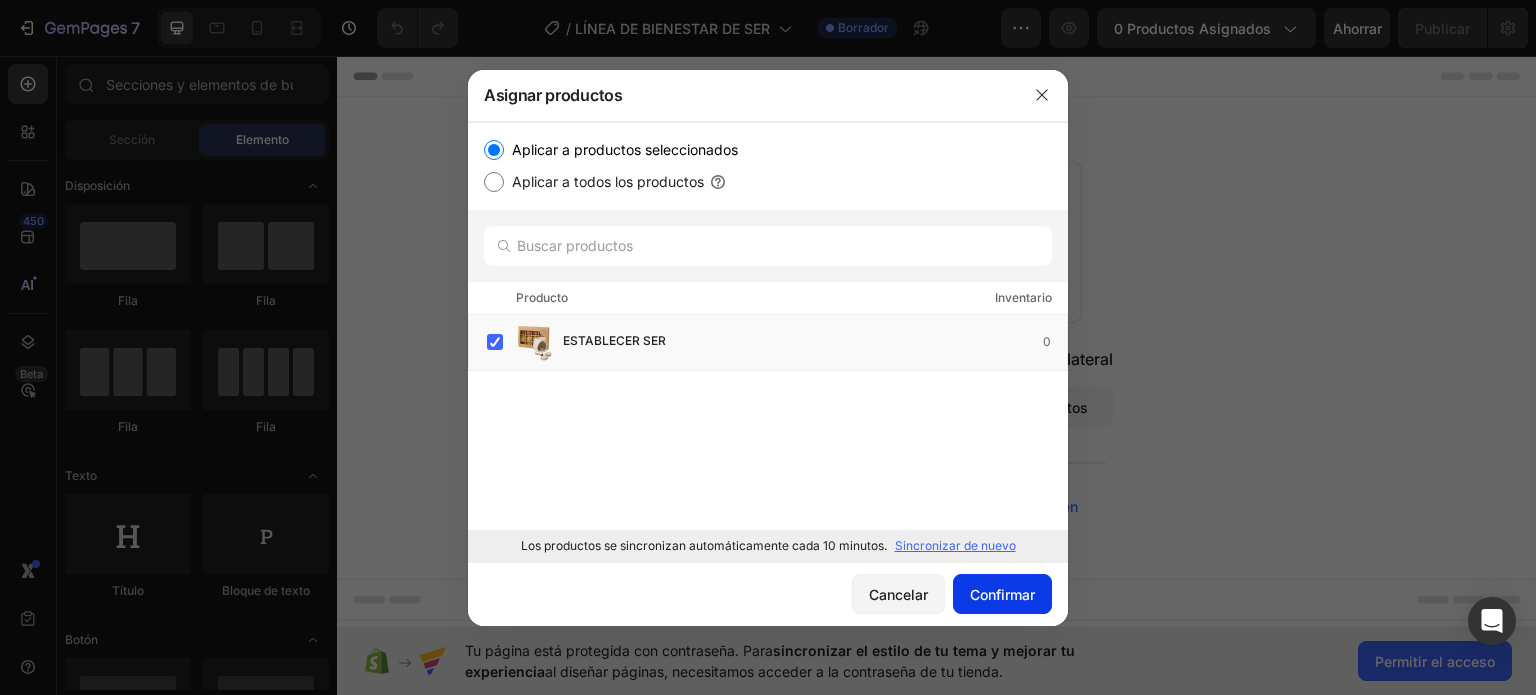 click on "Confirmar" at bounding box center (1002, 594) 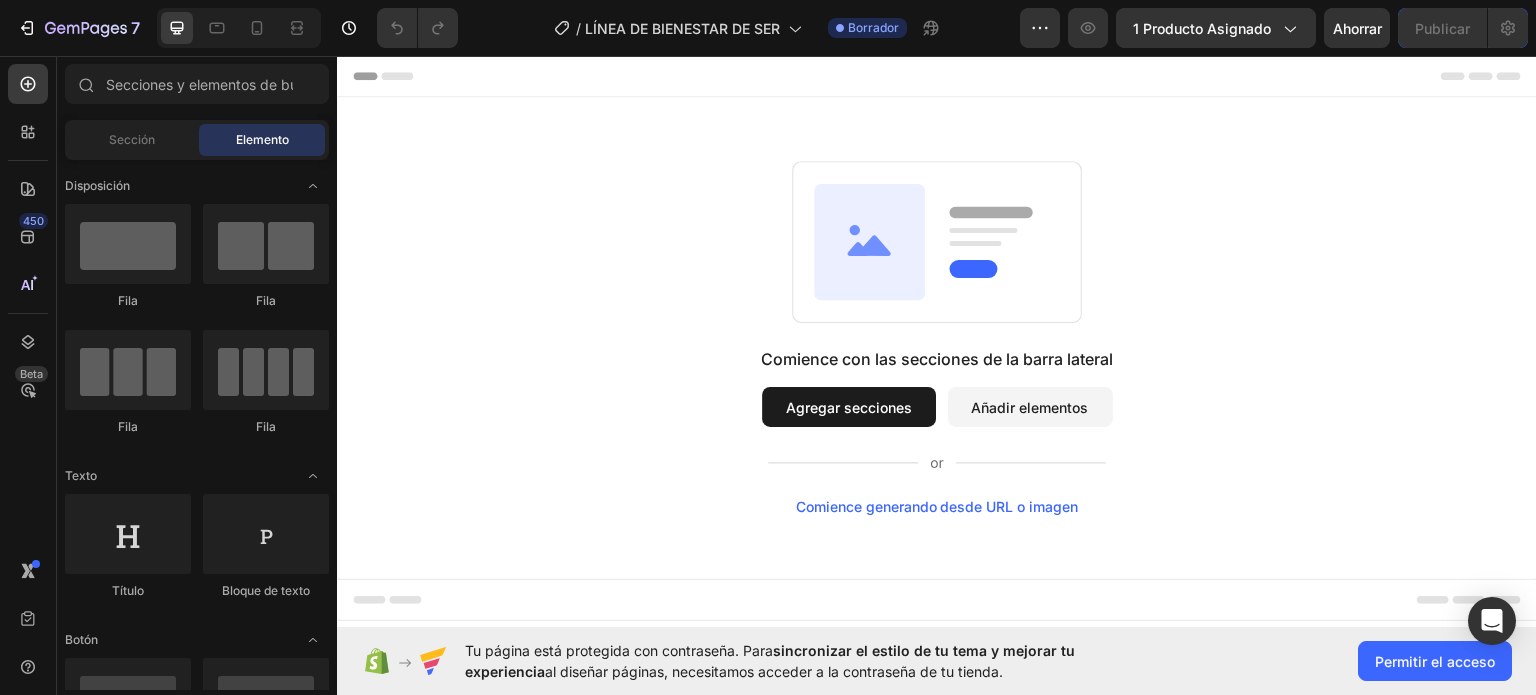 click on "Encabezamiento" at bounding box center (418, 75) 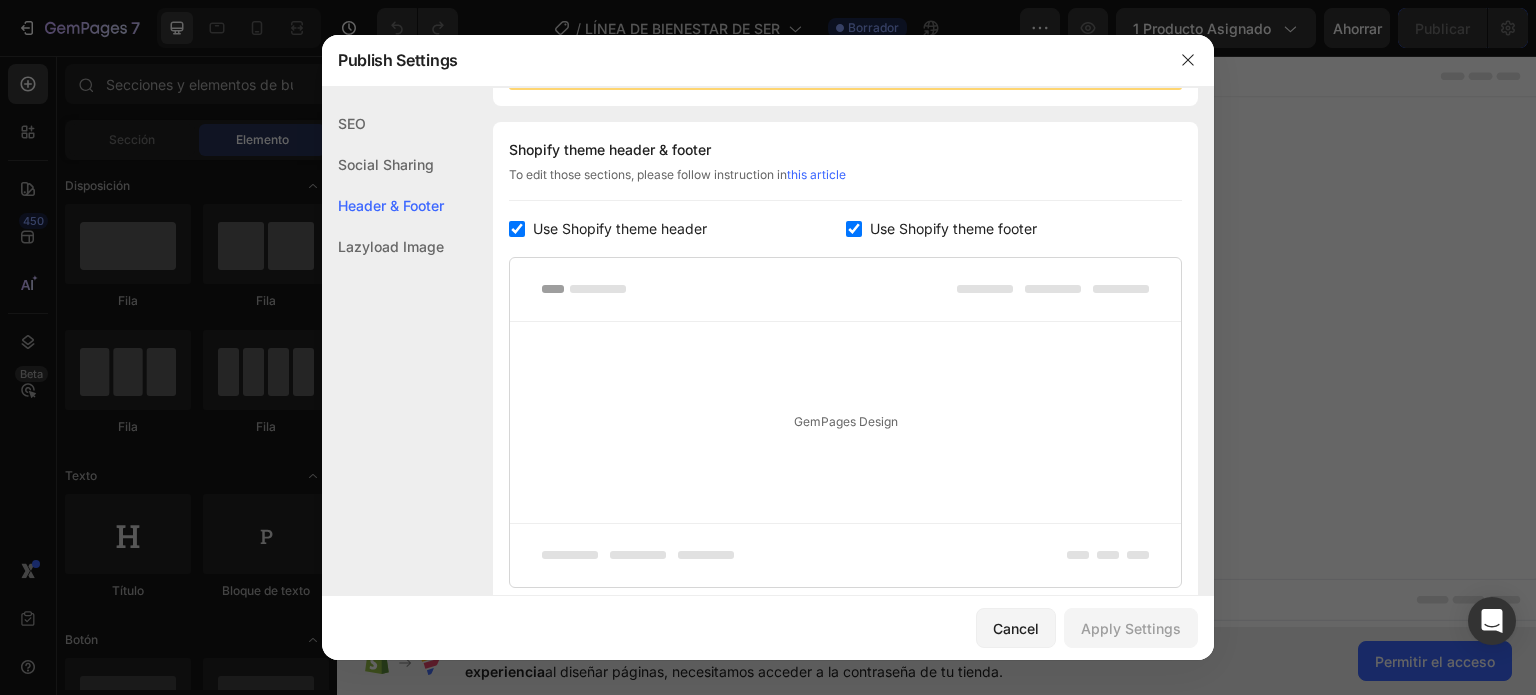scroll, scrollTop: 291, scrollLeft: 0, axis: vertical 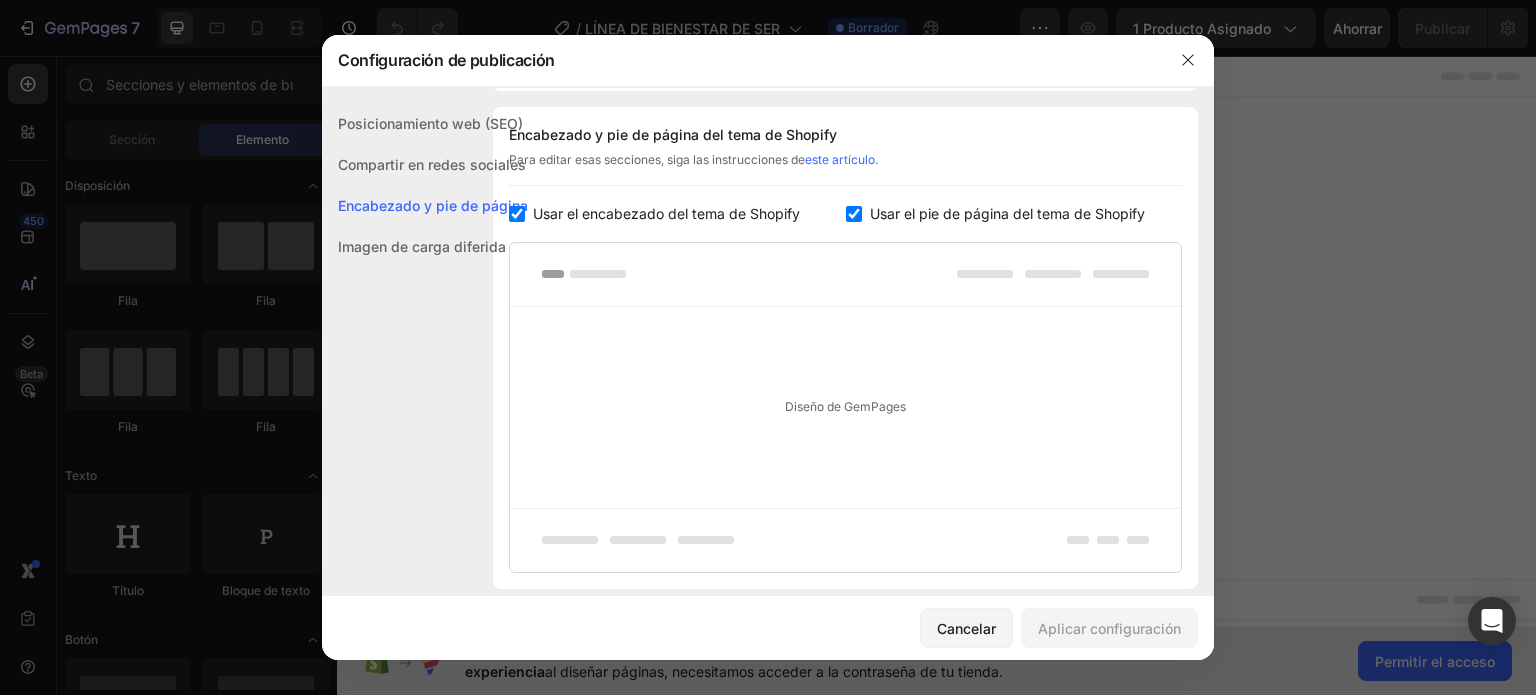 click at bounding box center [517, 214] 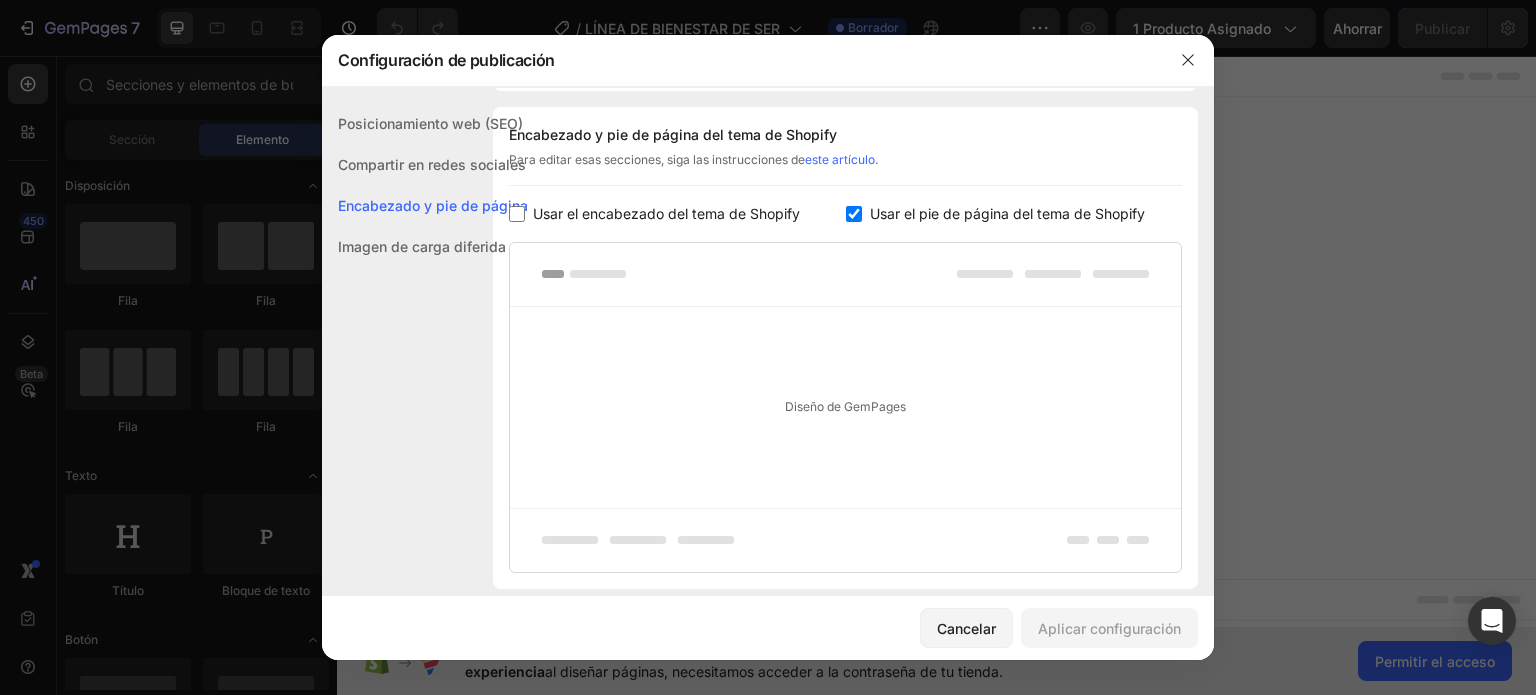 checkbox on "false" 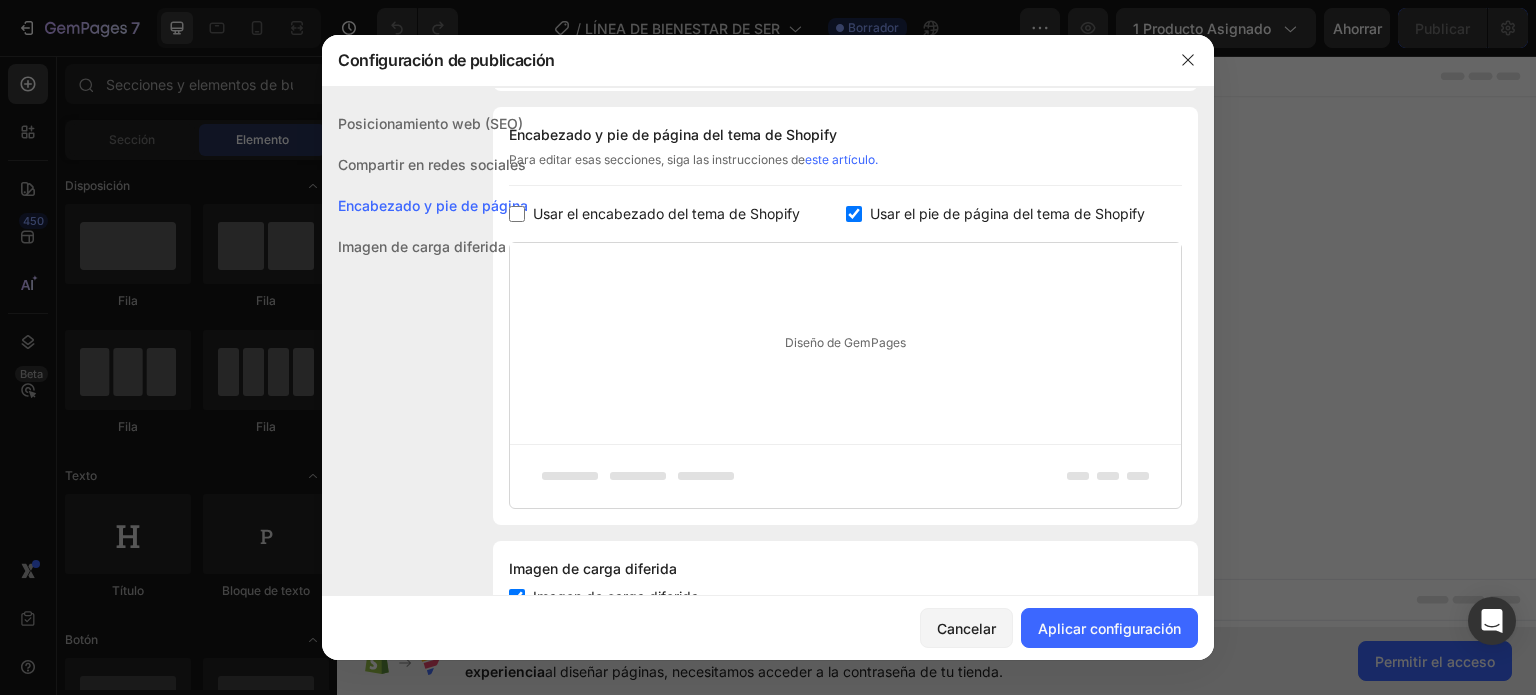 click at bounding box center (854, 214) 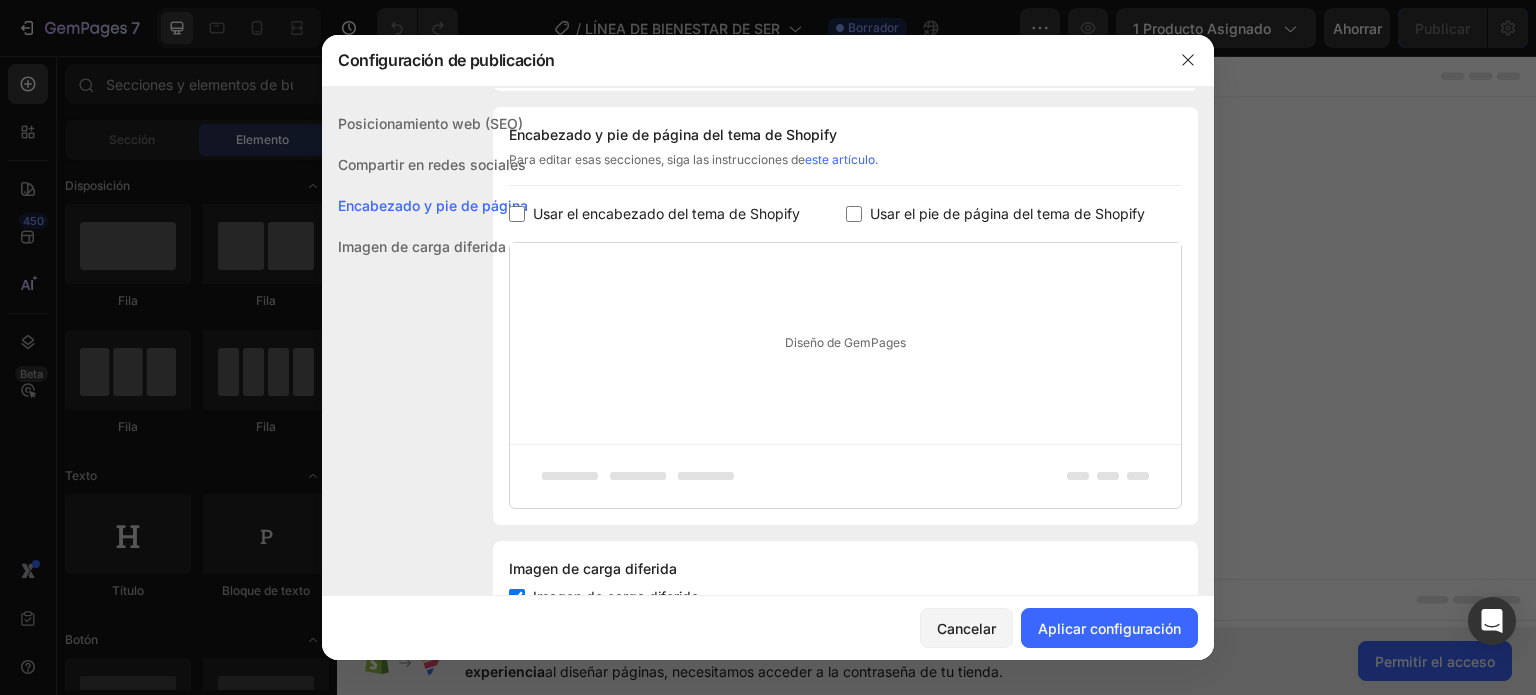 checkbox on "false" 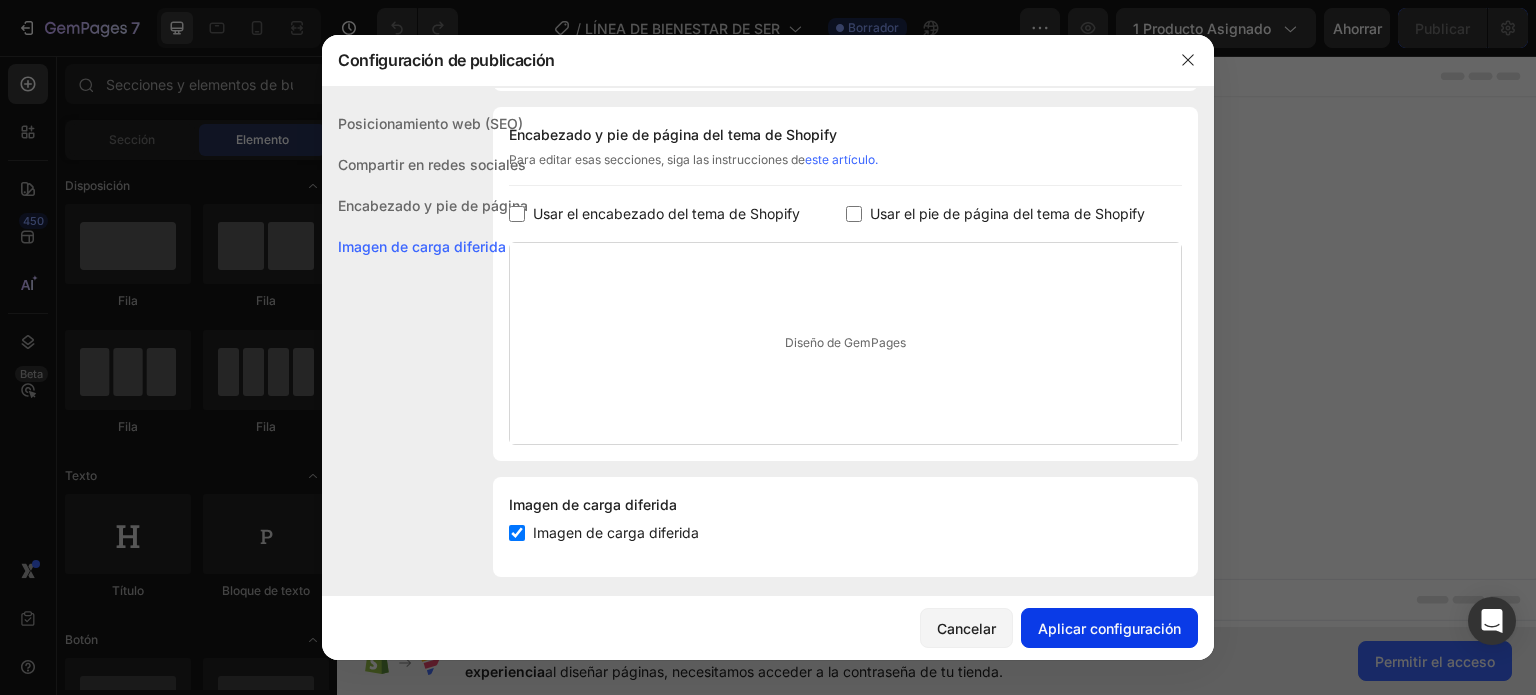 click on "Aplicar configuración" at bounding box center [1109, 628] 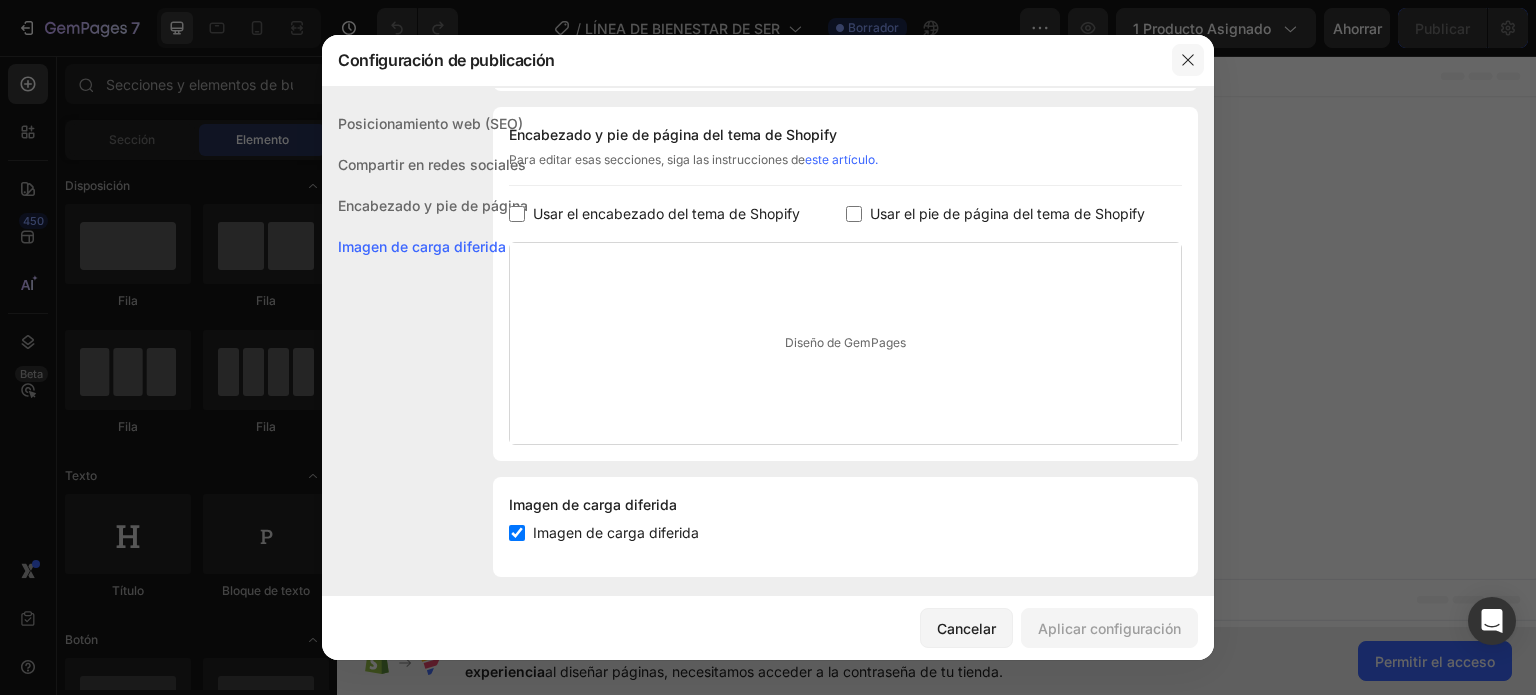 click 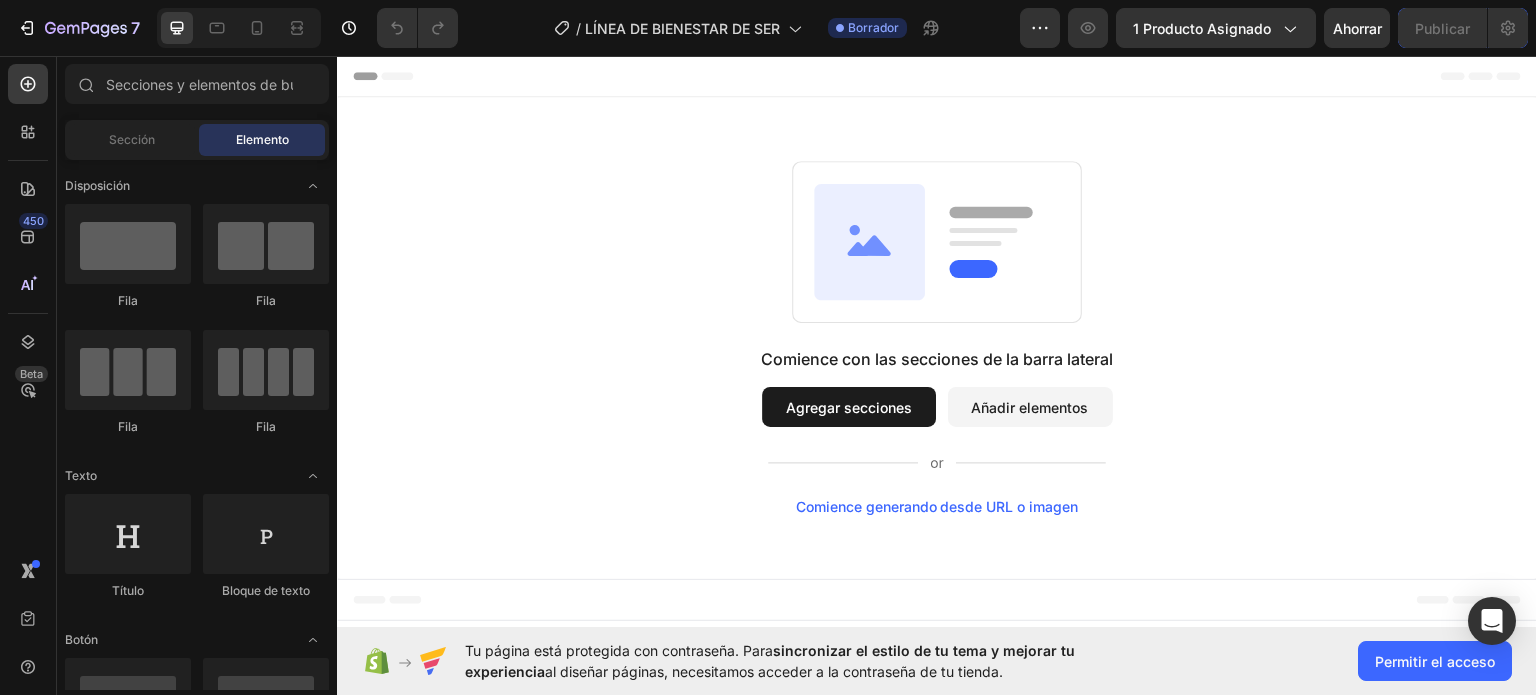 click on "Elemento" 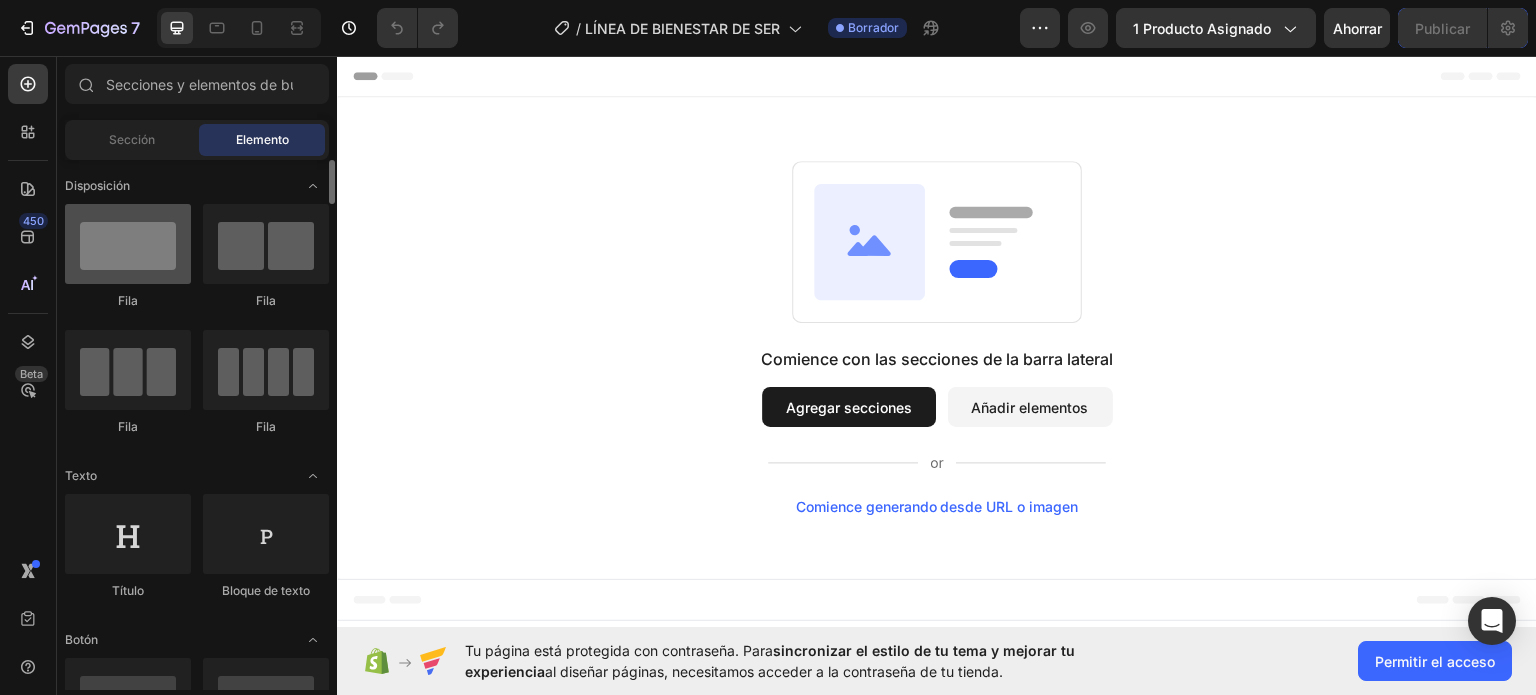 click at bounding box center (128, 244) 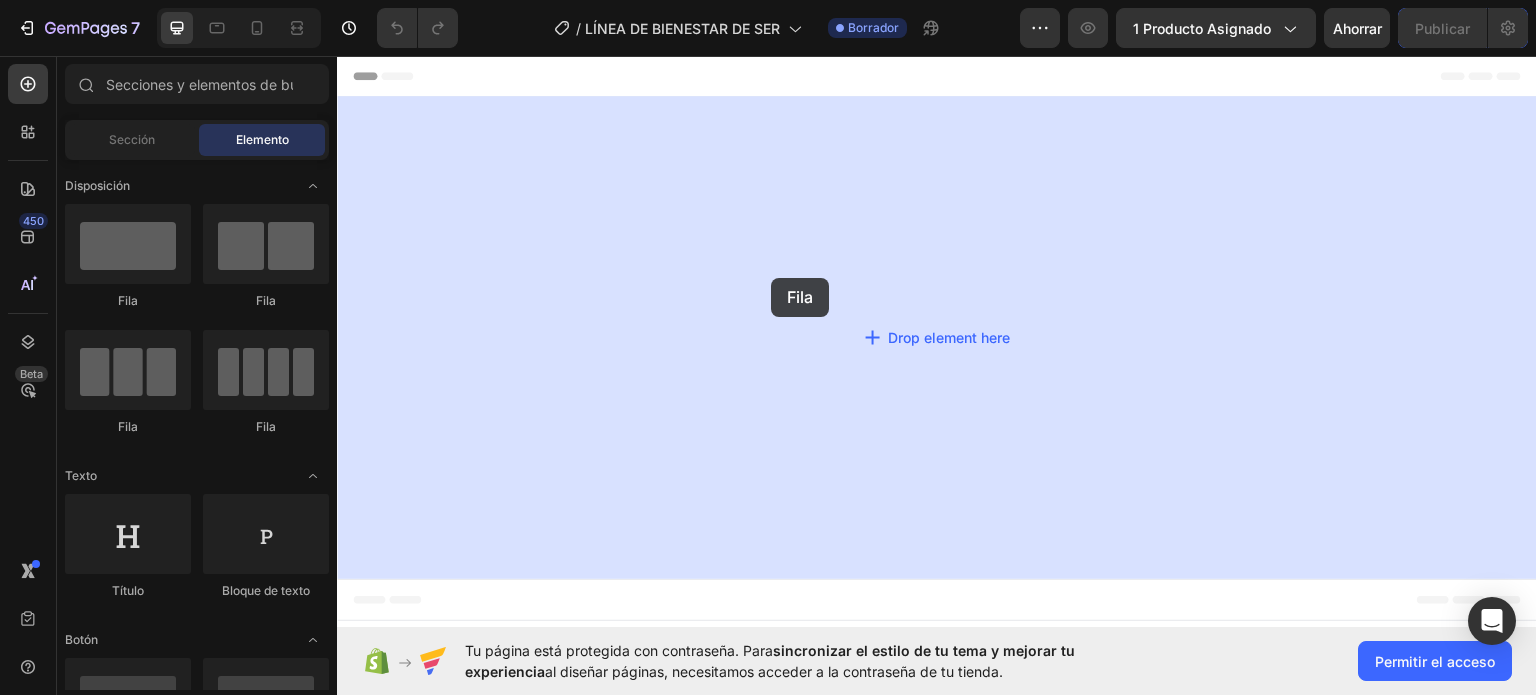 drag, startPoint x: 479, startPoint y: 308, endPoint x: 771, endPoint y: 277, distance: 293.64093 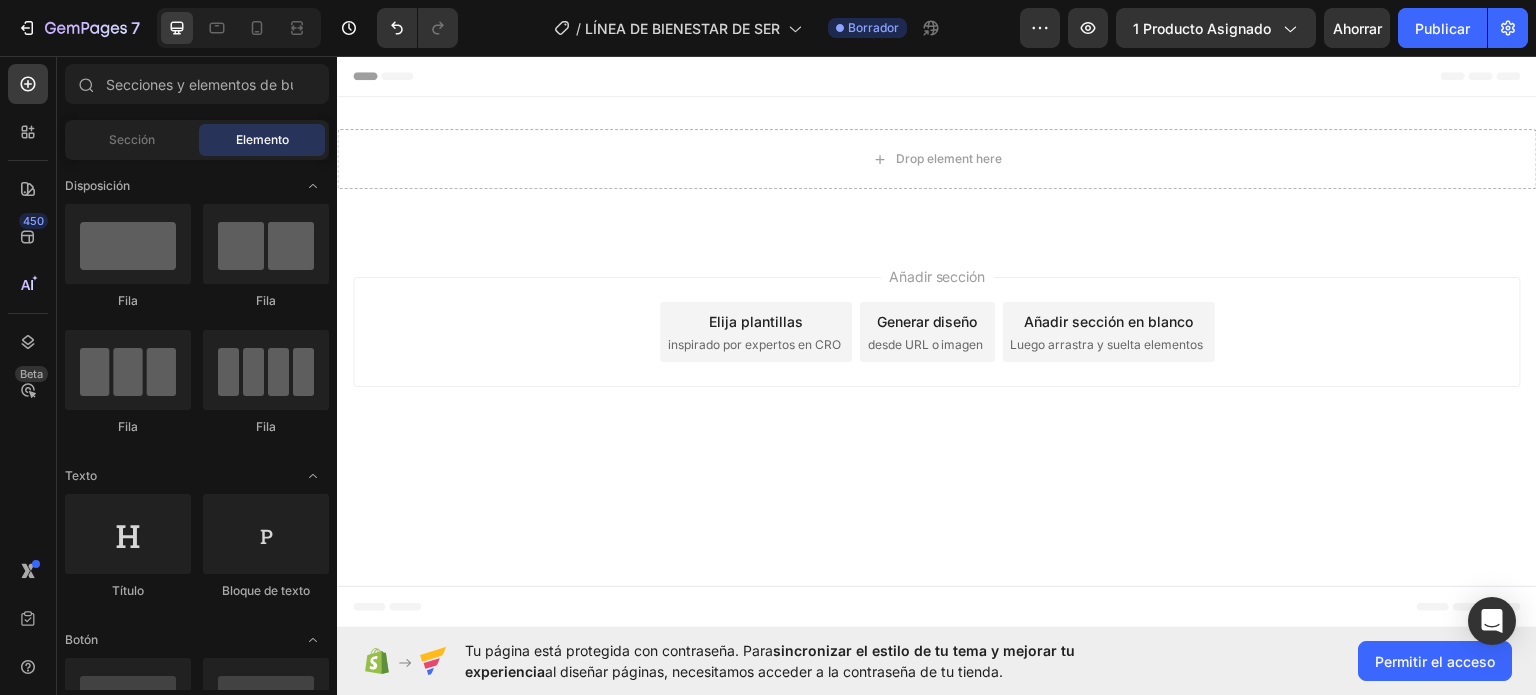 click on "Encabezamiento
Drop element here Row Section 1 Raíz Comience con las secciones de la barra lateral Agregar secciones Añadir elementos Comience generando desde URL o imagen Añadir sección Elija plantillas inspirado por expertos en CRO Generar diseño desde URL o imagen Añadir sección en blanco Luego arrastra y suelta elementos Pie de página" at bounding box center [937, 341] 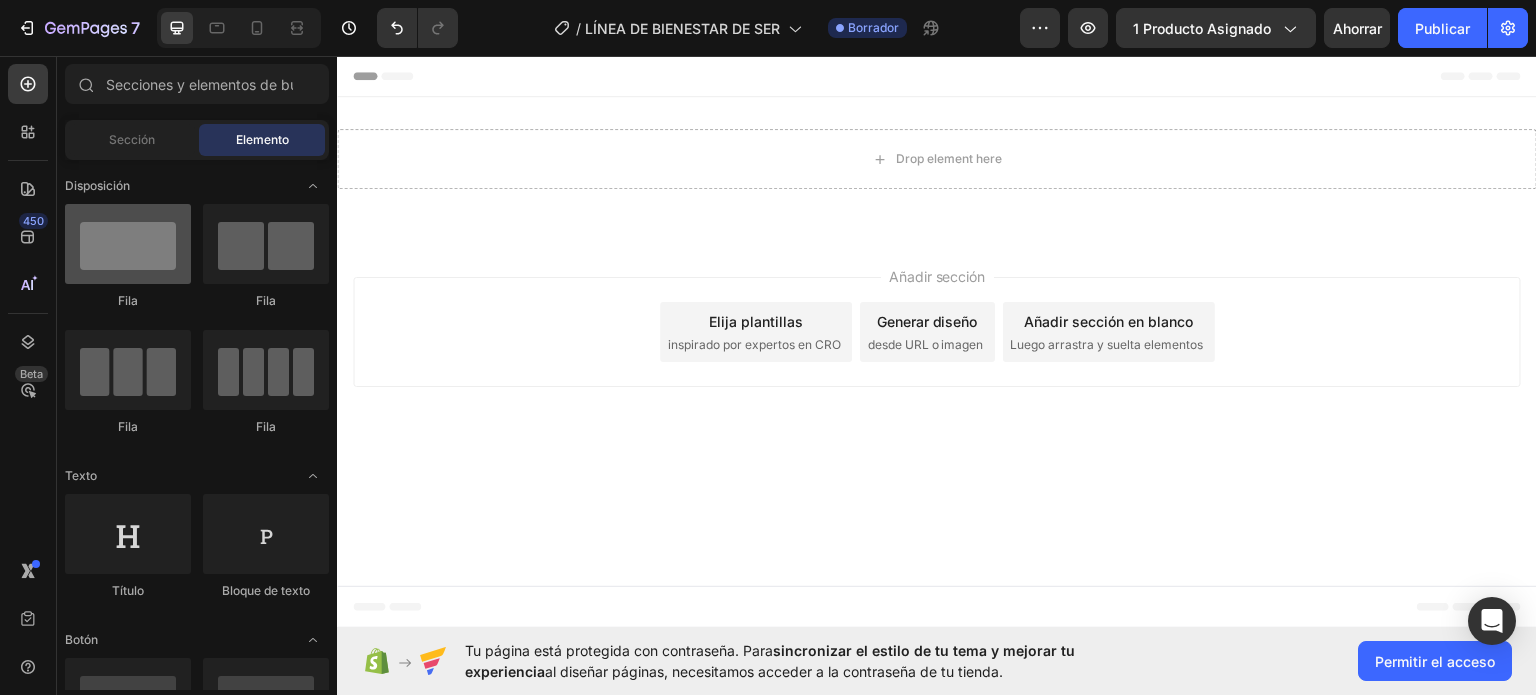 click at bounding box center (128, 244) 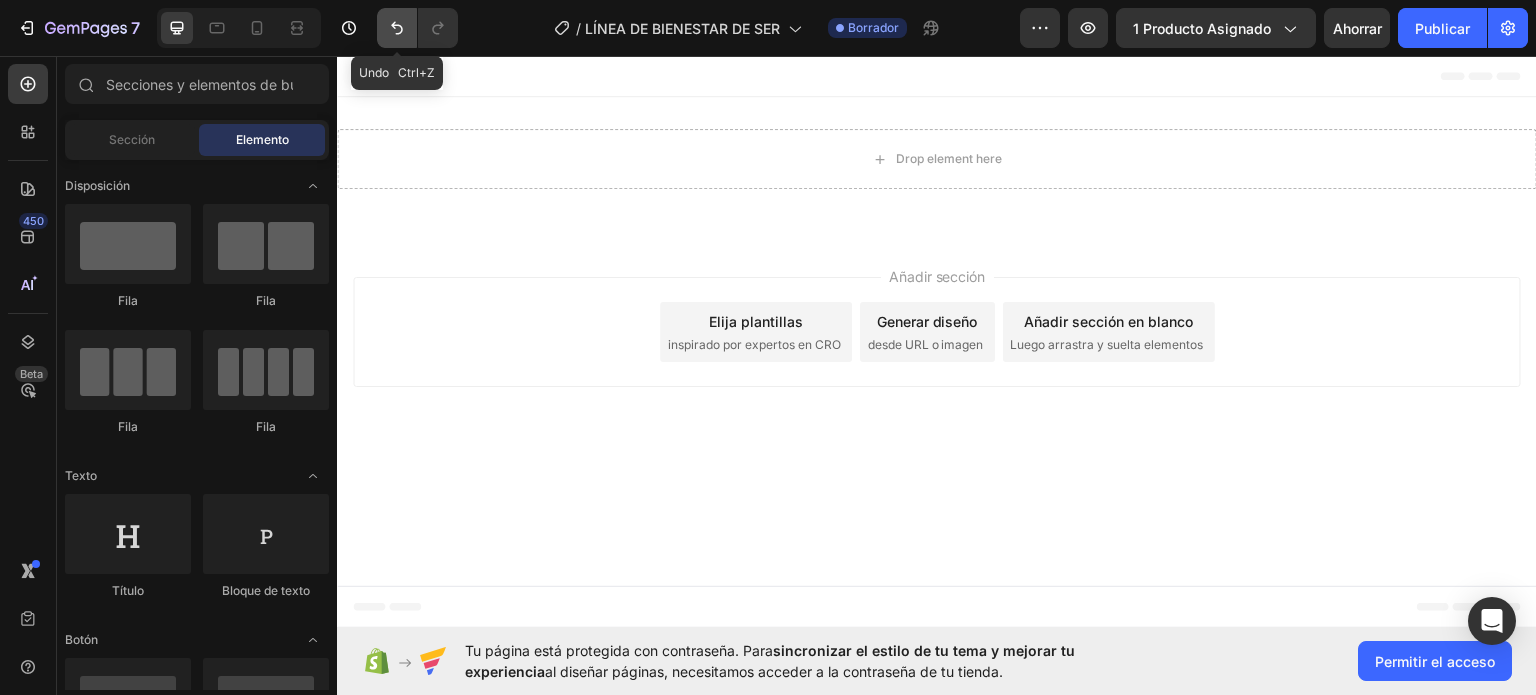click 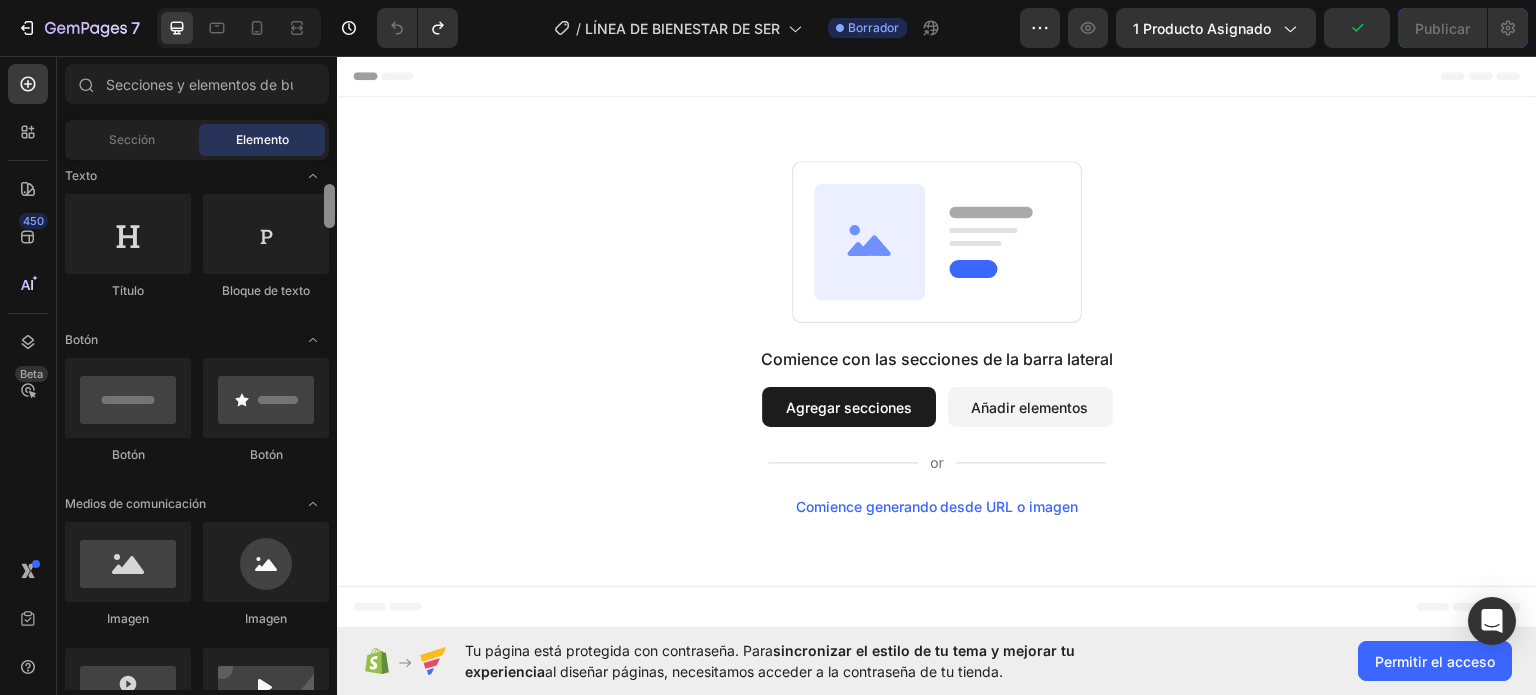 scroll, scrollTop: 0, scrollLeft: 0, axis: both 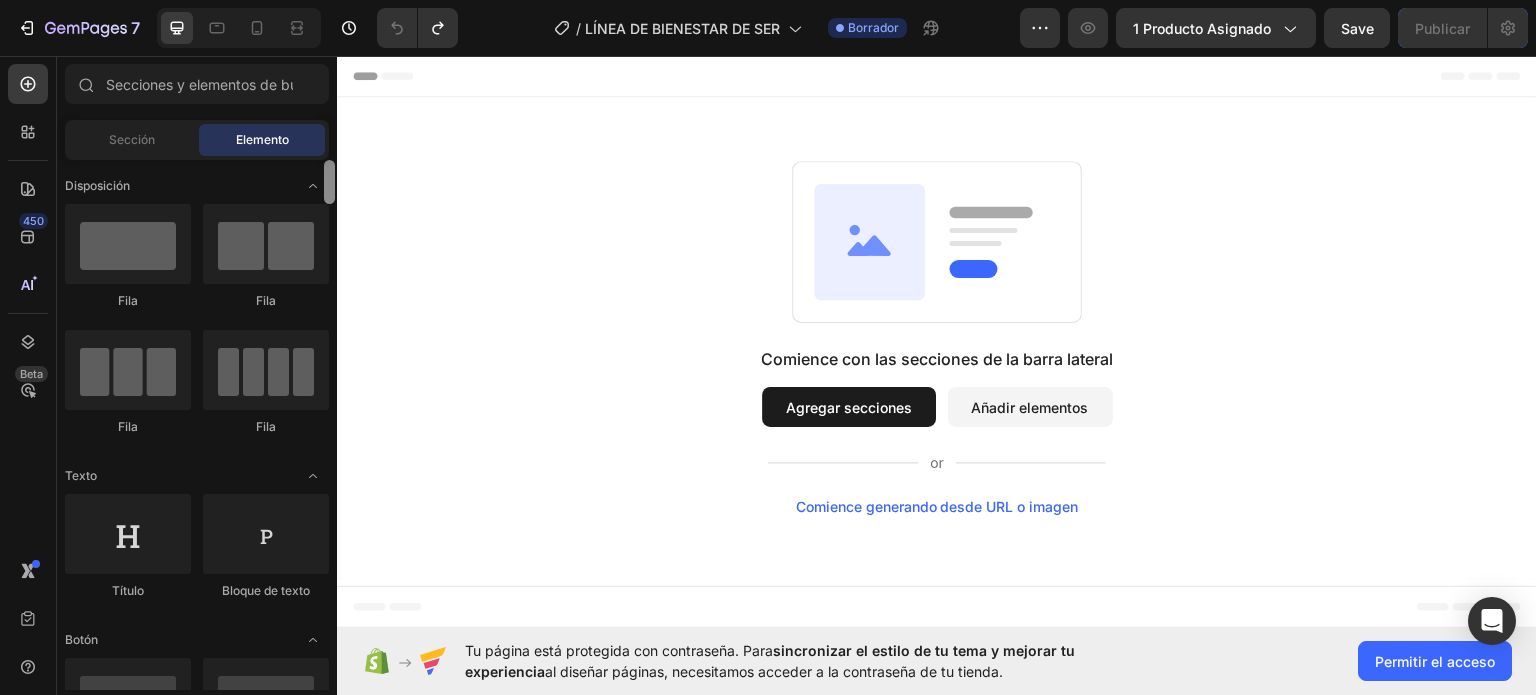 drag, startPoint x: 328, startPoint y: 190, endPoint x: 332, endPoint y: 150, distance: 40.1995 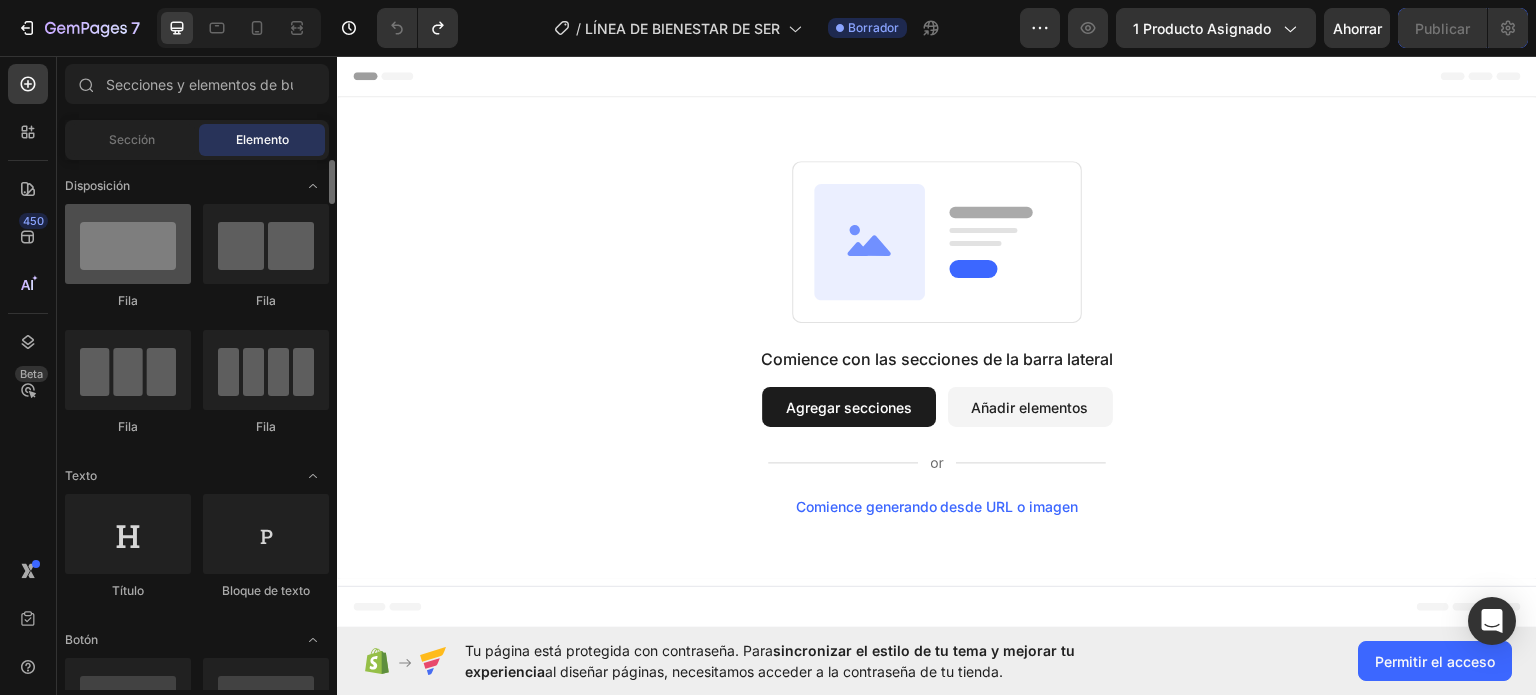 click at bounding box center [128, 244] 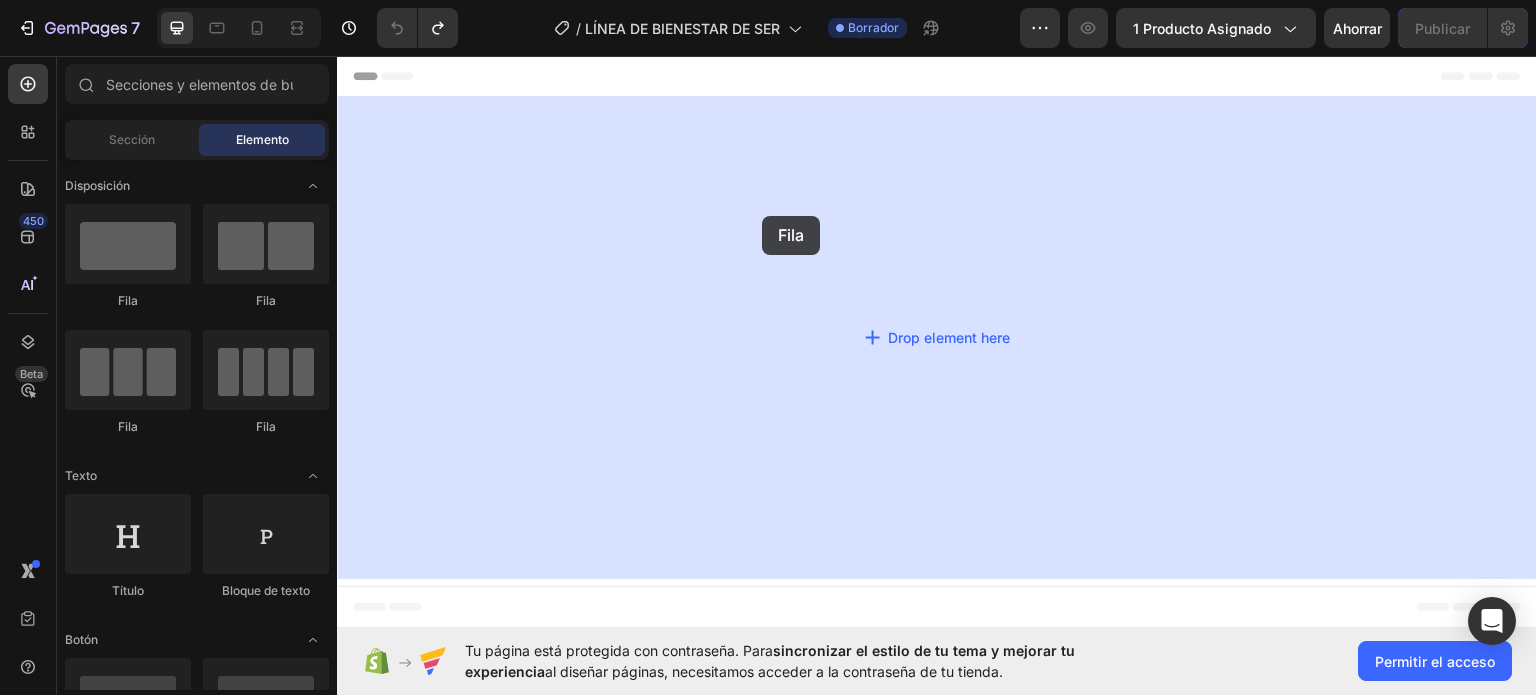 drag, startPoint x: 443, startPoint y: 282, endPoint x: 762, endPoint y: 215, distance: 325.9601 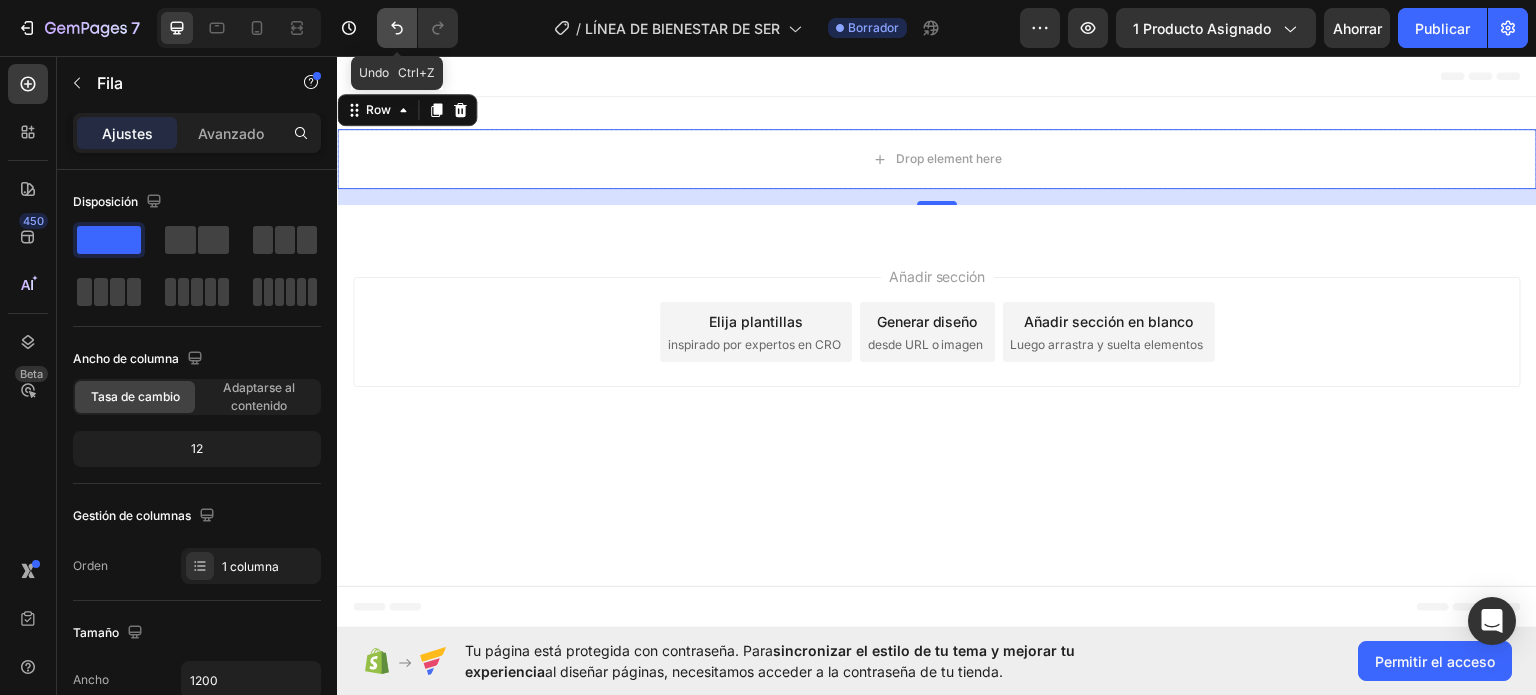 click 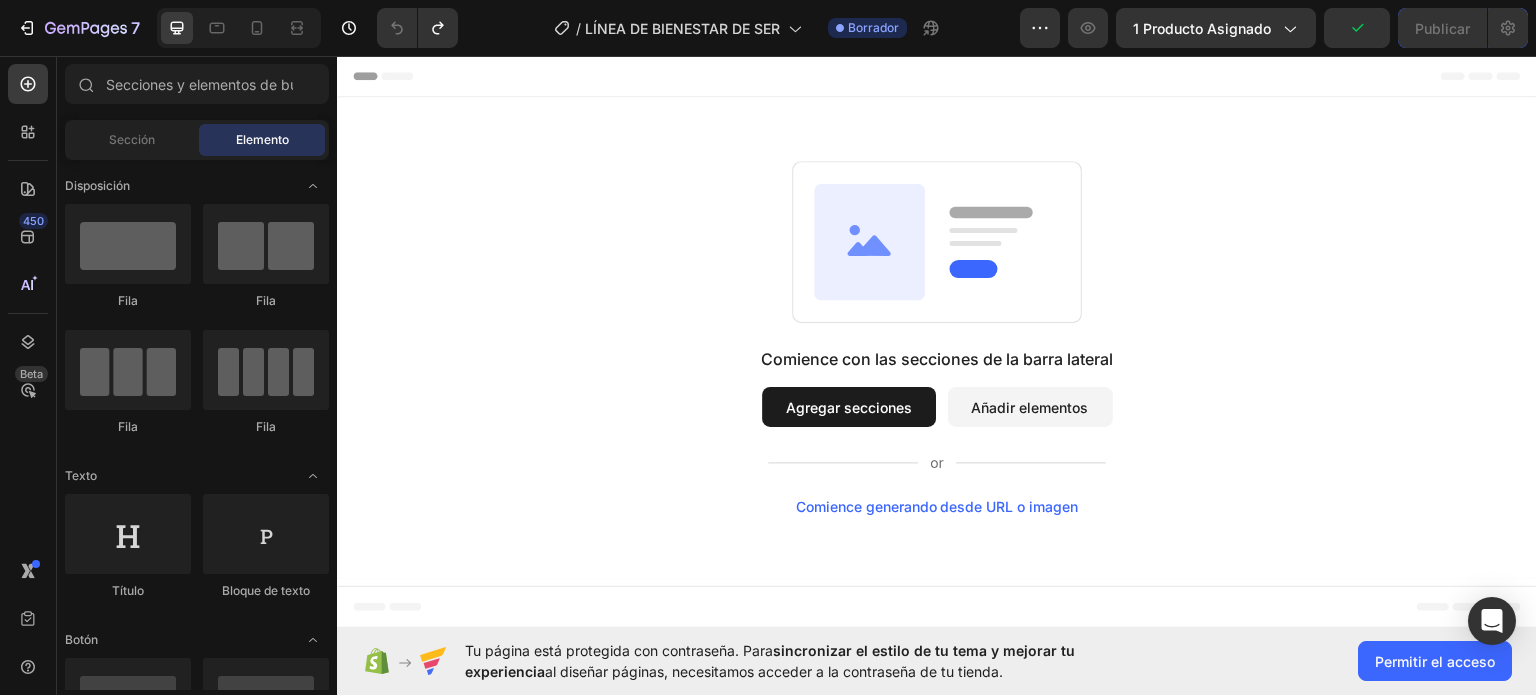 click on "Comience con las secciones de la barra lateral Agregar secciones Añadir elementos Comience generando desde URL o imagen" at bounding box center [937, 337] 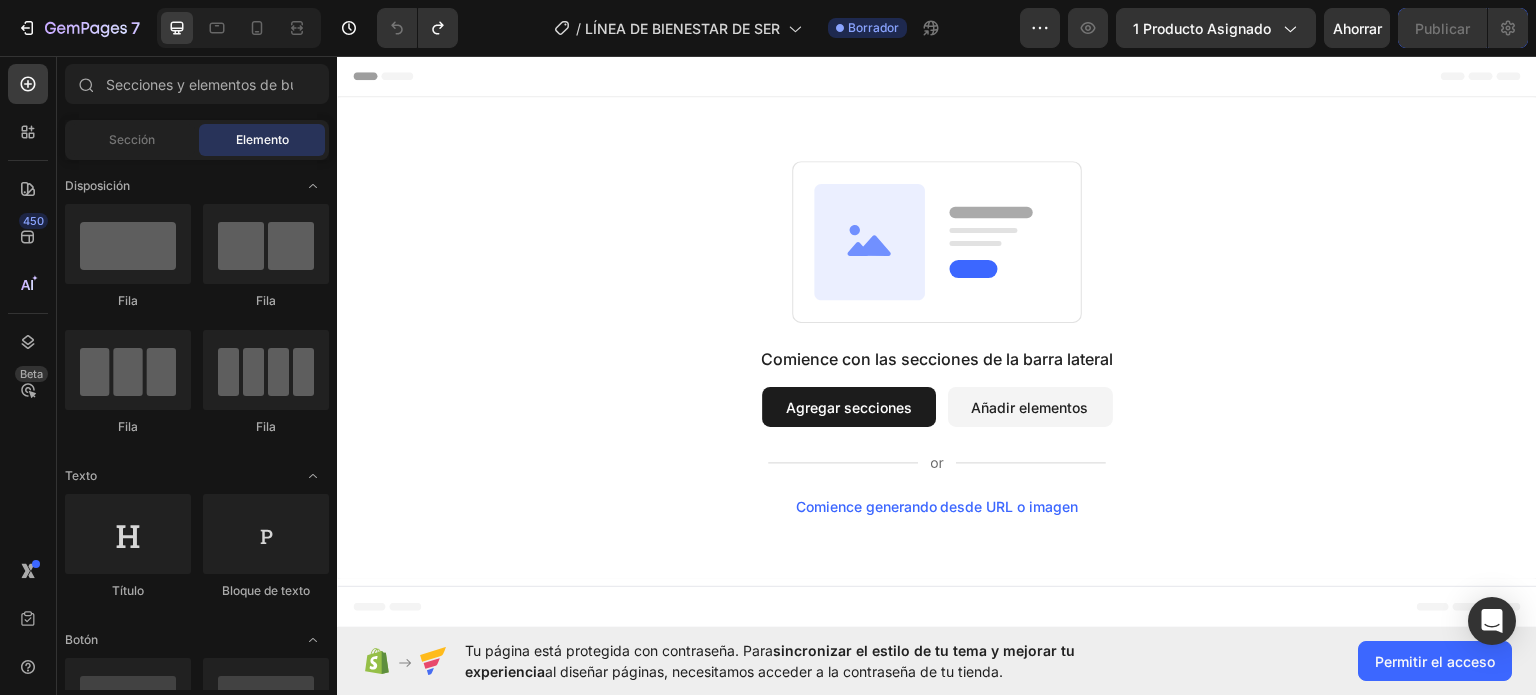 drag, startPoint x: 1520, startPoint y: 420, endPoint x: 1521, endPoint y: 207, distance: 213.00235 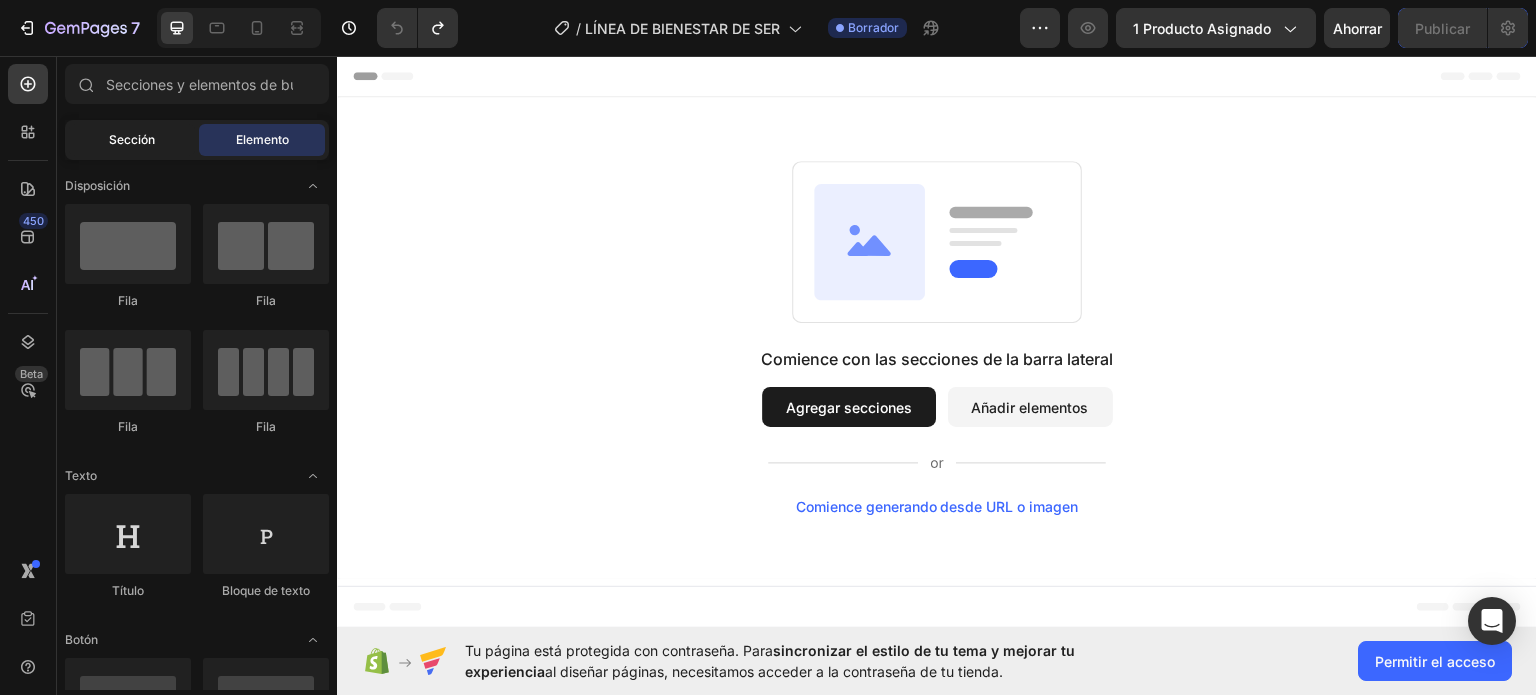 click on "Sección" at bounding box center (132, 139) 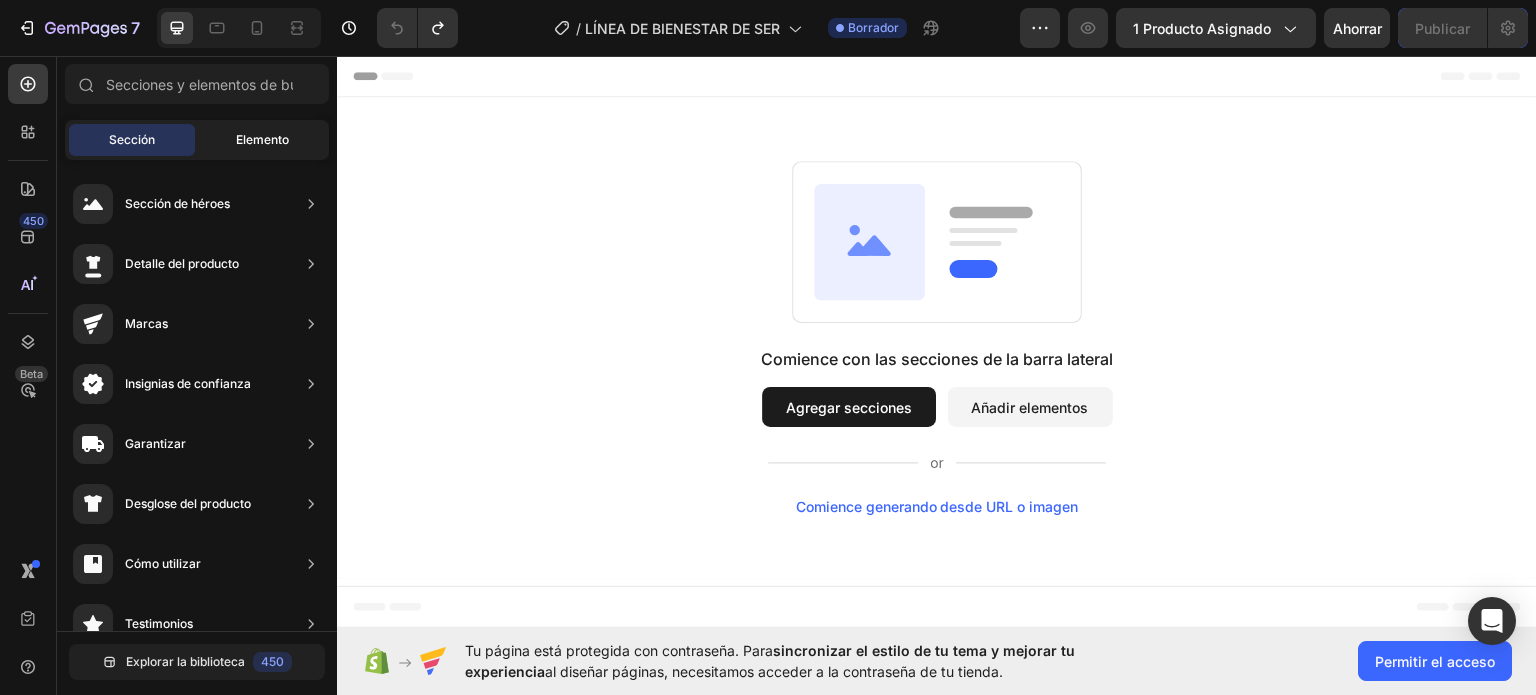 click on "Elemento" at bounding box center [262, 139] 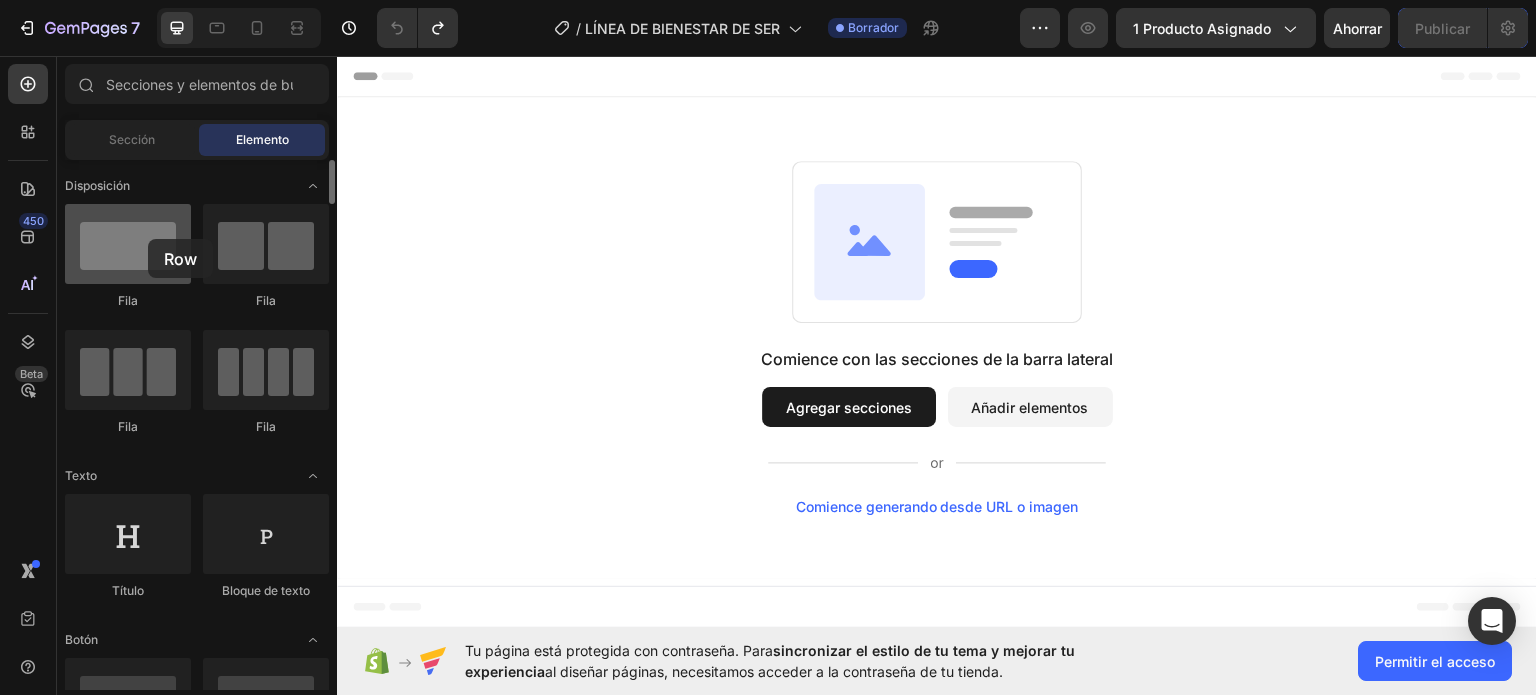 click at bounding box center [128, 244] 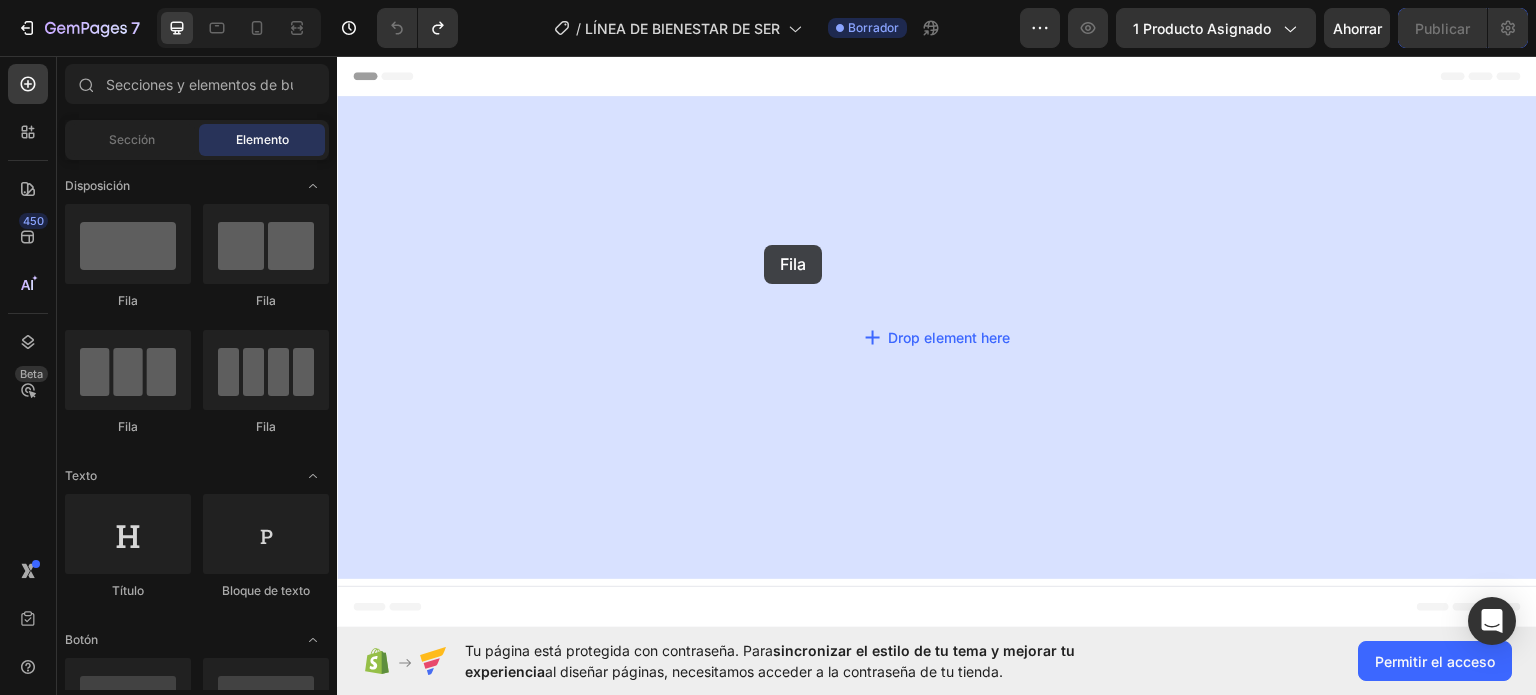 drag, startPoint x: 485, startPoint y: 294, endPoint x: 764, endPoint y: 244, distance: 283.4449 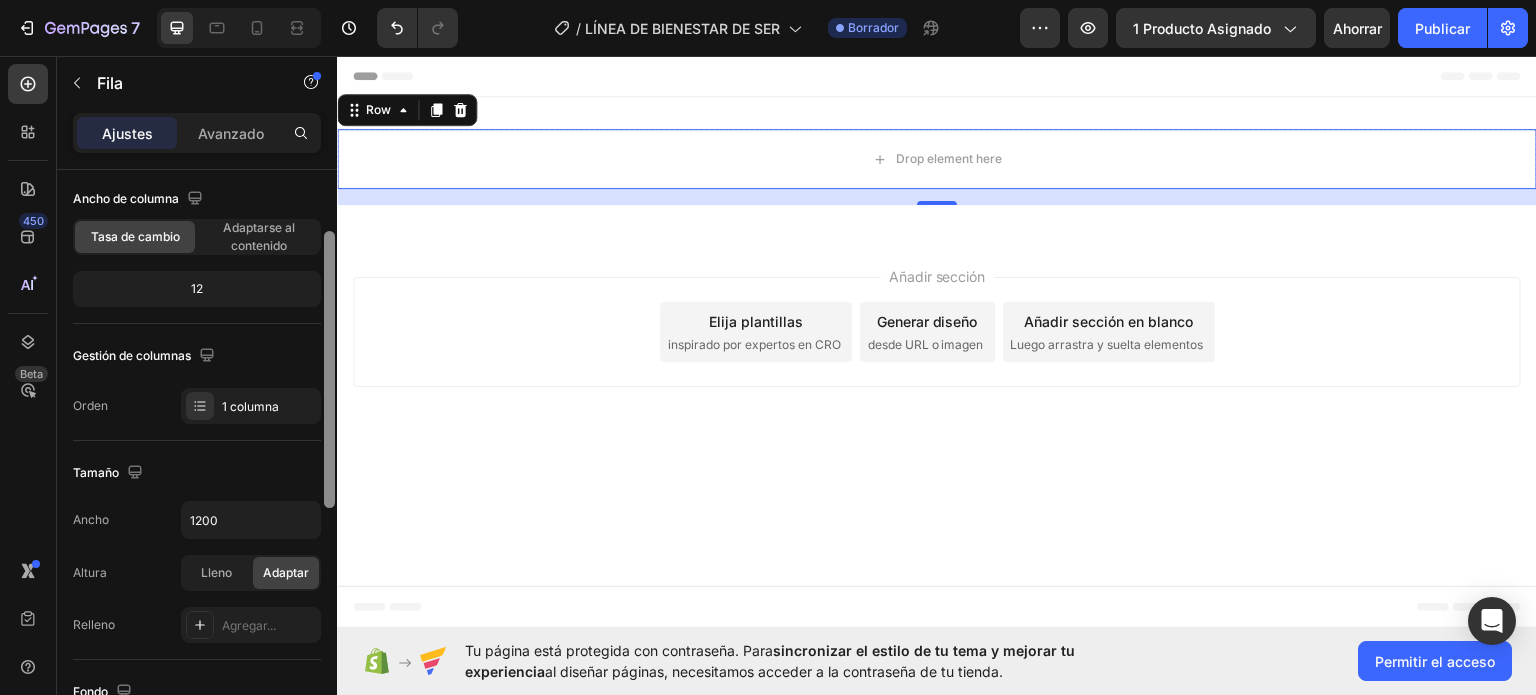 scroll, scrollTop: 177, scrollLeft: 0, axis: vertical 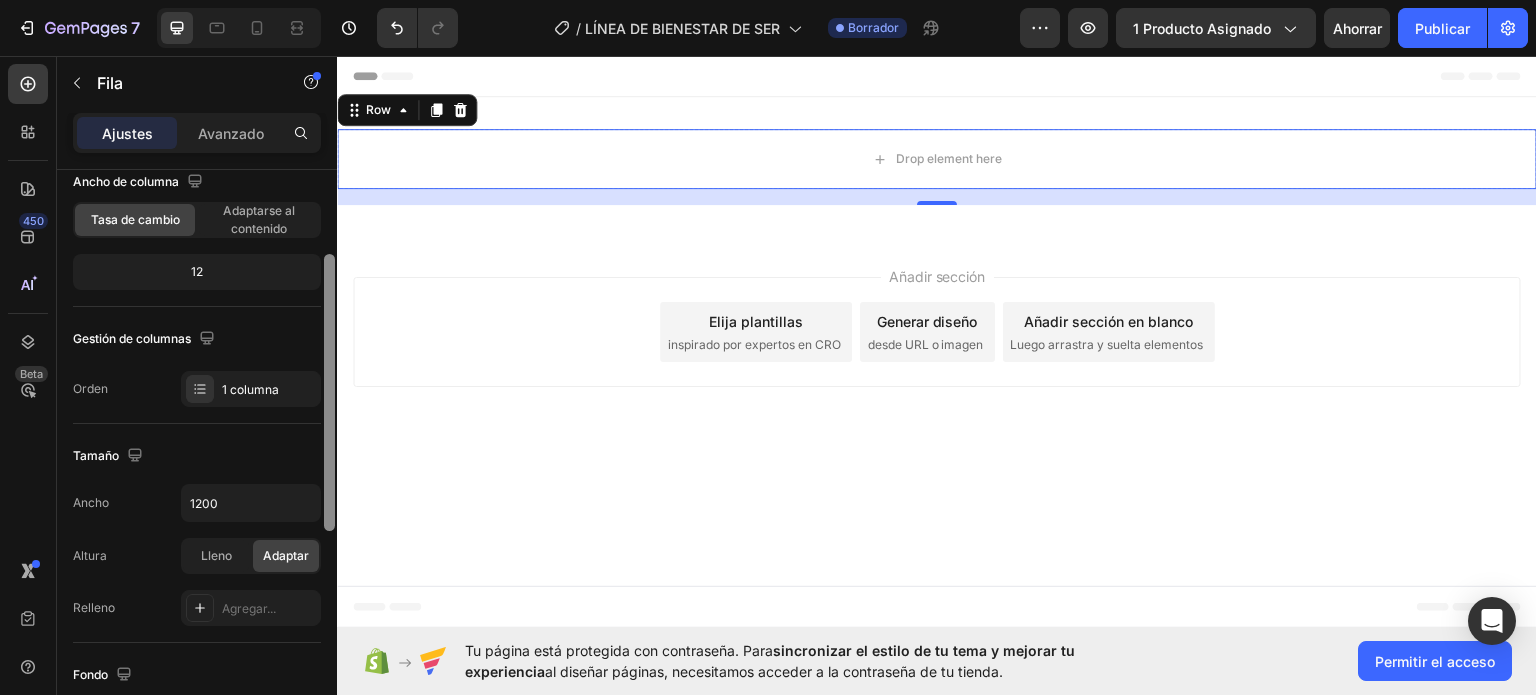 drag, startPoint x: 667, startPoint y: 481, endPoint x: 338, endPoint y: 537, distance: 333.73193 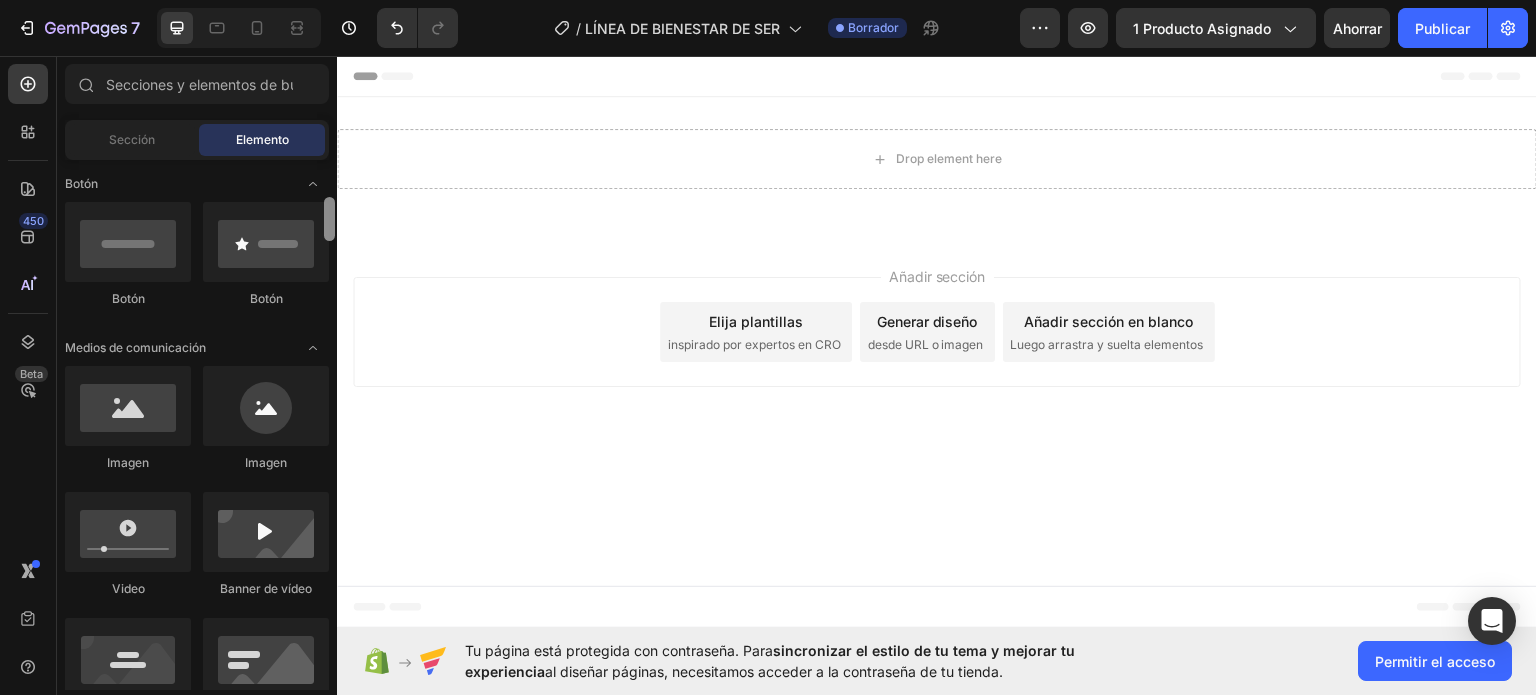 scroll, scrollTop: 504, scrollLeft: 0, axis: vertical 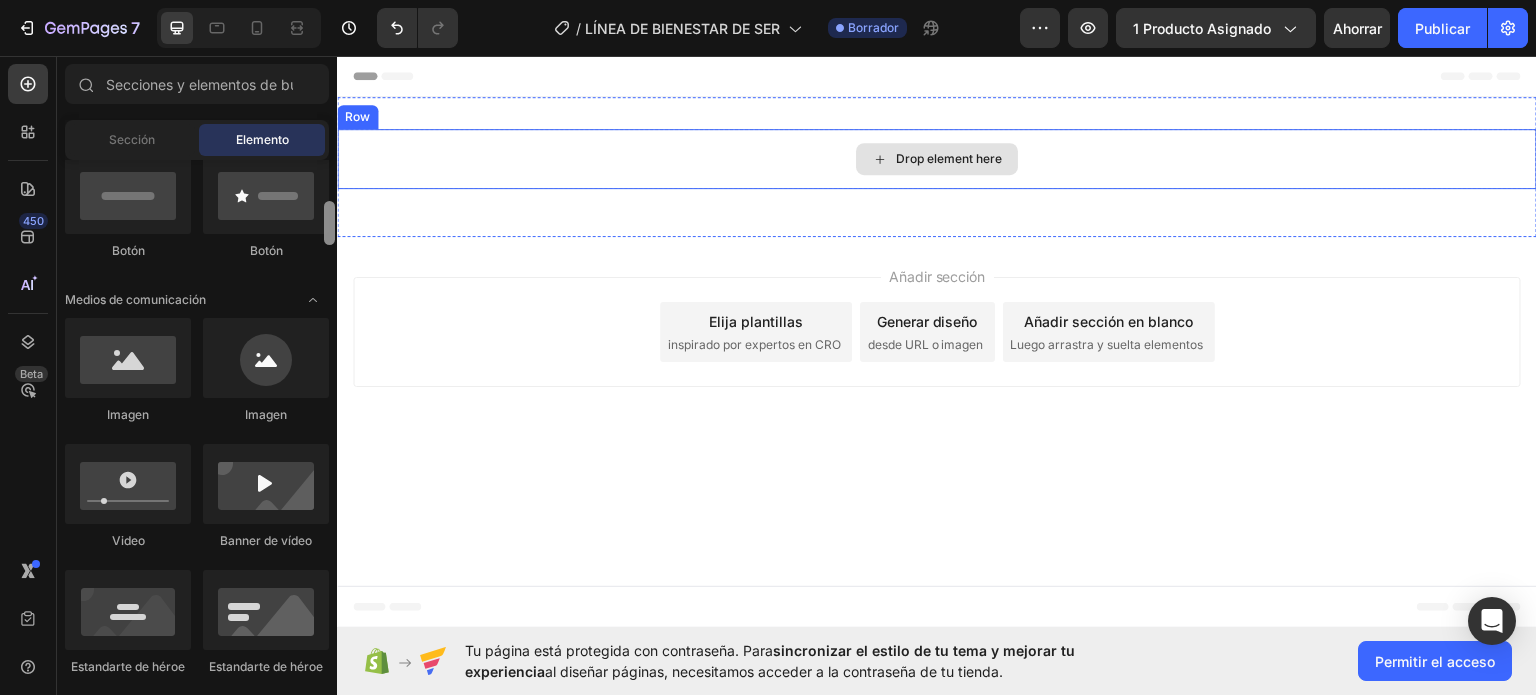 drag, startPoint x: 667, startPoint y: 245, endPoint x: 340, endPoint y: 174, distance: 334.6192 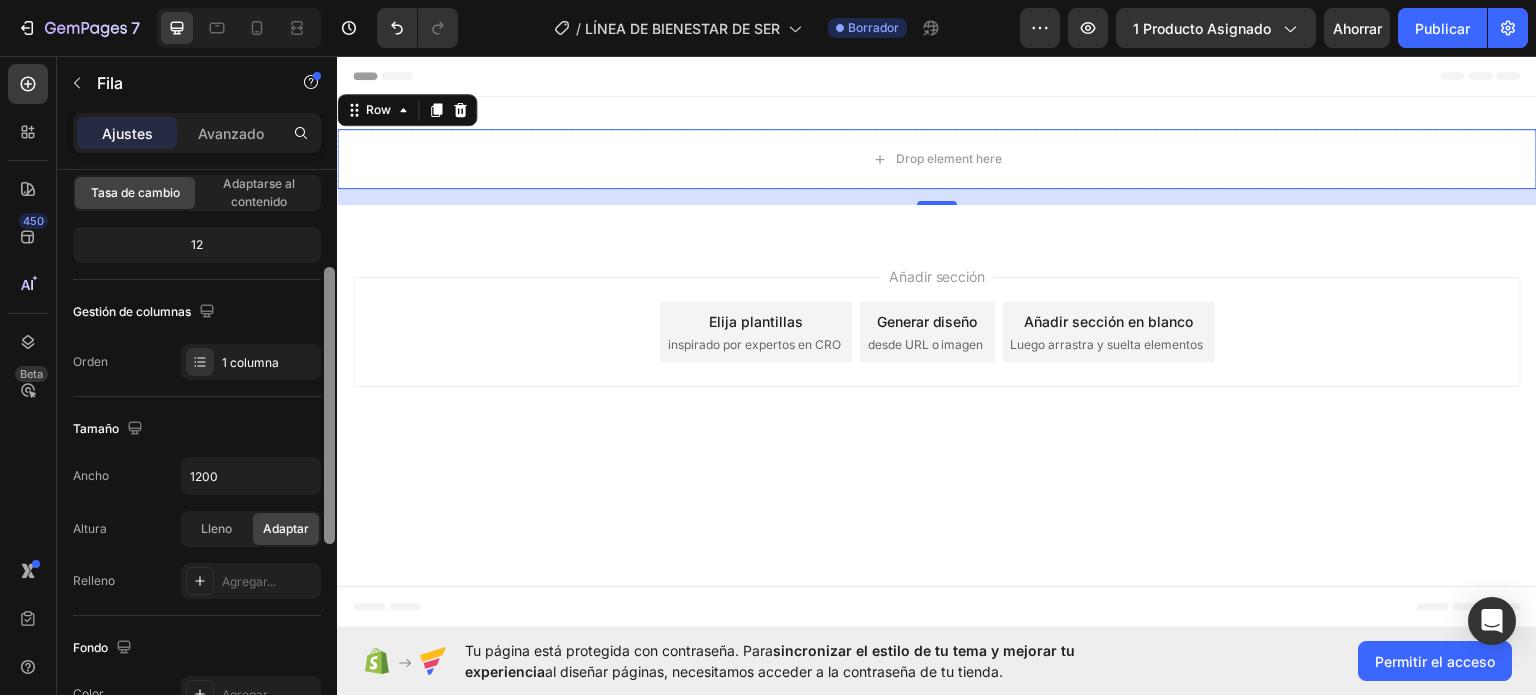 scroll, scrollTop: 206, scrollLeft: 0, axis: vertical 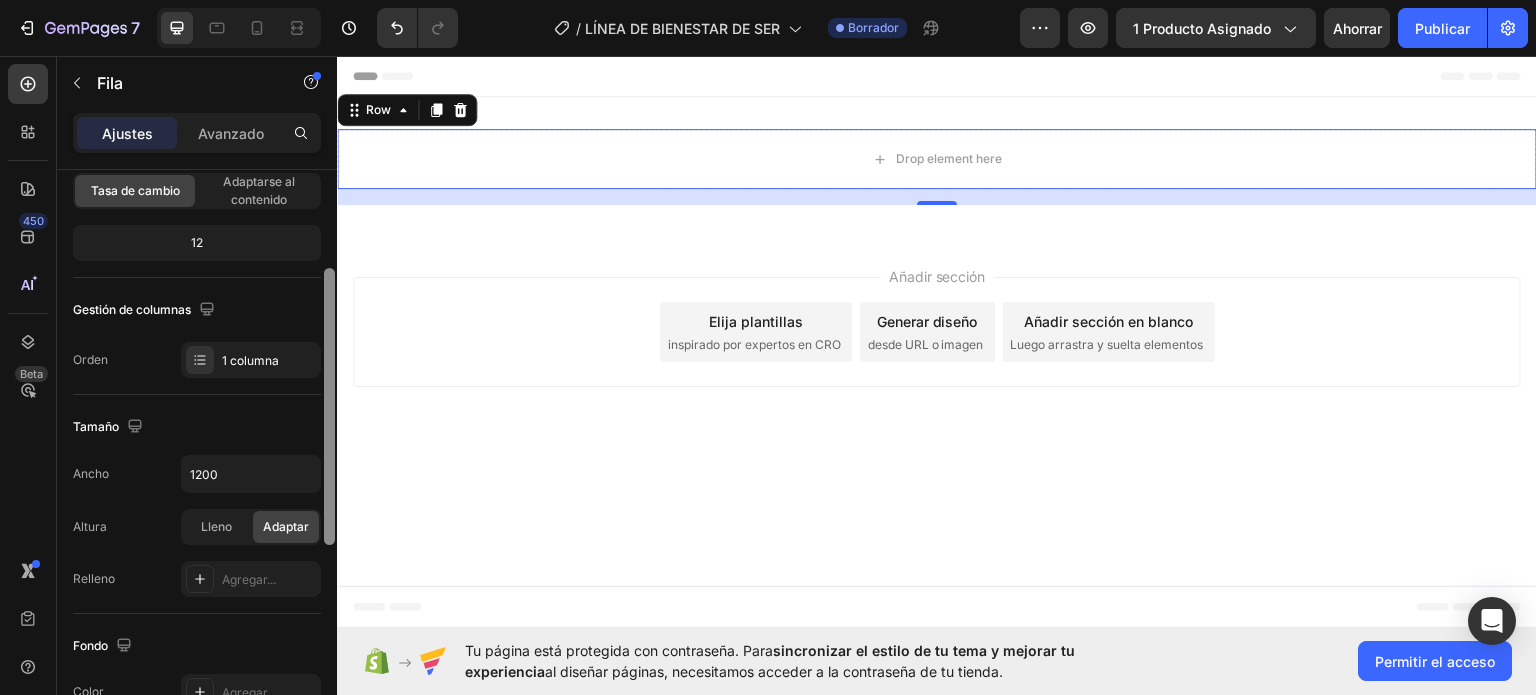 drag, startPoint x: 329, startPoint y: 228, endPoint x: 328, endPoint y: 327, distance: 99.00505 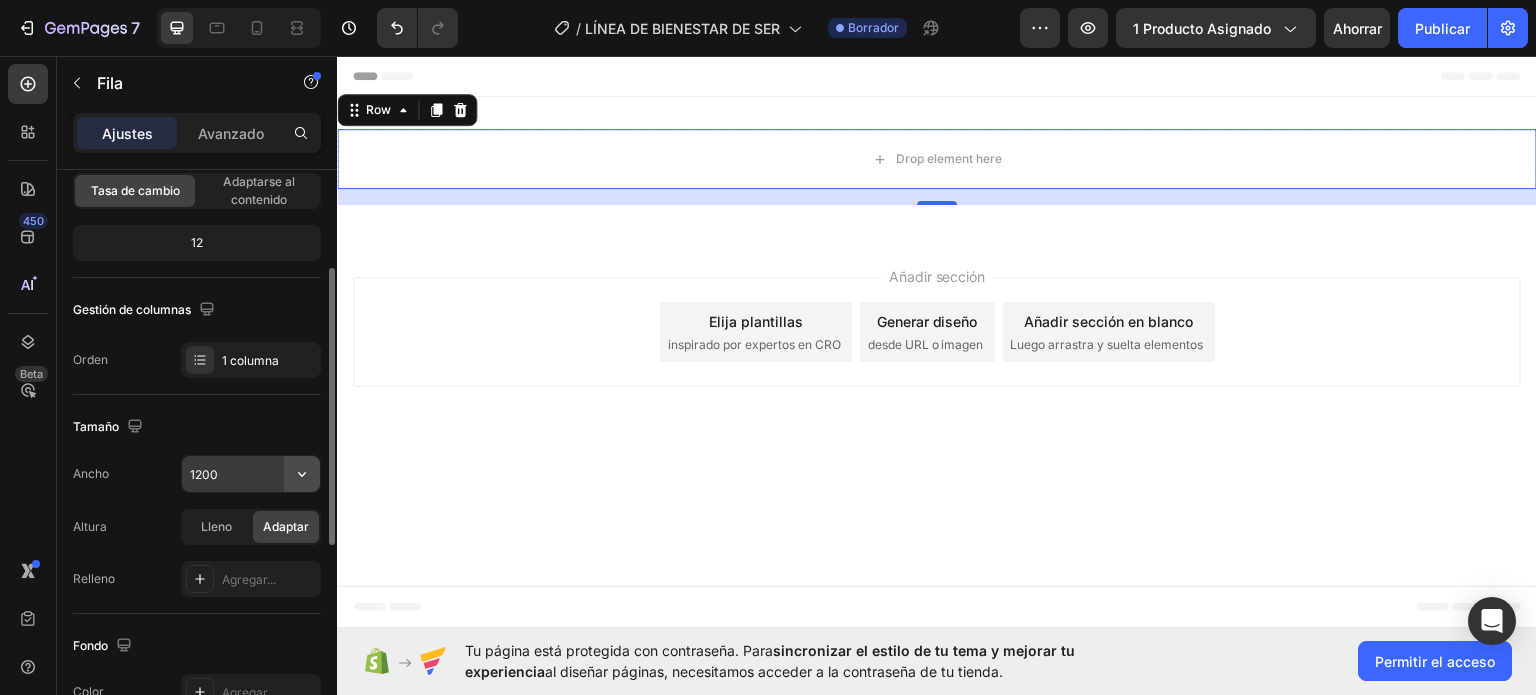 click 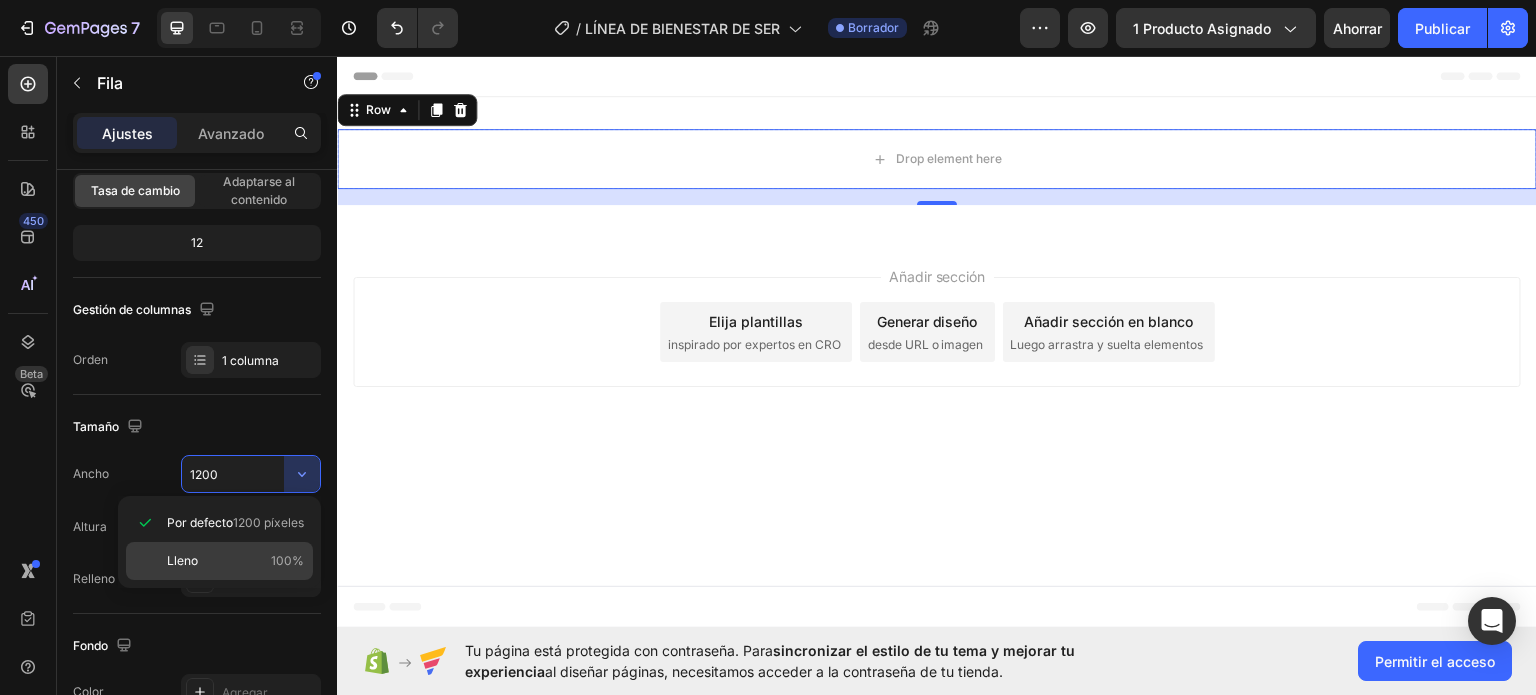 click on "Lleno 100%" at bounding box center (235, 561) 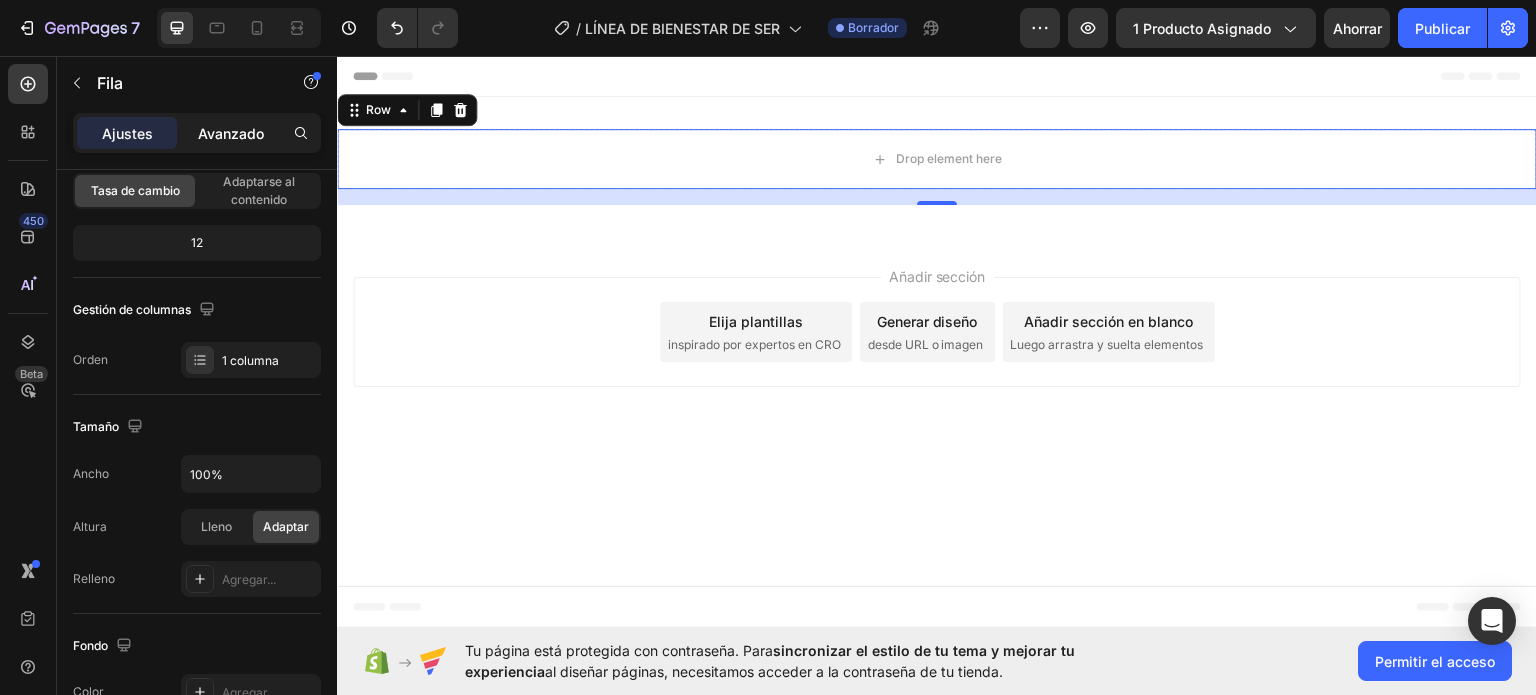 click on "Avanzado" at bounding box center (231, 133) 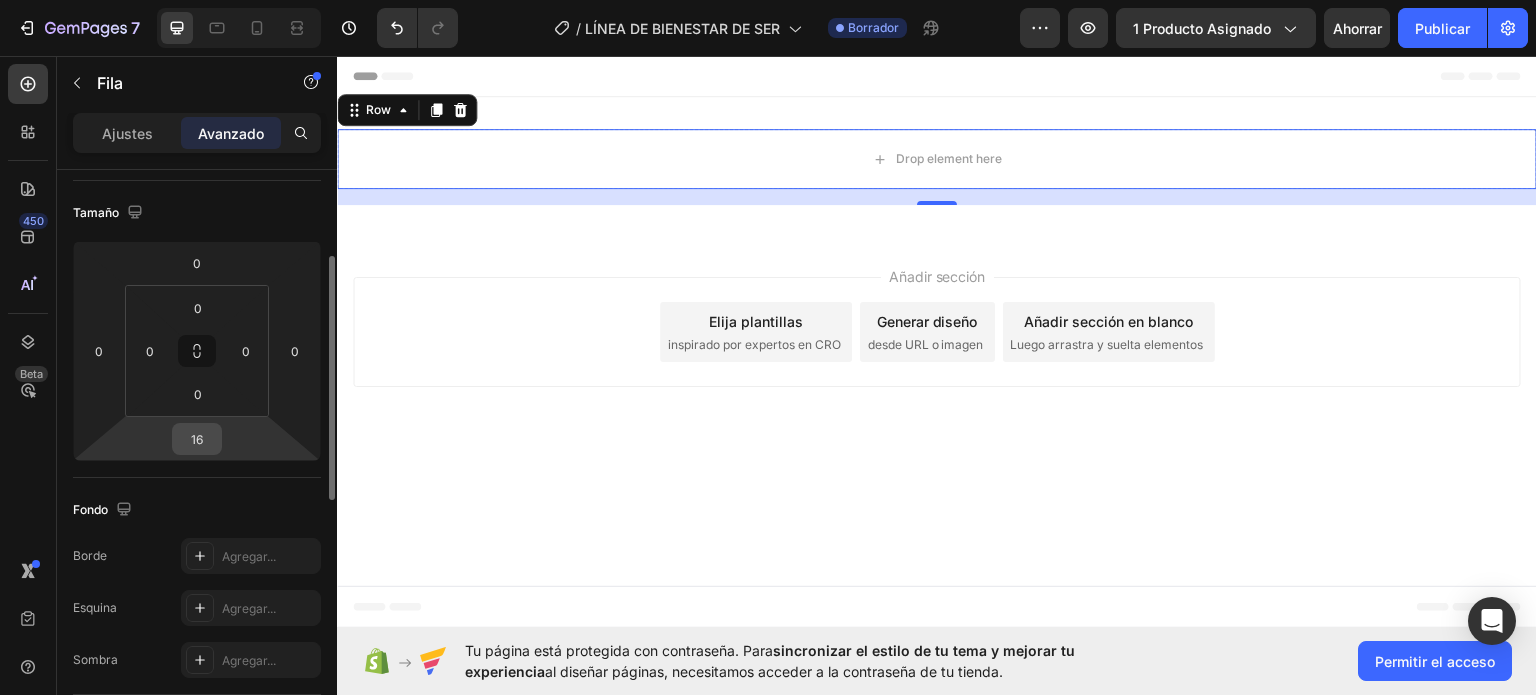 click on "16" at bounding box center [197, 439] 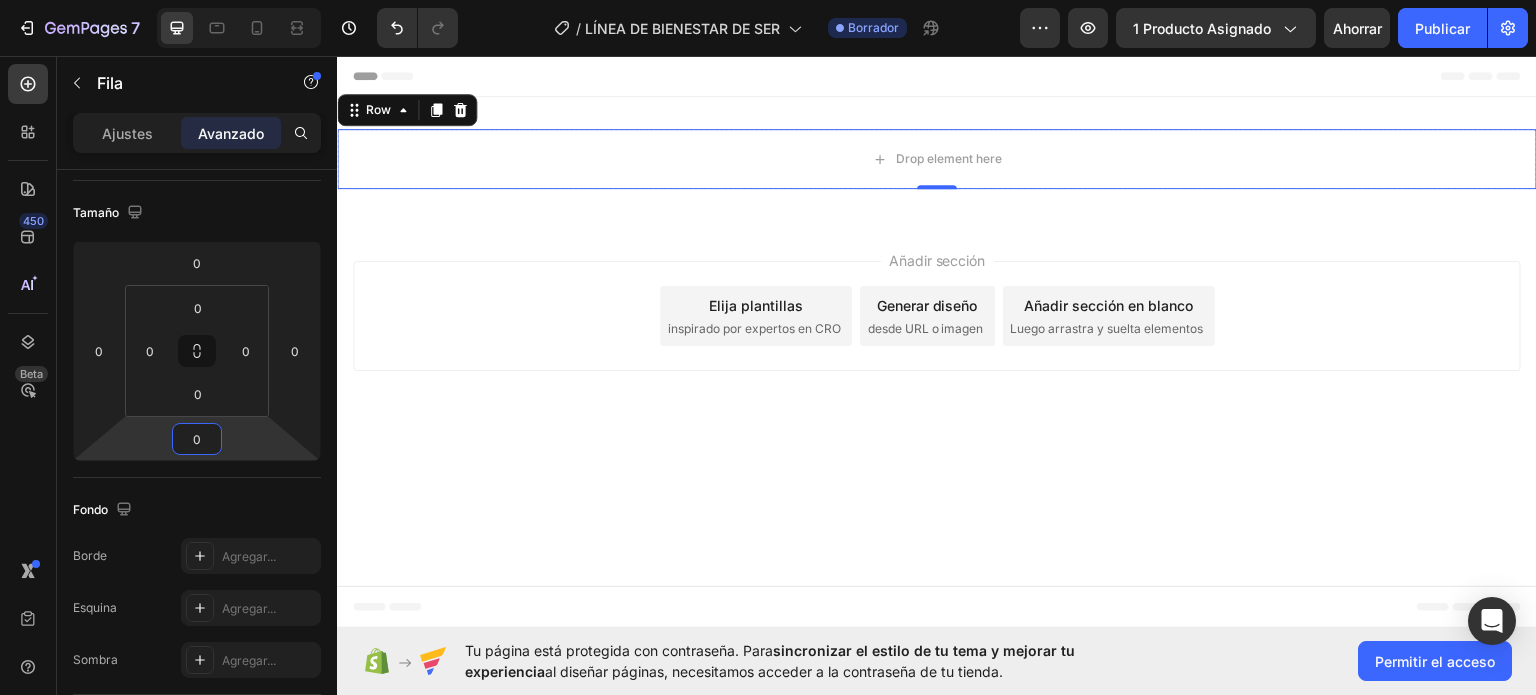 type on "0" 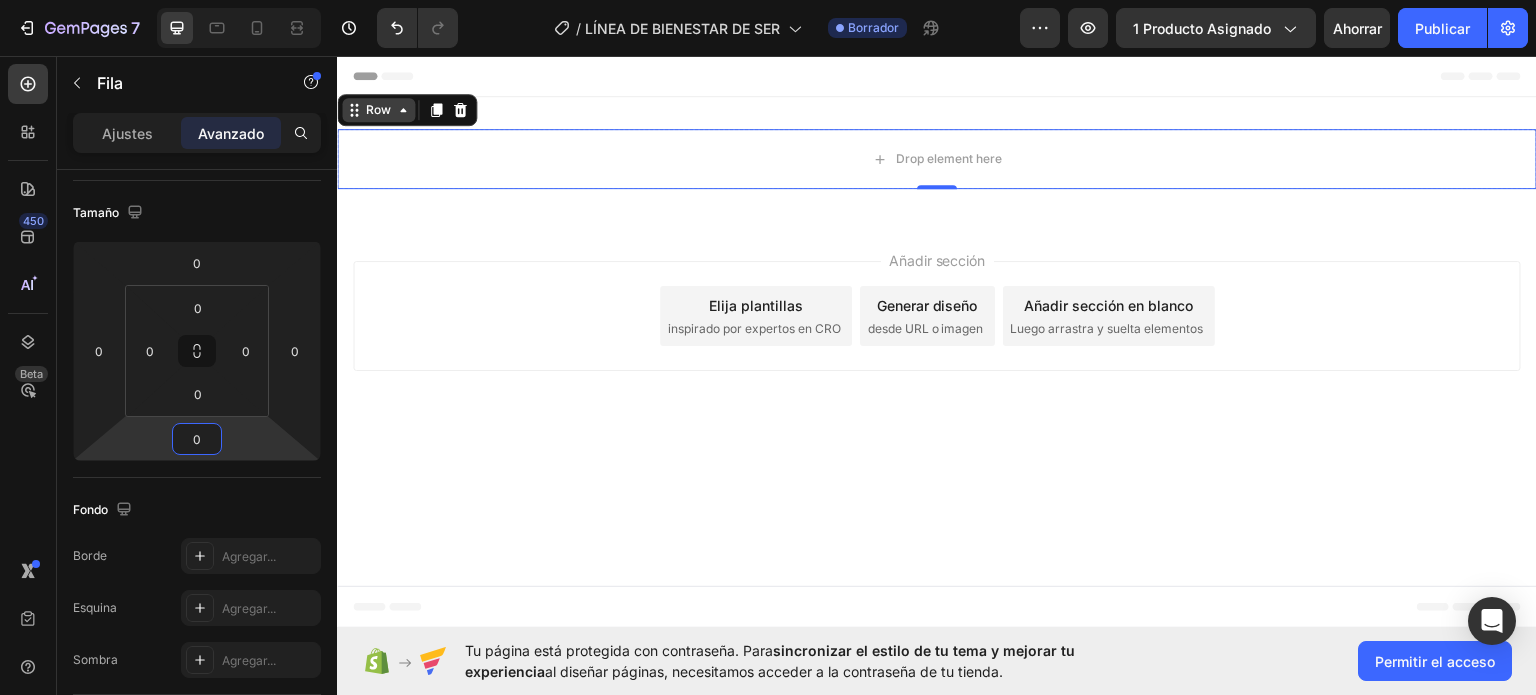 click 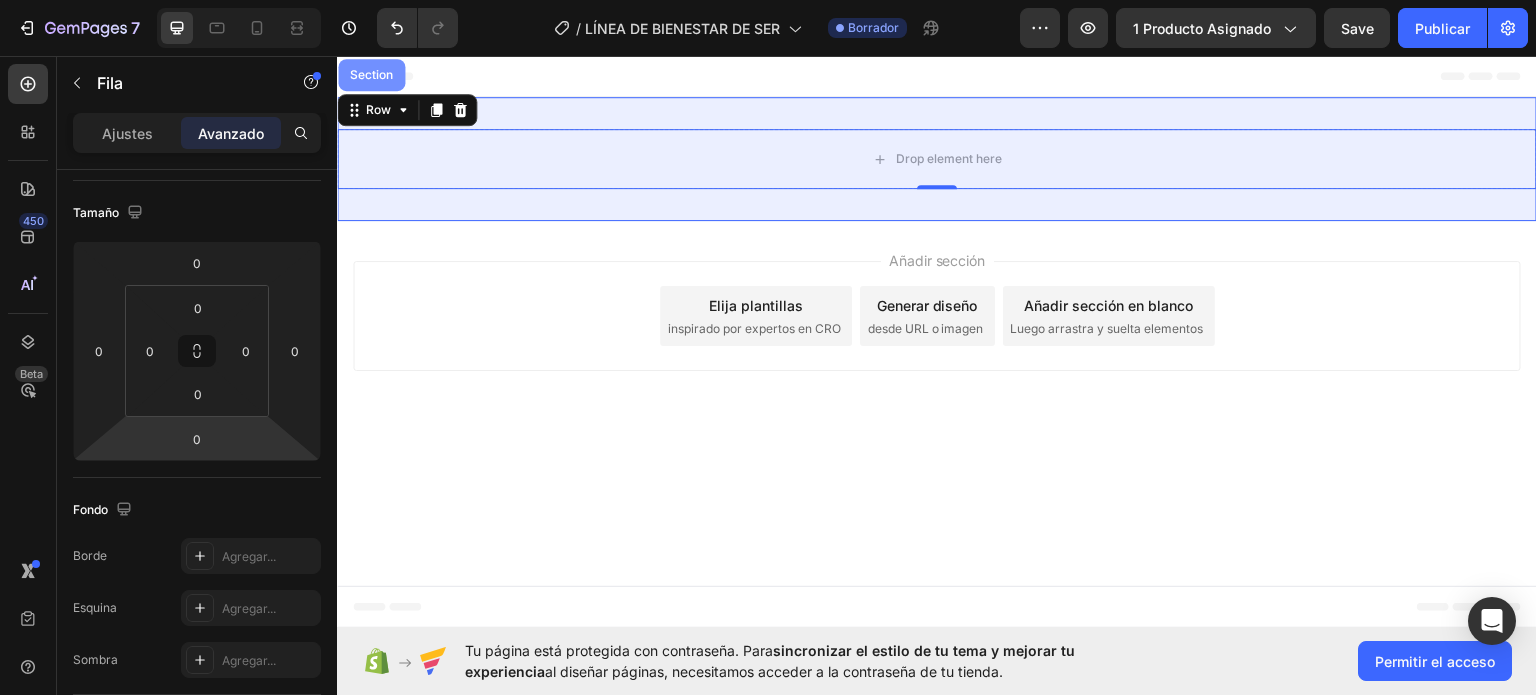 click on "Section" at bounding box center [371, 74] 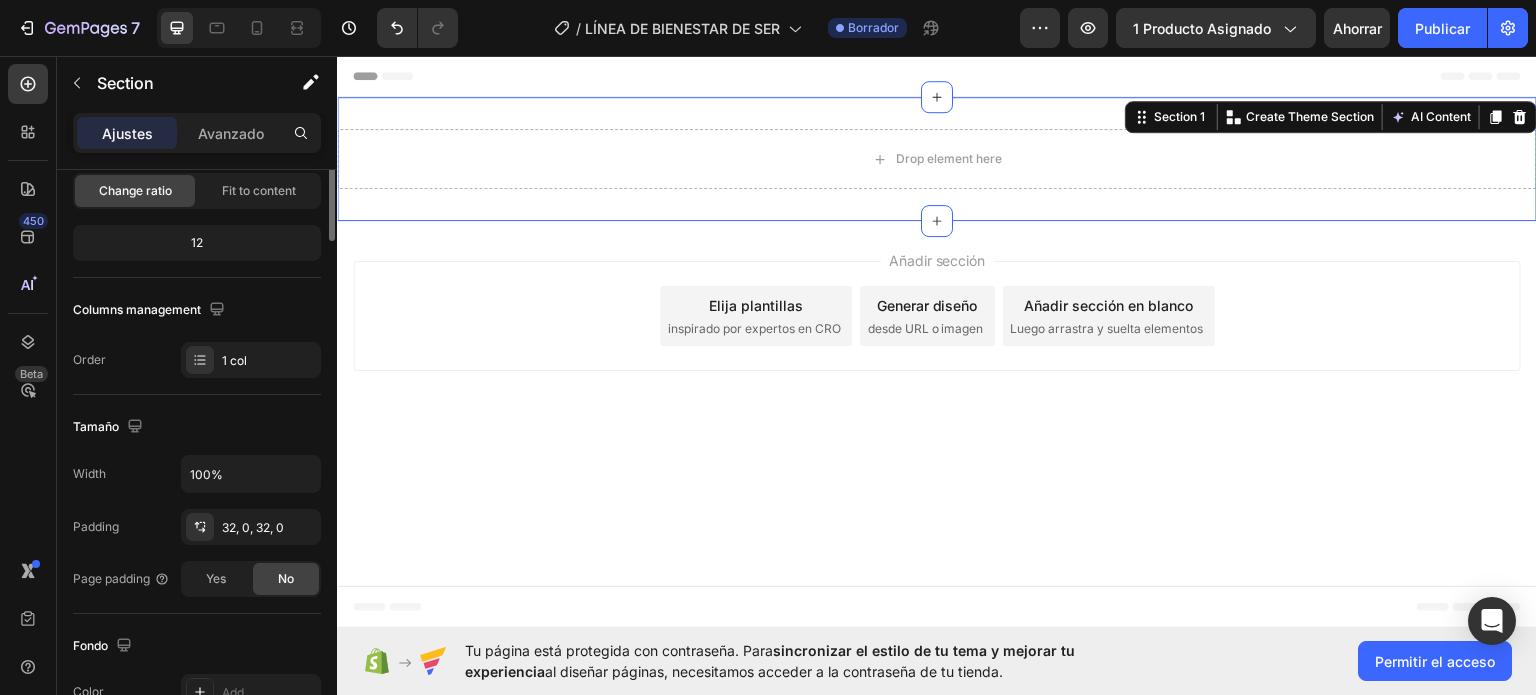 scroll, scrollTop: 0, scrollLeft: 0, axis: both 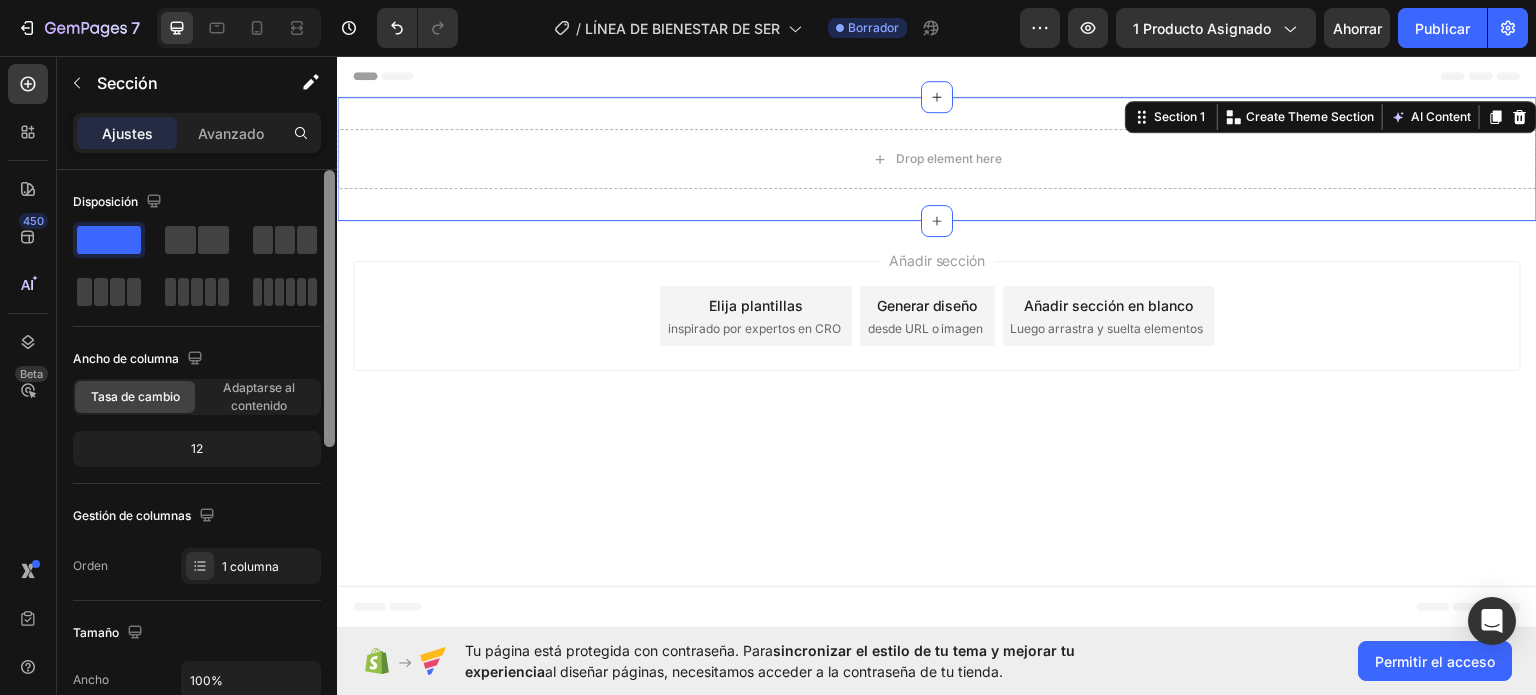 drag, startPoint x: 334, startPoint y: 204, endPoint x: 328, endPoint y: 161, distance: 43.416588 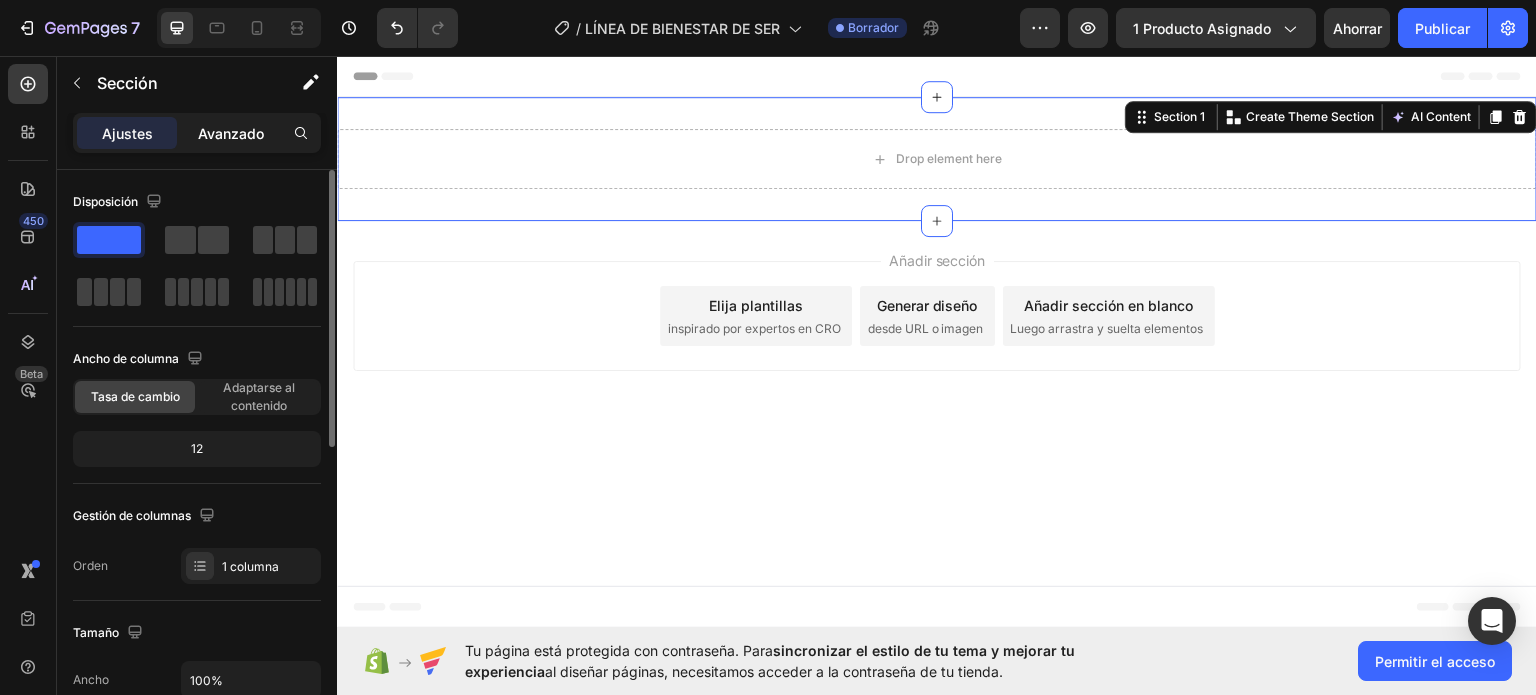 click on "Avanzado" at bounding box center [231, 133] 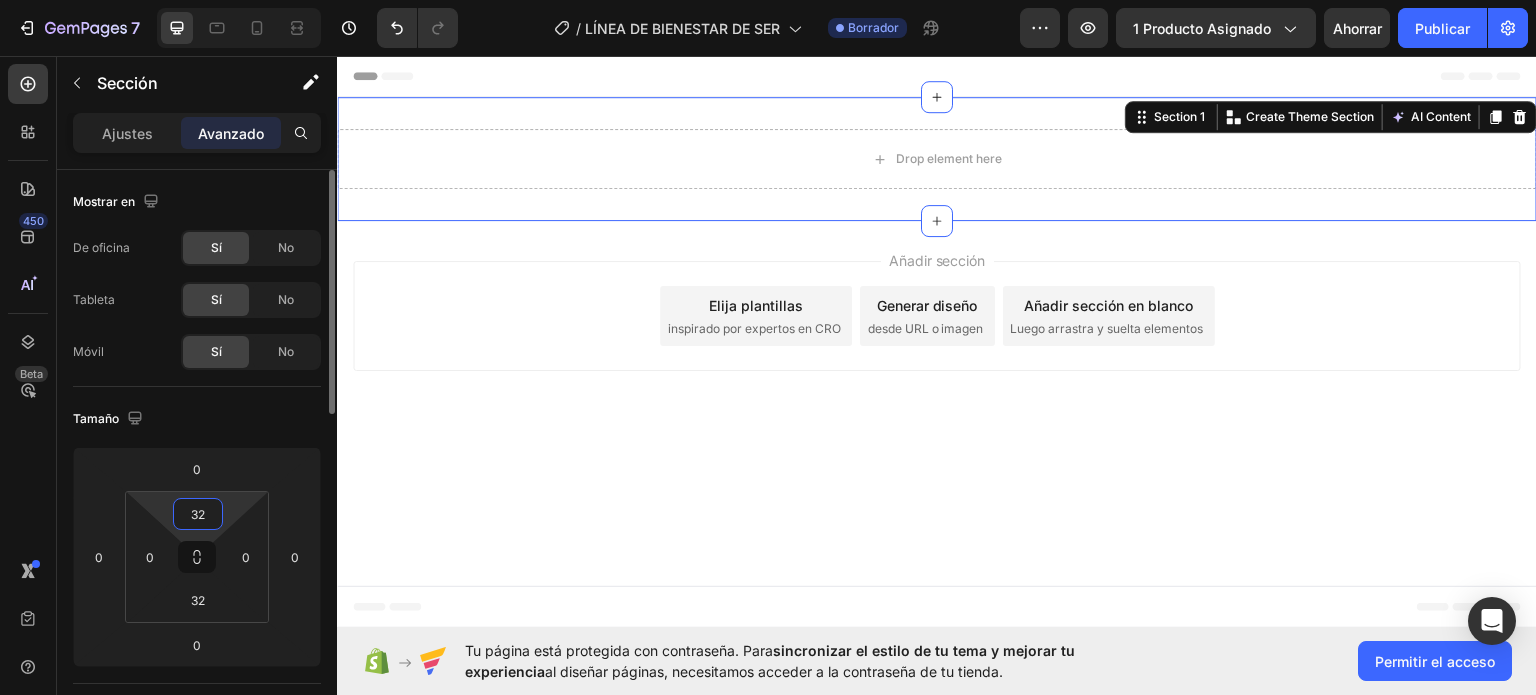 click on "32" at bounding box center [198, 514] 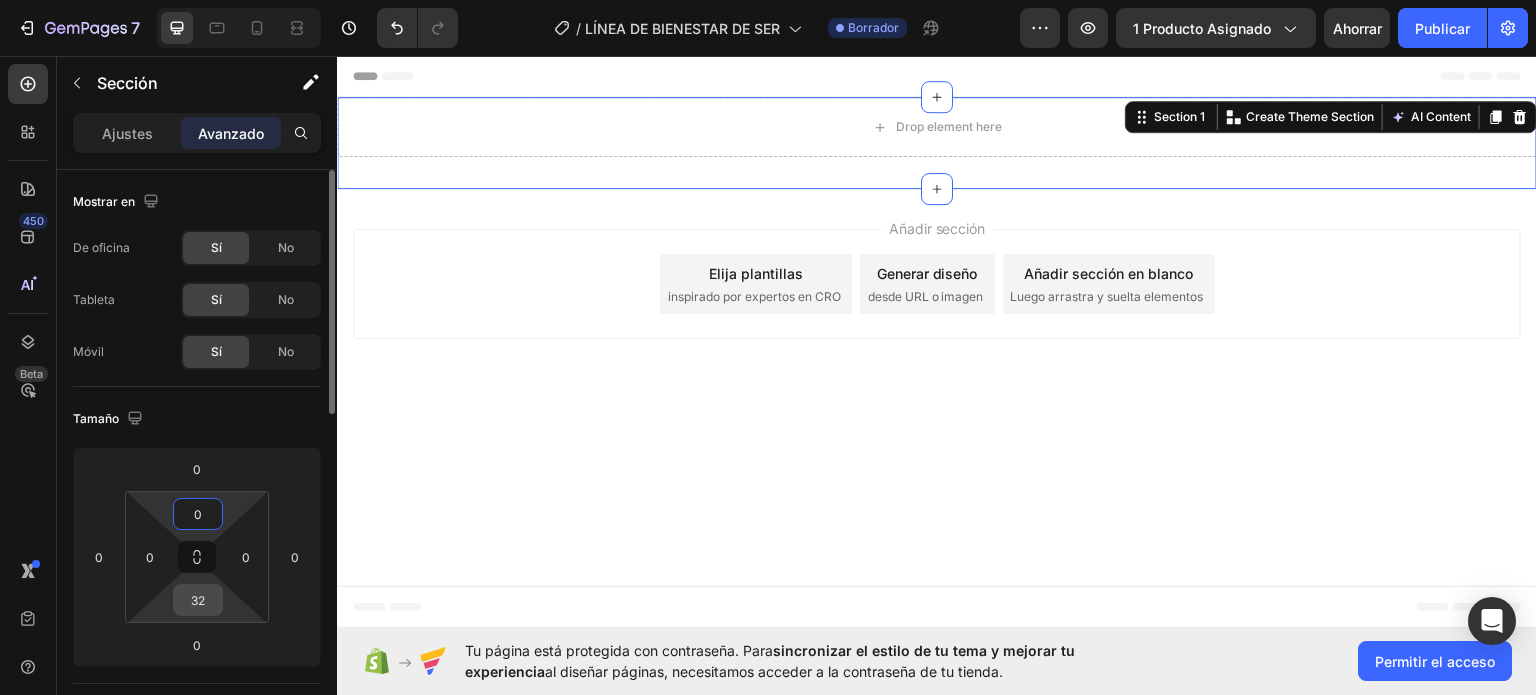 type on "0" 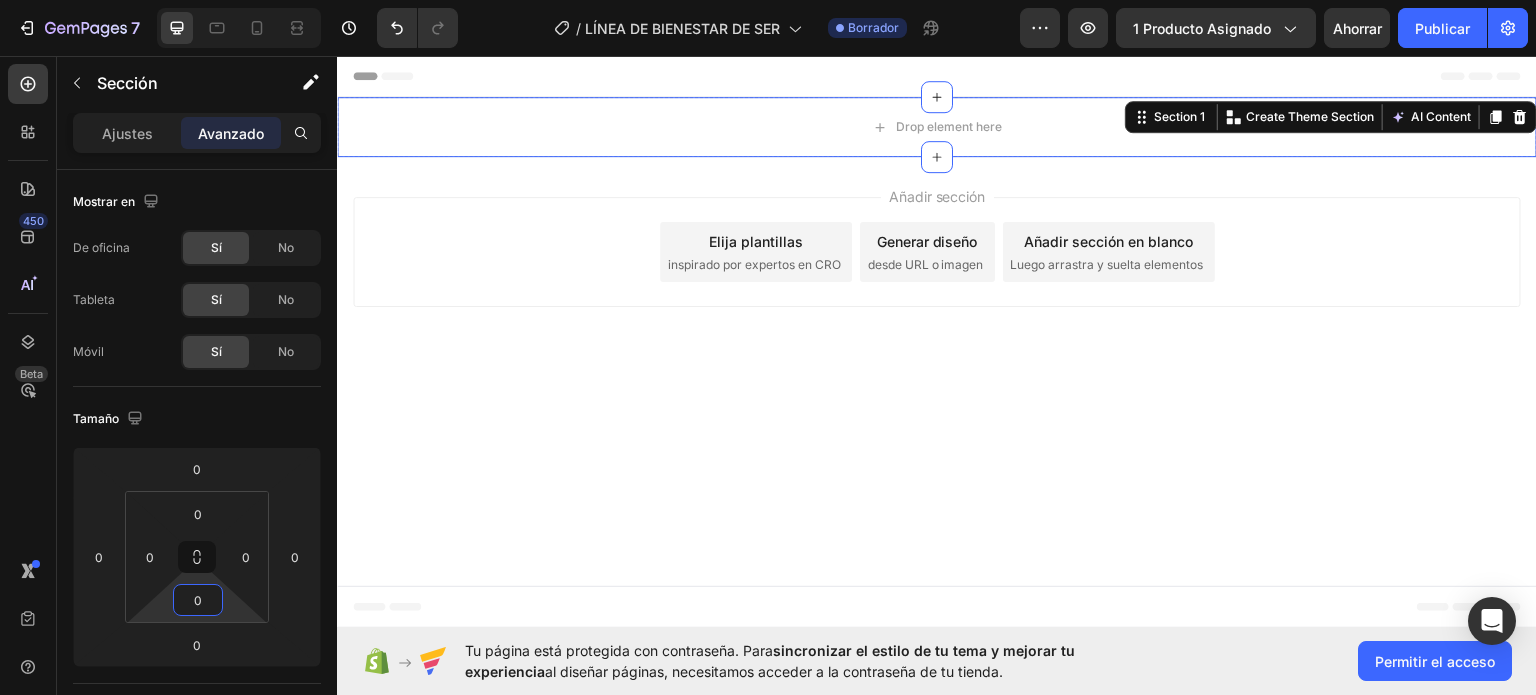 type on "0" 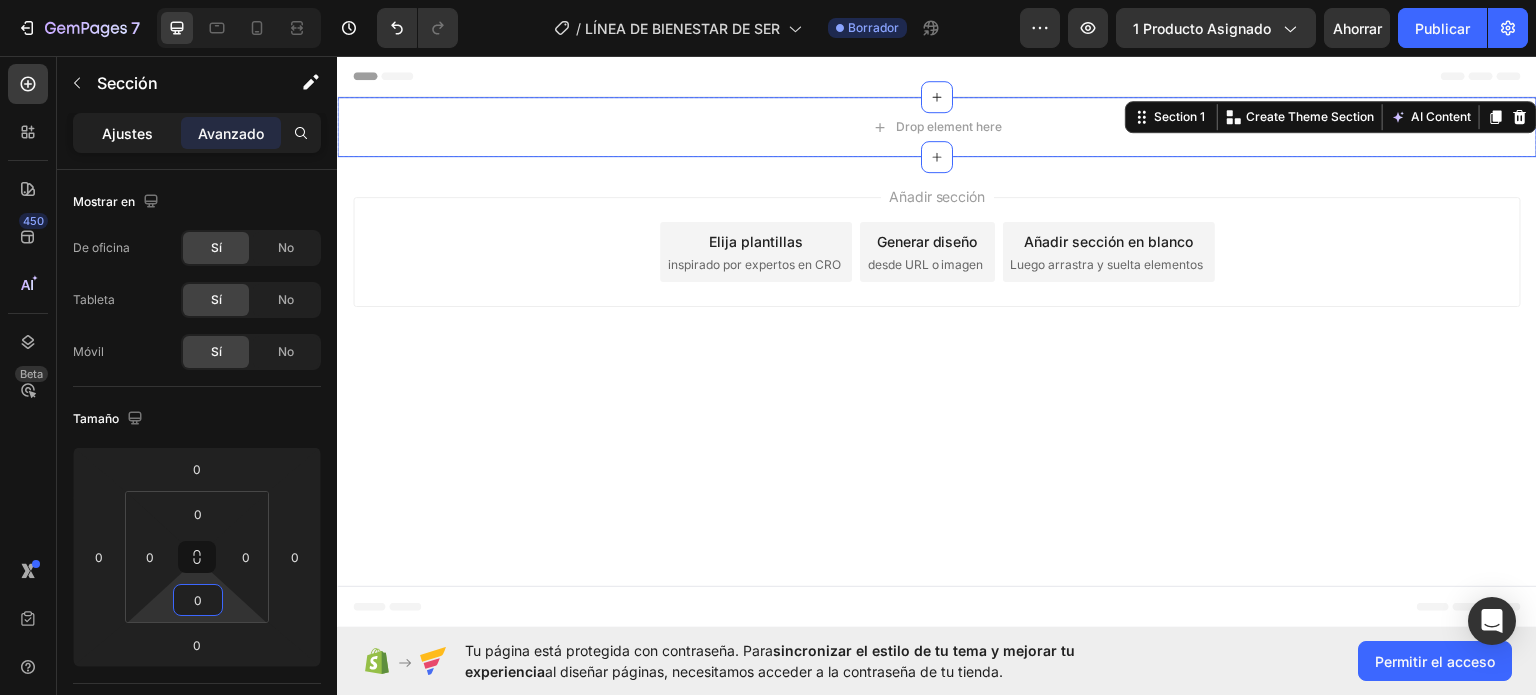 click on "Ajustes" at bounding box center (127, 133) 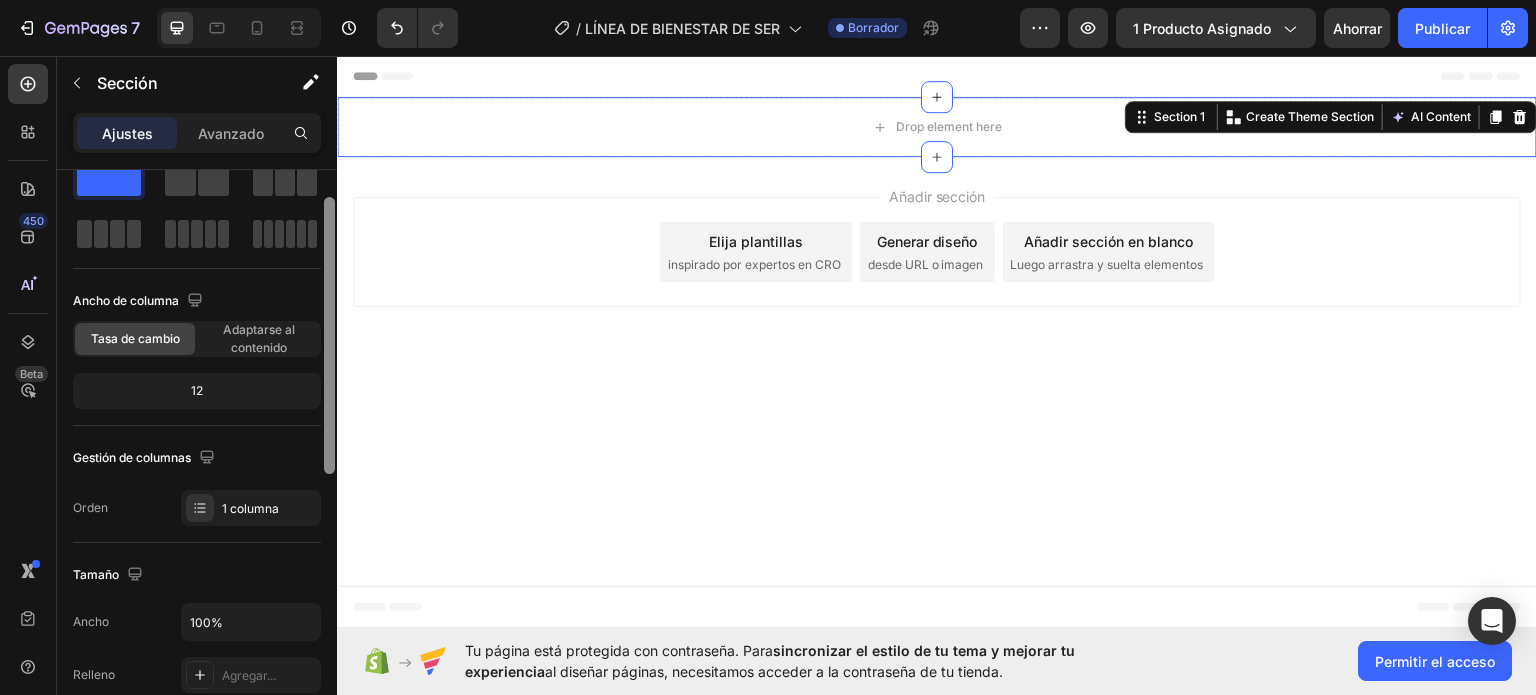 drag, startPoint x: 669, startPoint y: 291, endPoint x: 344, endPoint y: 491, distance: 381.60843 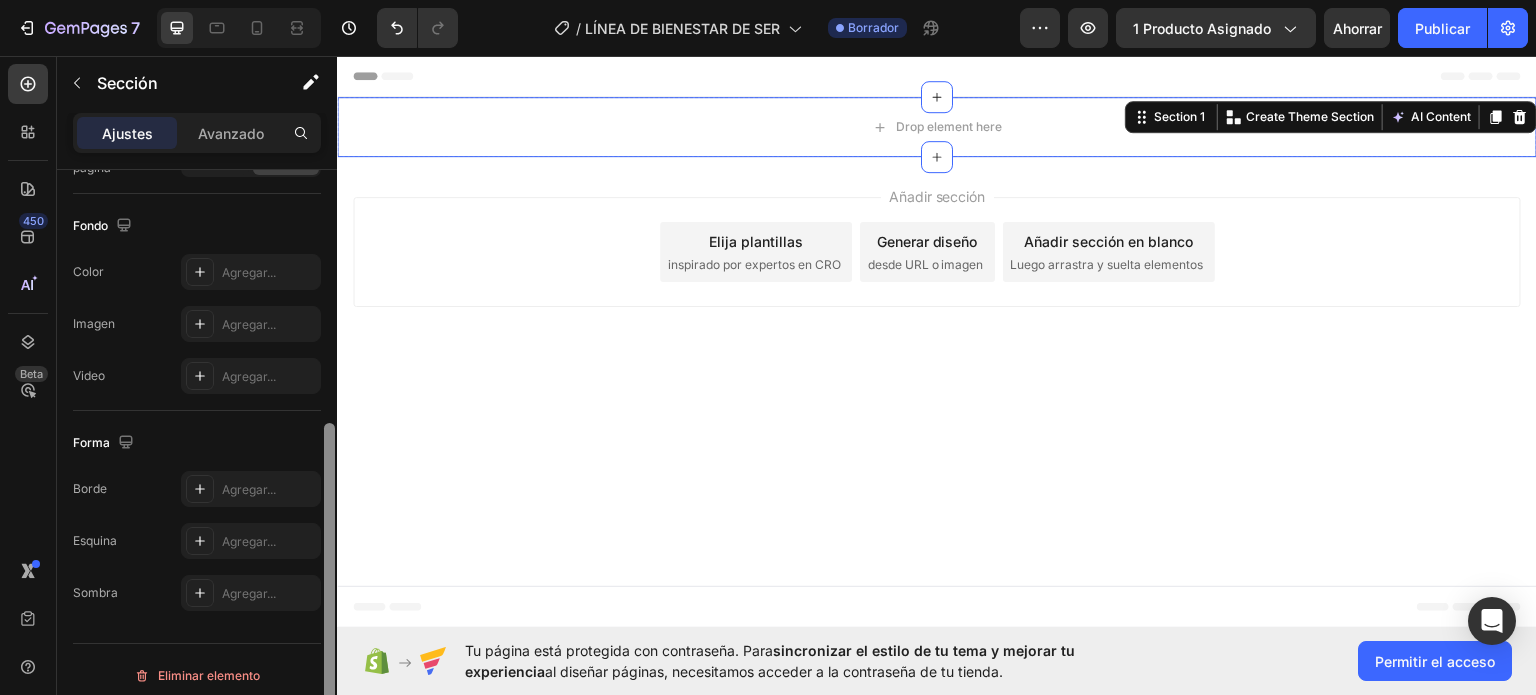 scroll, scrollTop: 636, scrollLeft: 0, axis: vertical 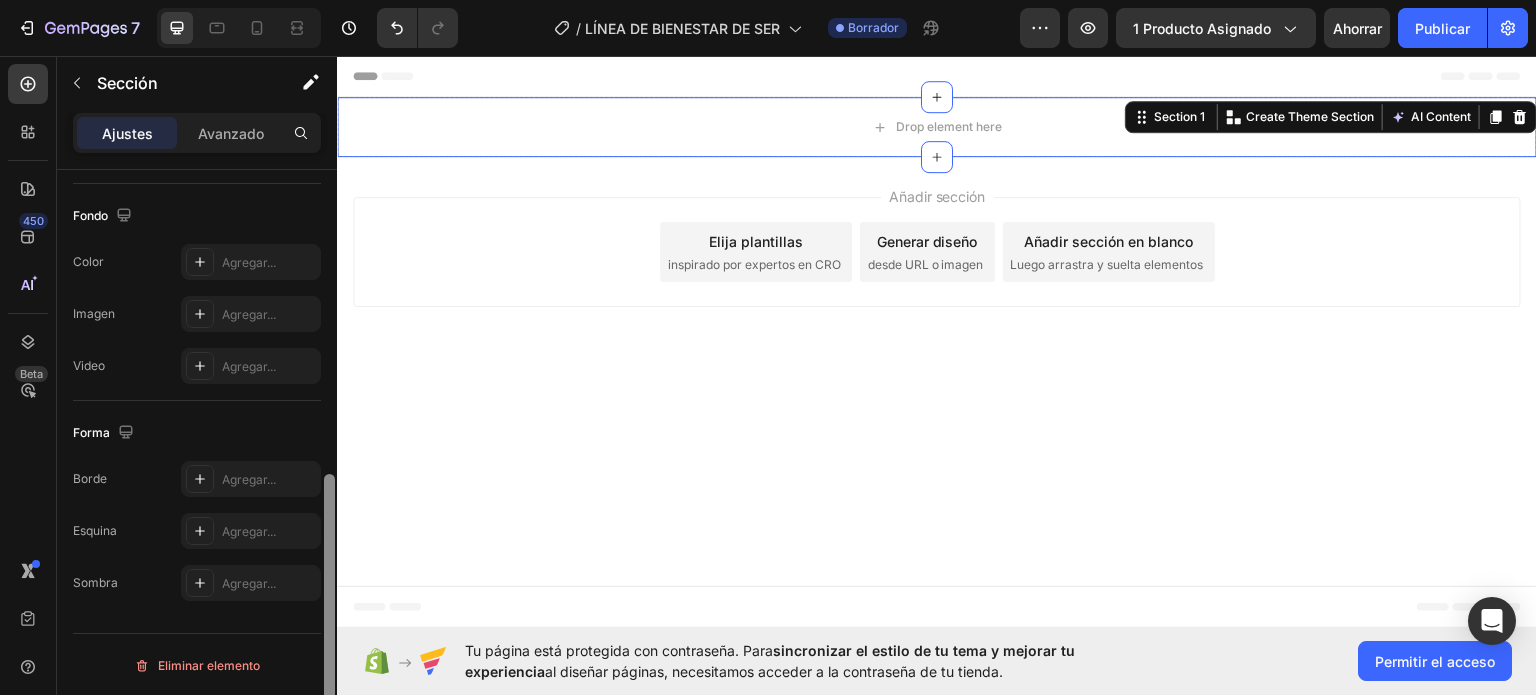 drag, startPoint x: 327, startPoint y: 408, endPoint x: 308, endPoint y: 630, distance: 222.81158 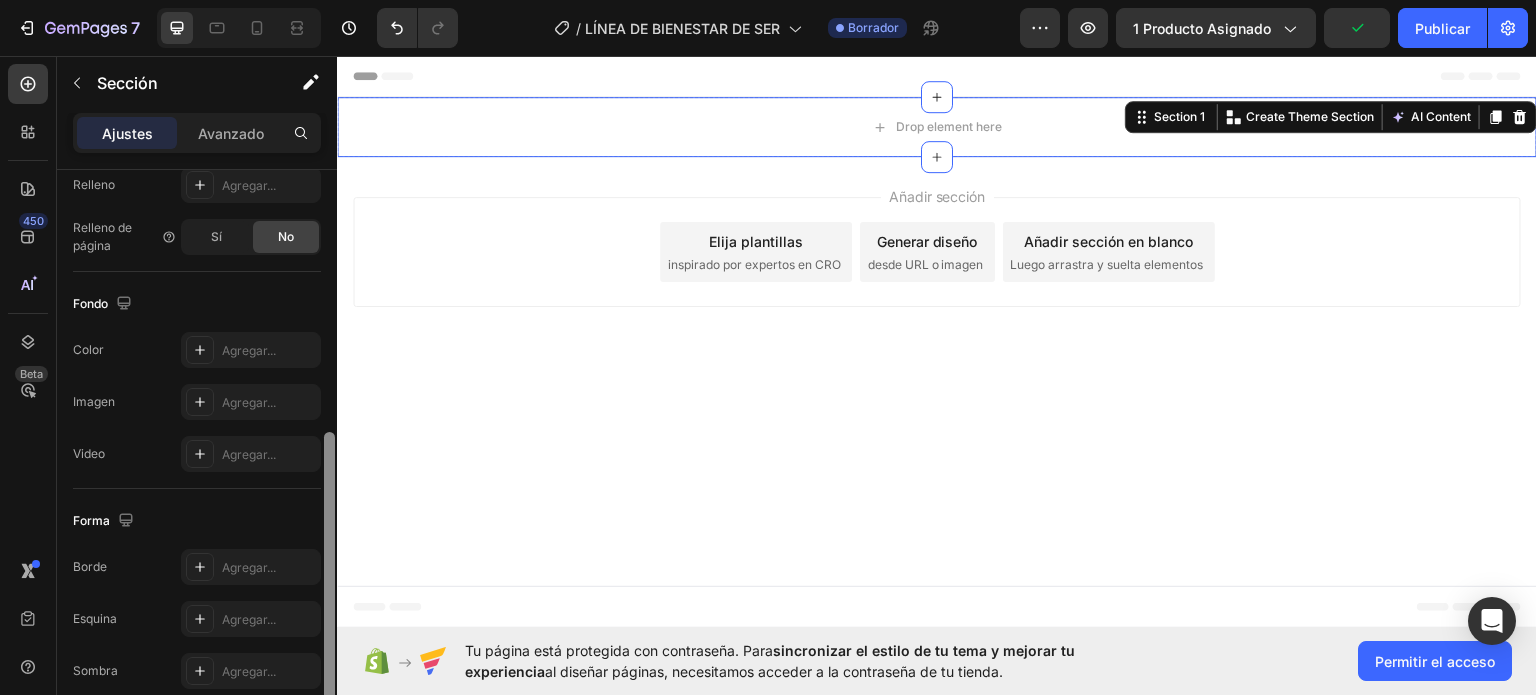 scroll, scrollTop: 542, scrollLeft: 0, axis: vertical 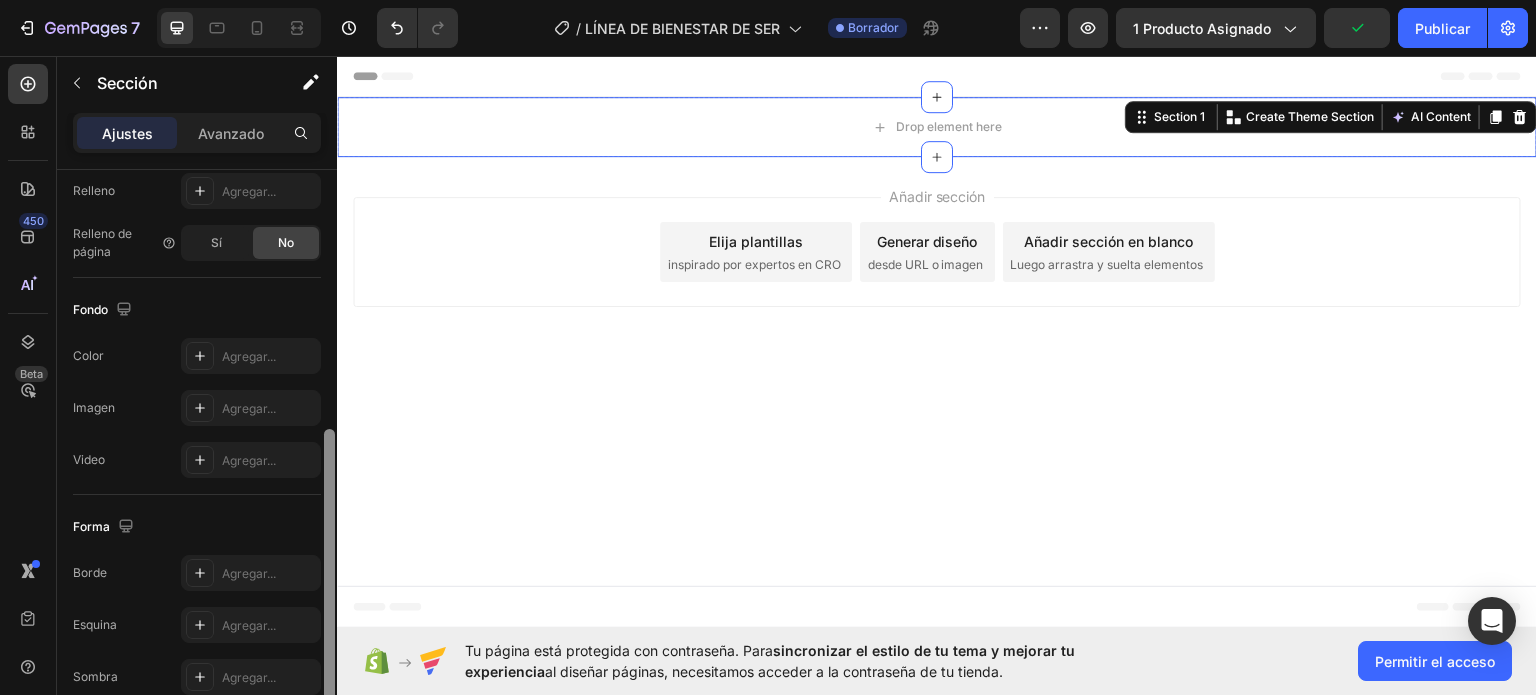 drag, startPoint x: 670, startPoint y: 620, endPoint x: 338, endPoint y: 483, distance: 359.15594 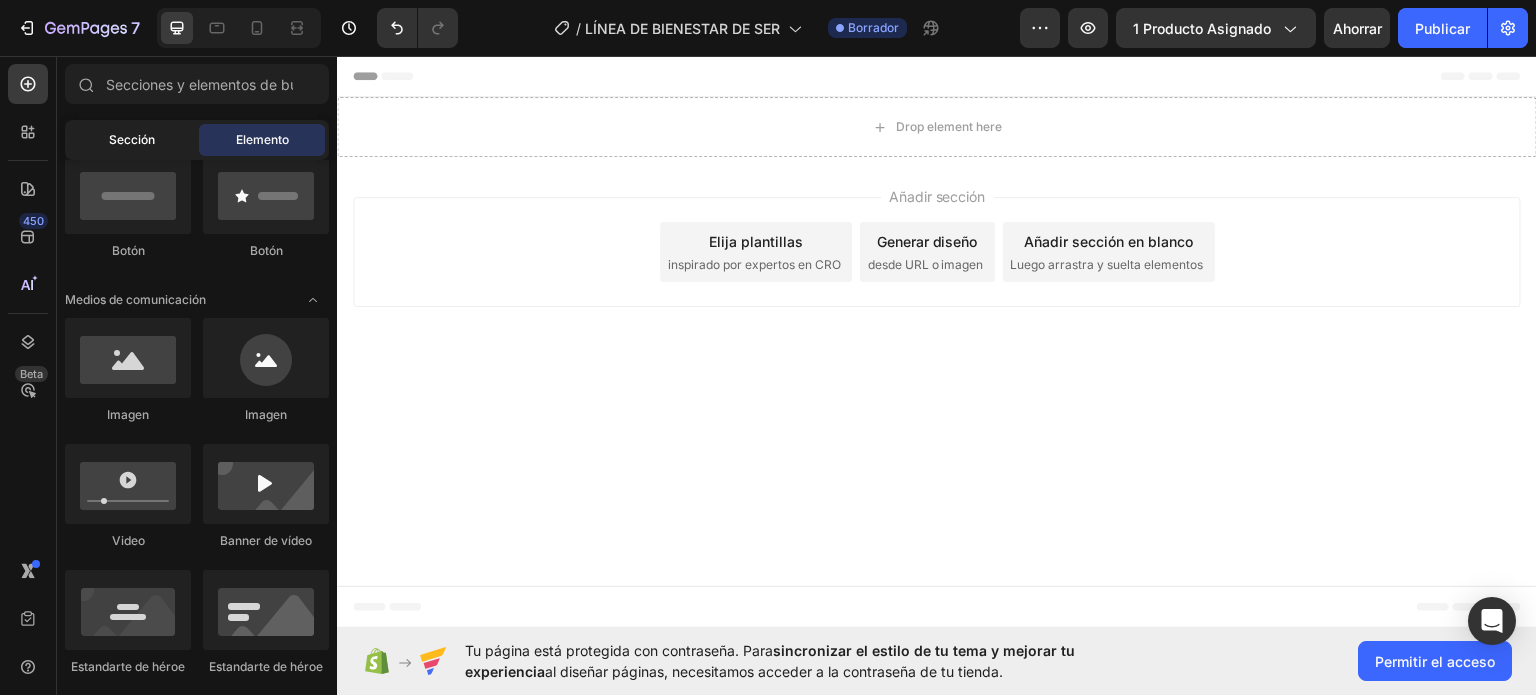 click on "Sección" at bounding box center (132, 139) 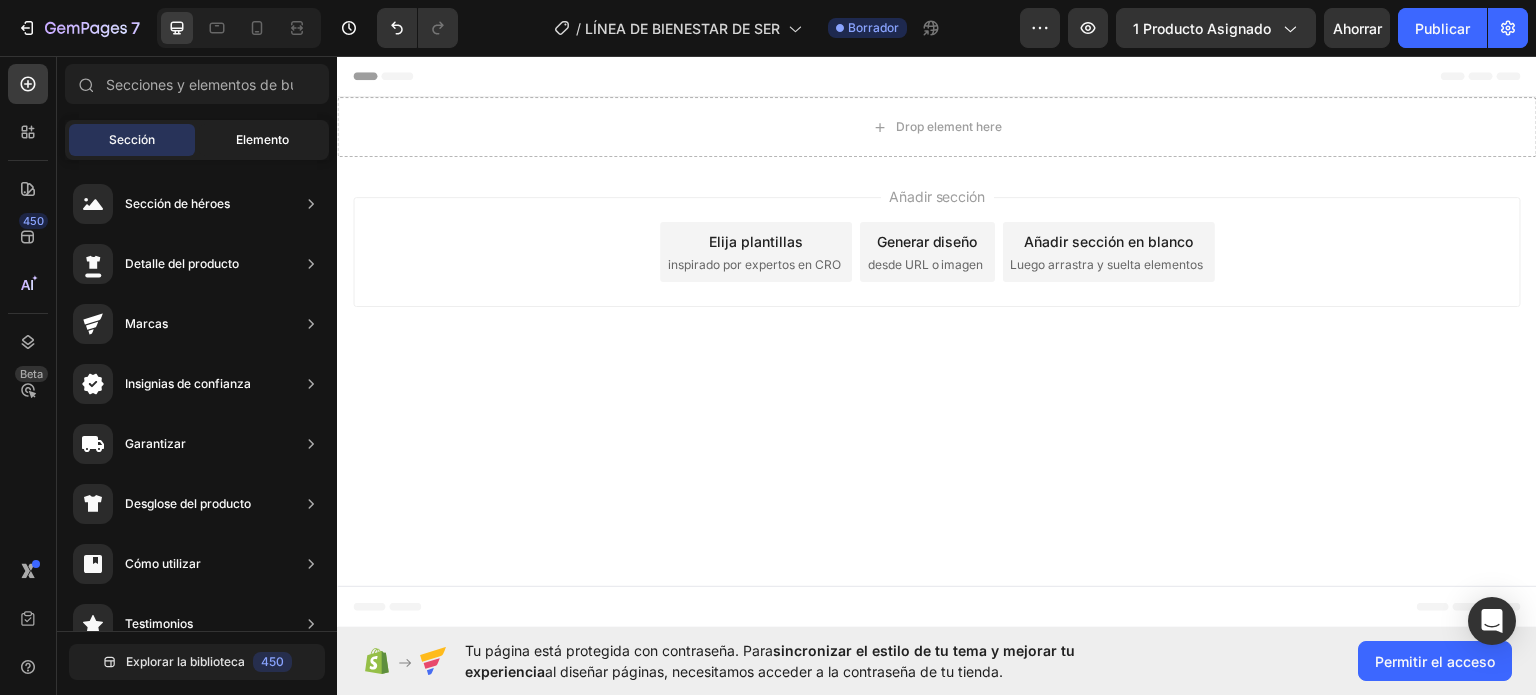 click on "Elemento" at bounding box center [262, 139] 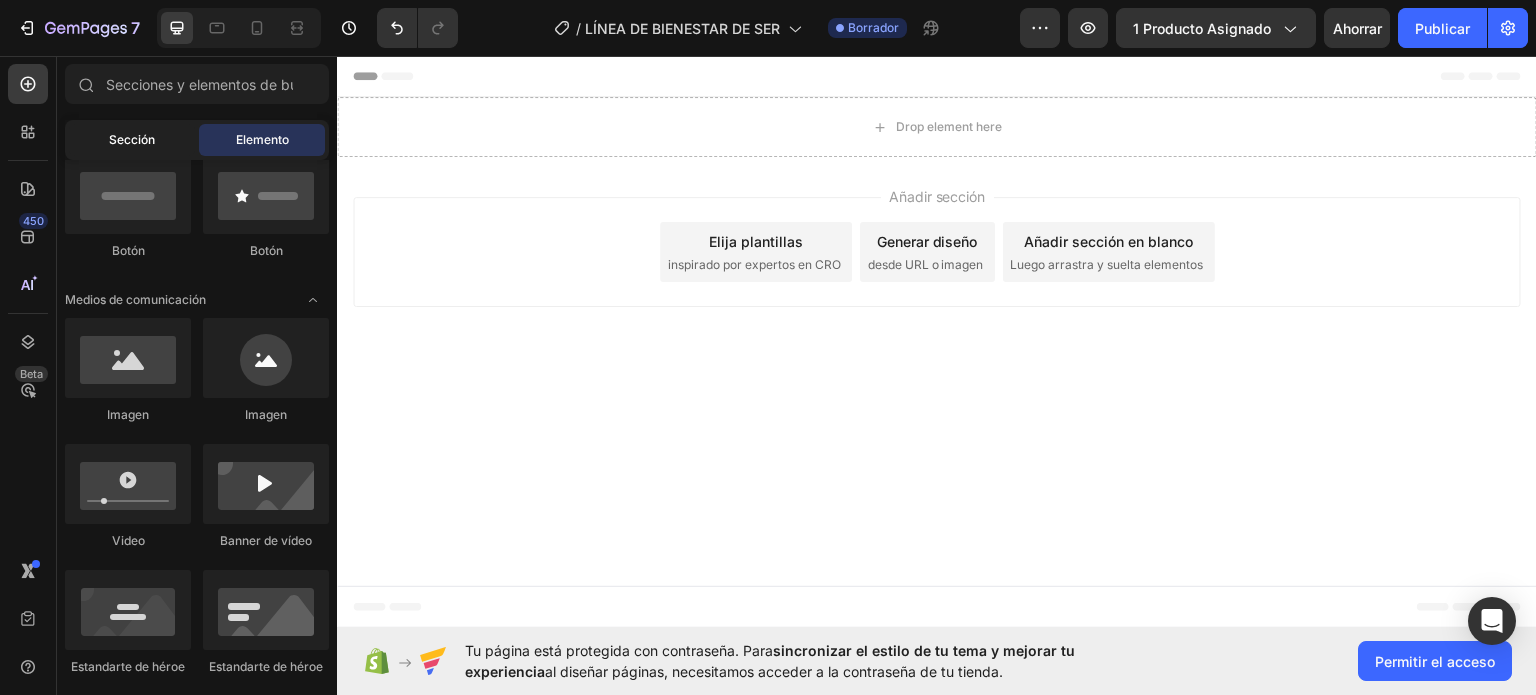 click on "Sección" at bounding box center (132, 139) 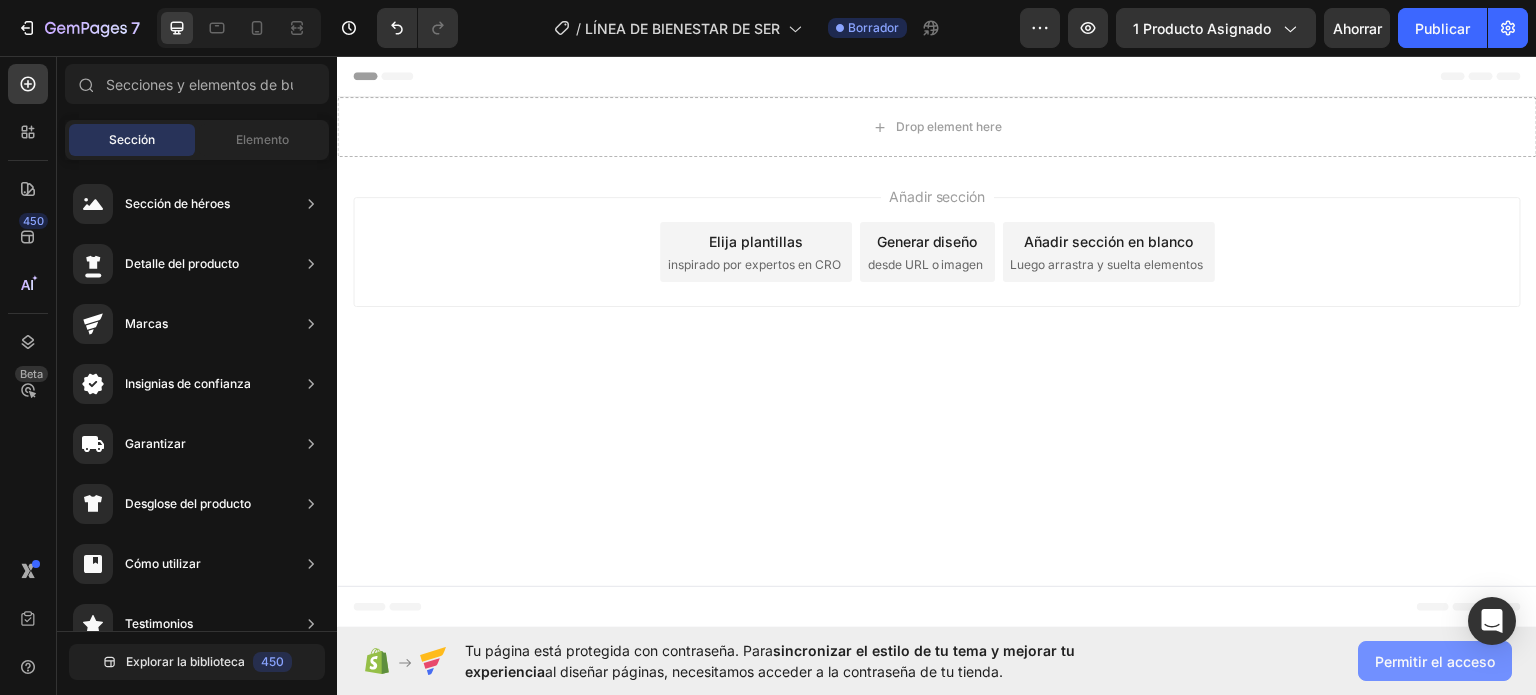 click on "Permitir el acceso" at bounding box center [1435, 661] 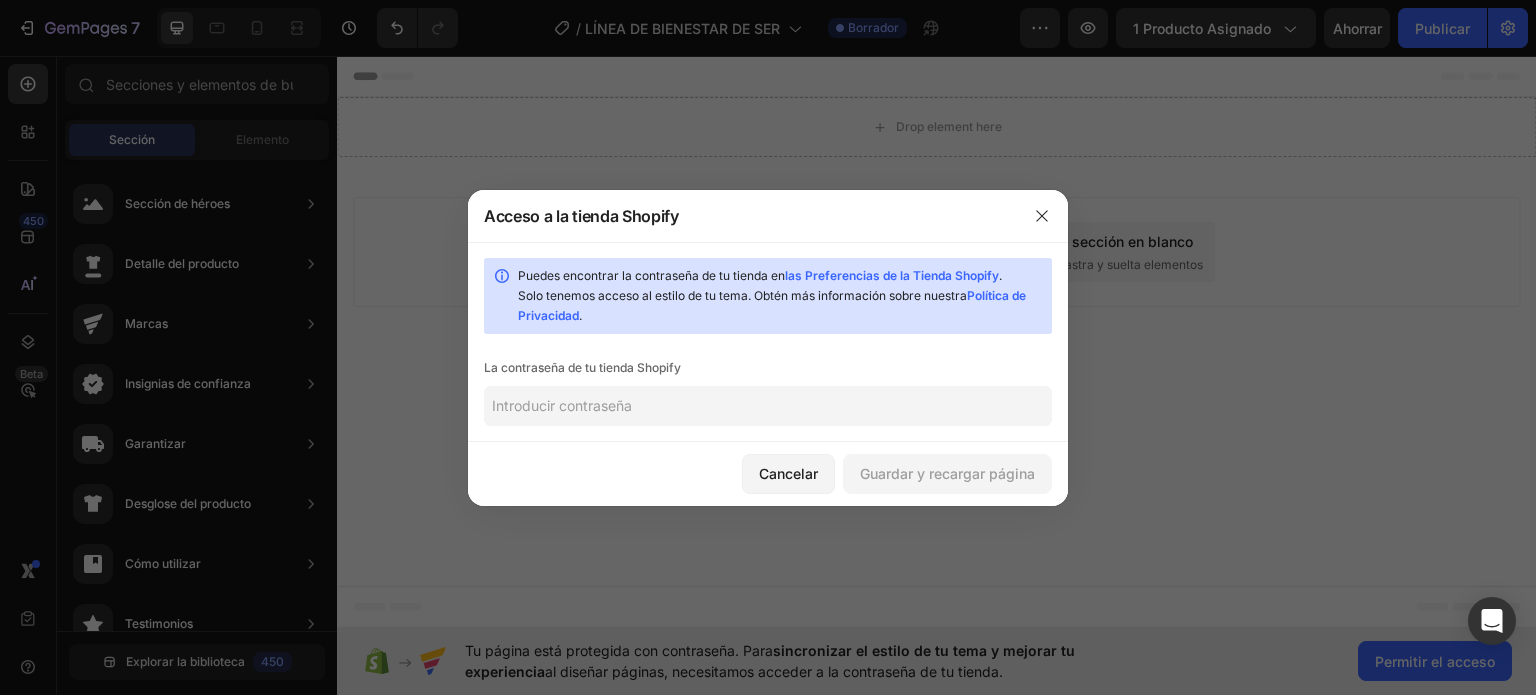 click 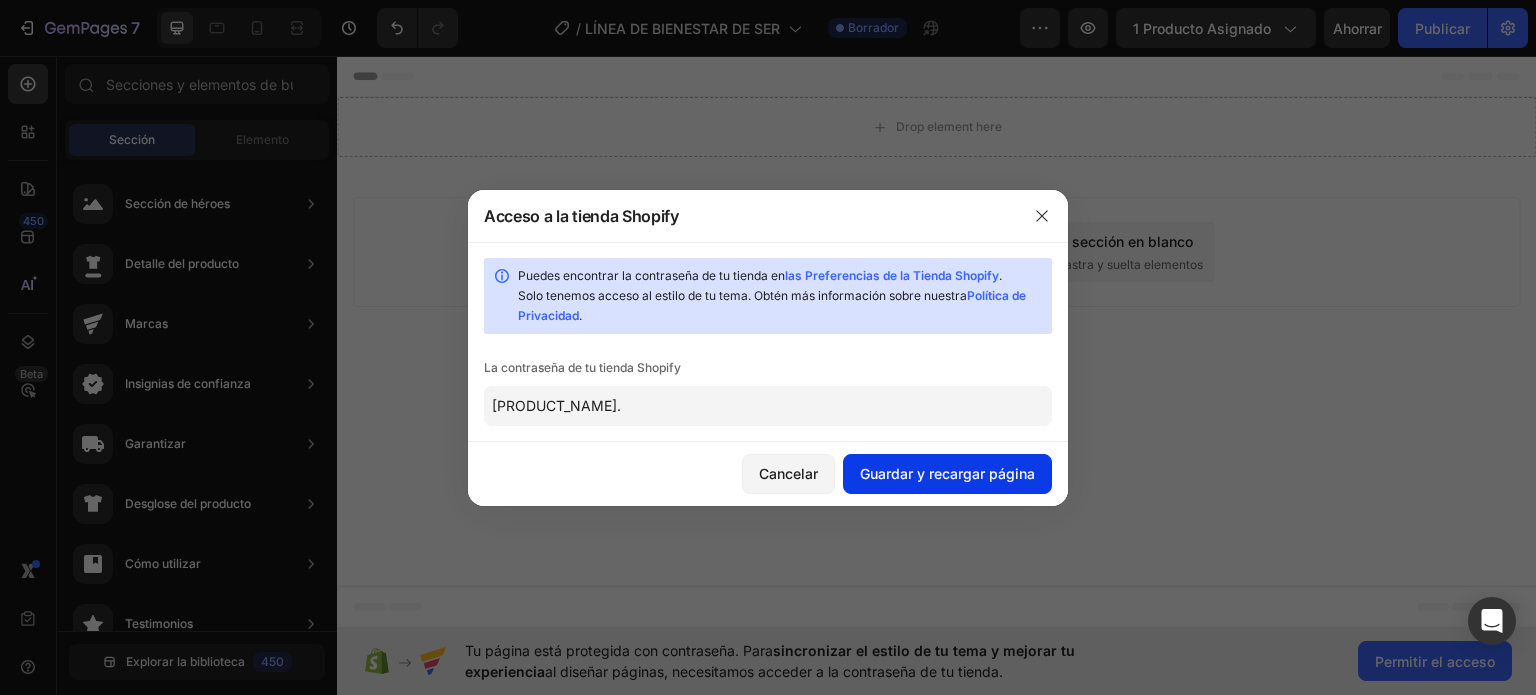 click on "Guardar y recargar página" at bounding box center [947, 473] 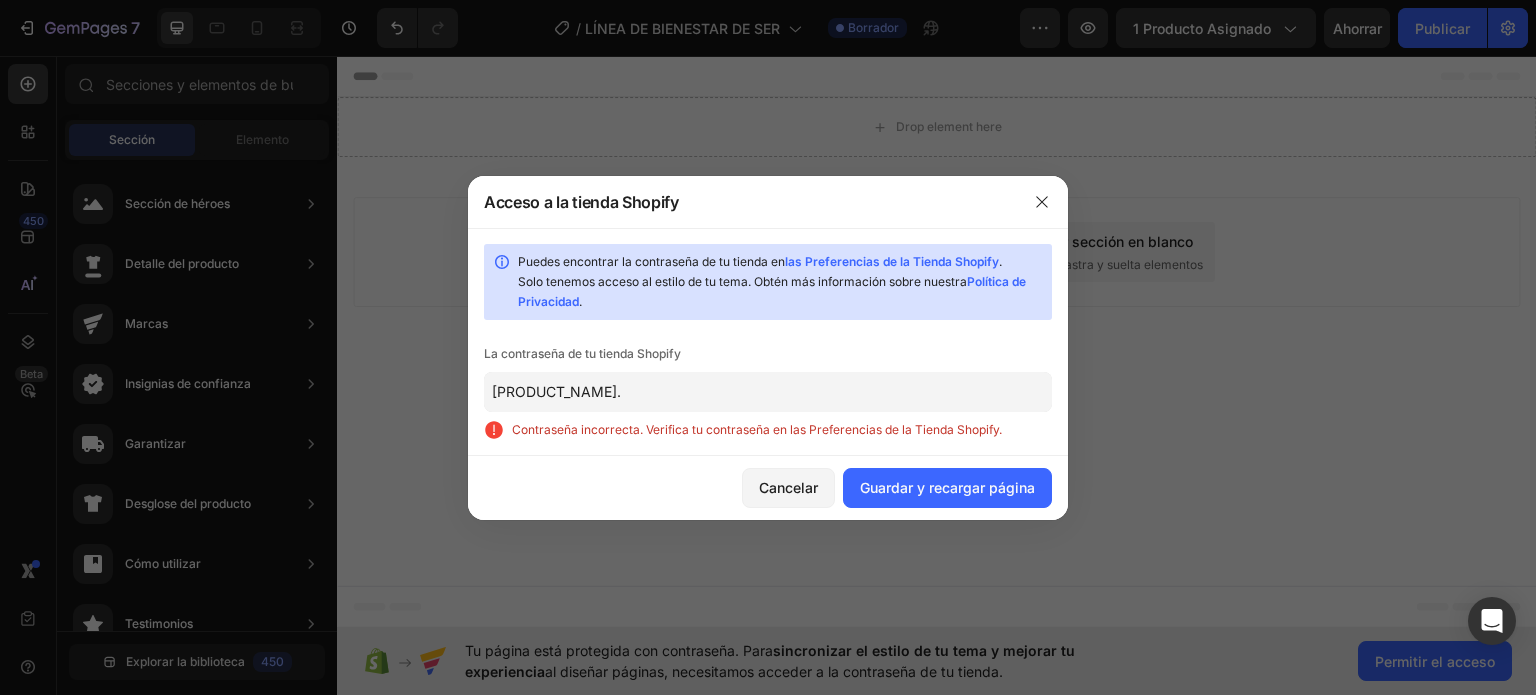 click on "[PRODUCT_NAME]." 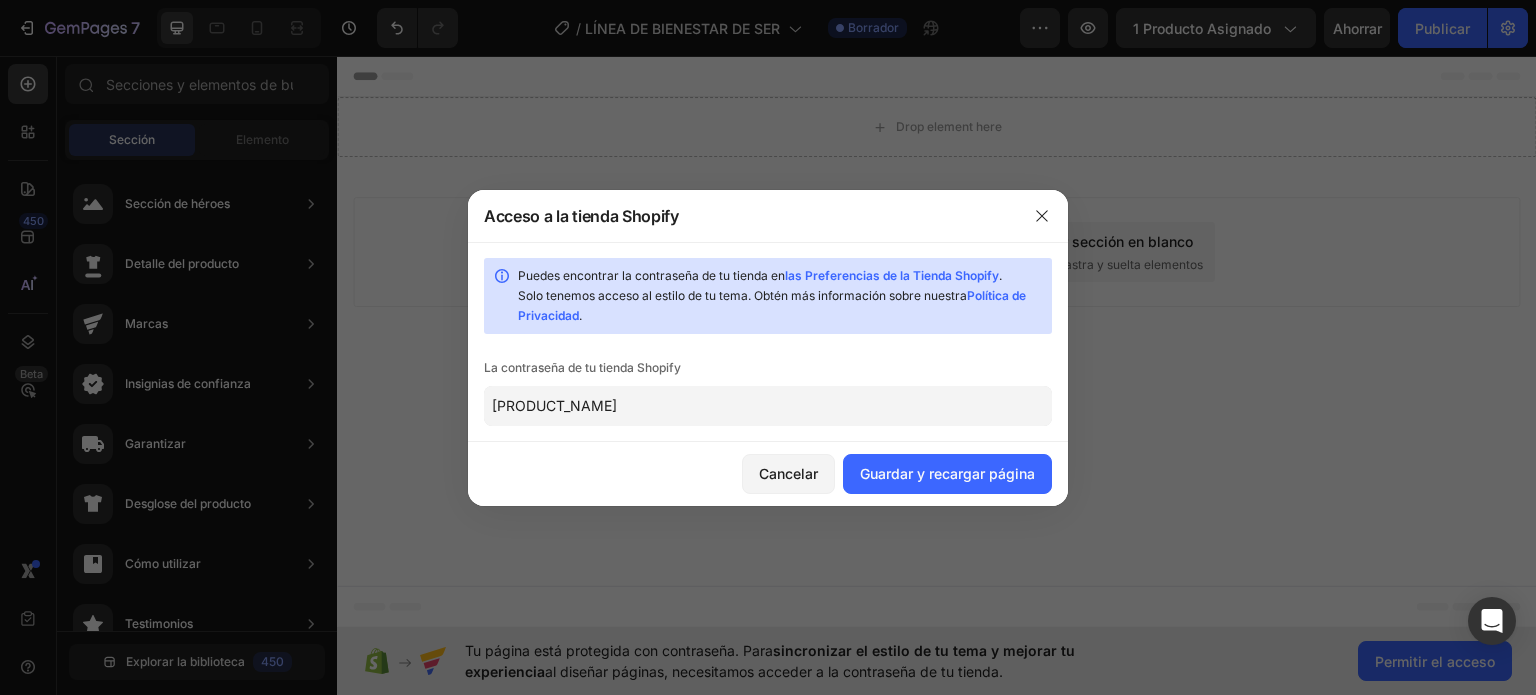 type on "[PRODUCT_NAME]" 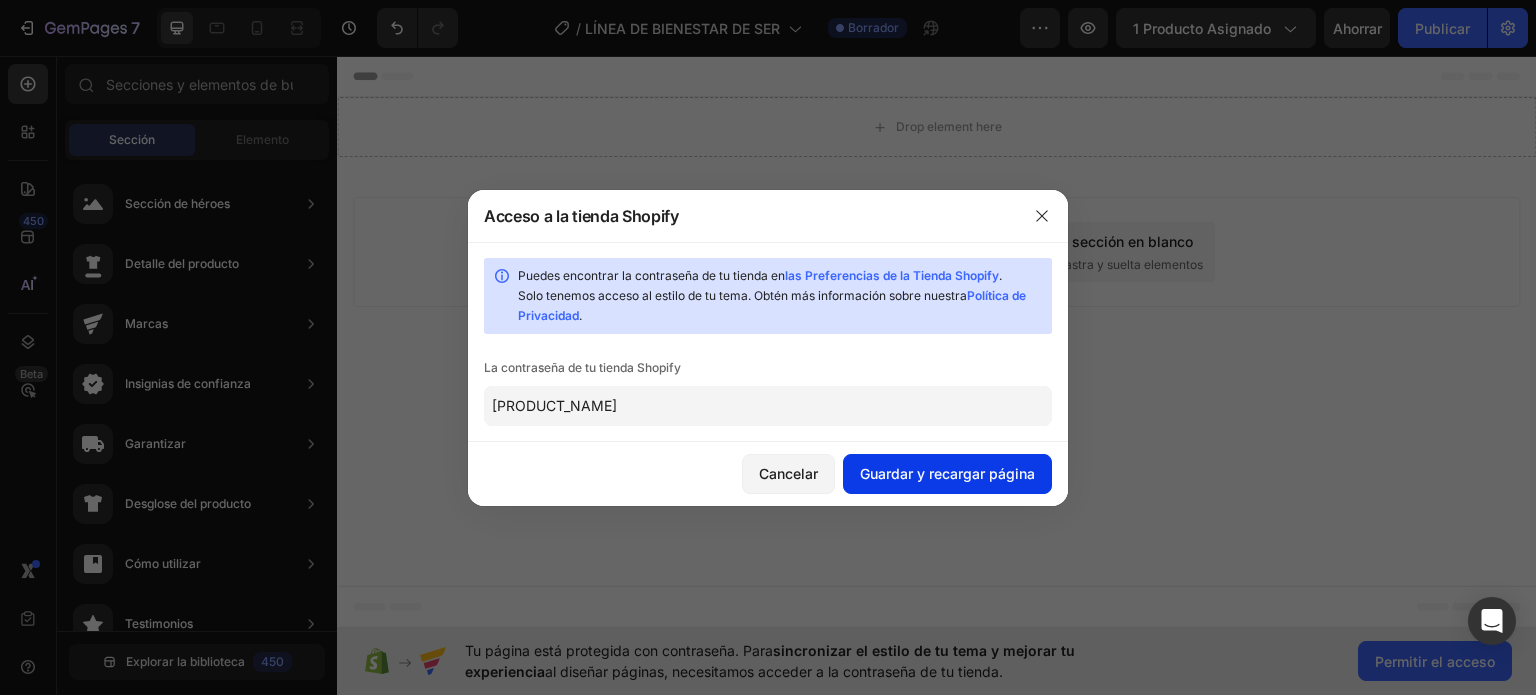 click on "Guardar y recargar página" at bounding box center [947, 473] 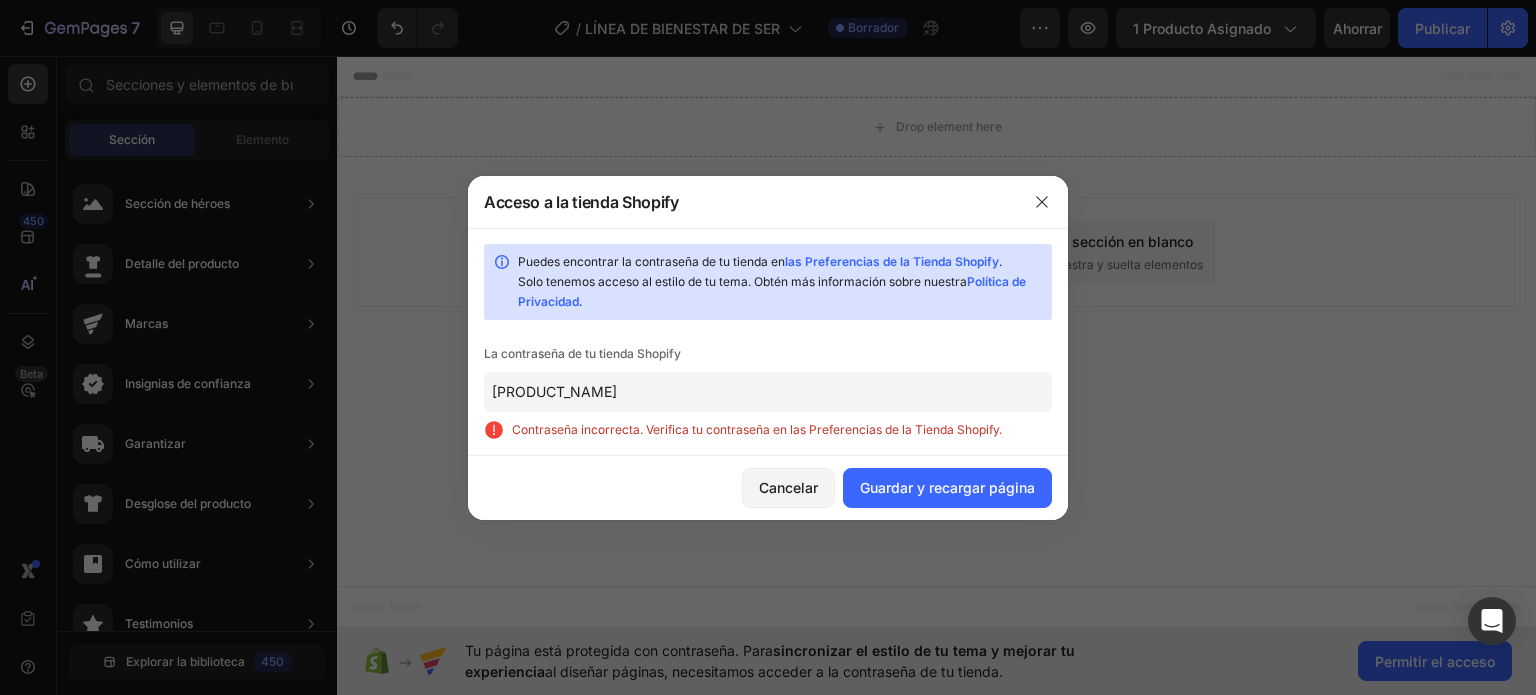 click on "las Preferencias de la Tienda Shopify" at bounding box center (892, 261) 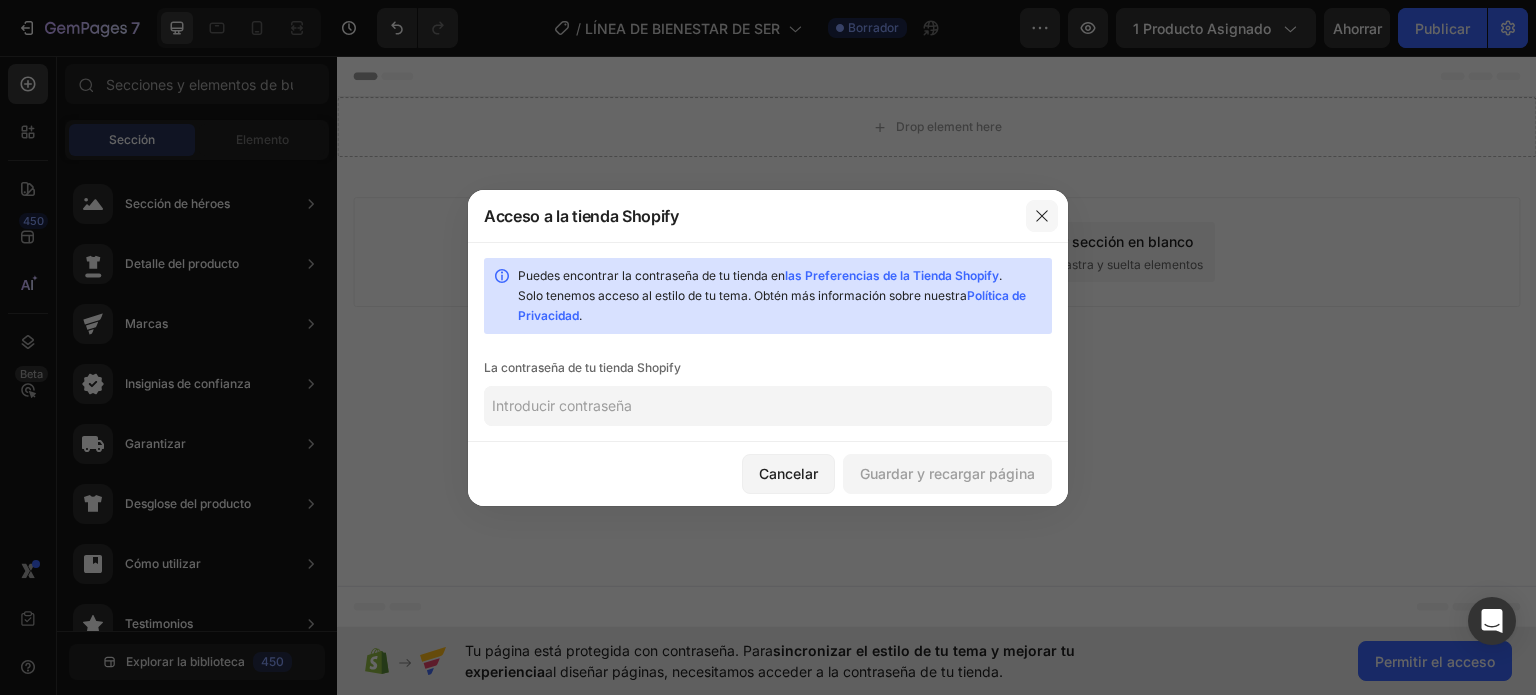 type 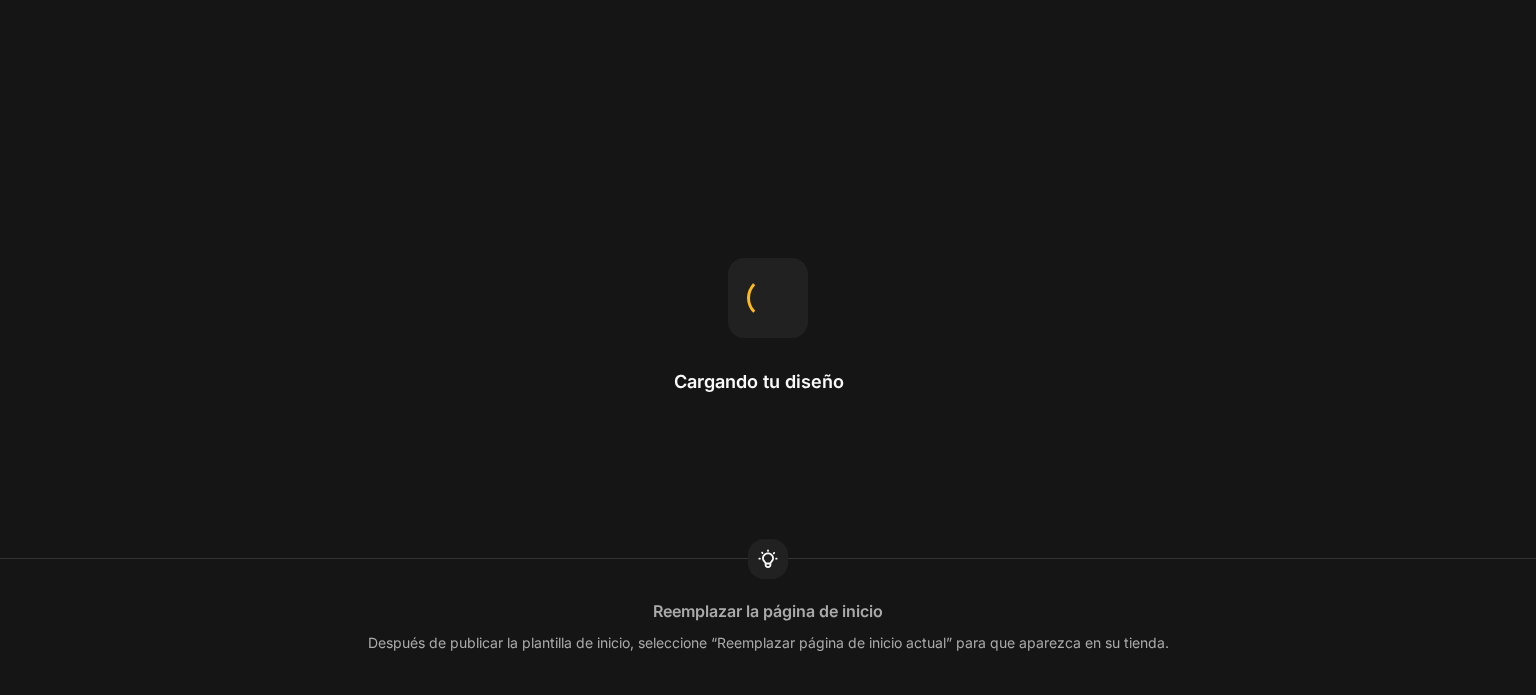 scroll, scrollTop: 0, scrollLeft: 0, axis: both 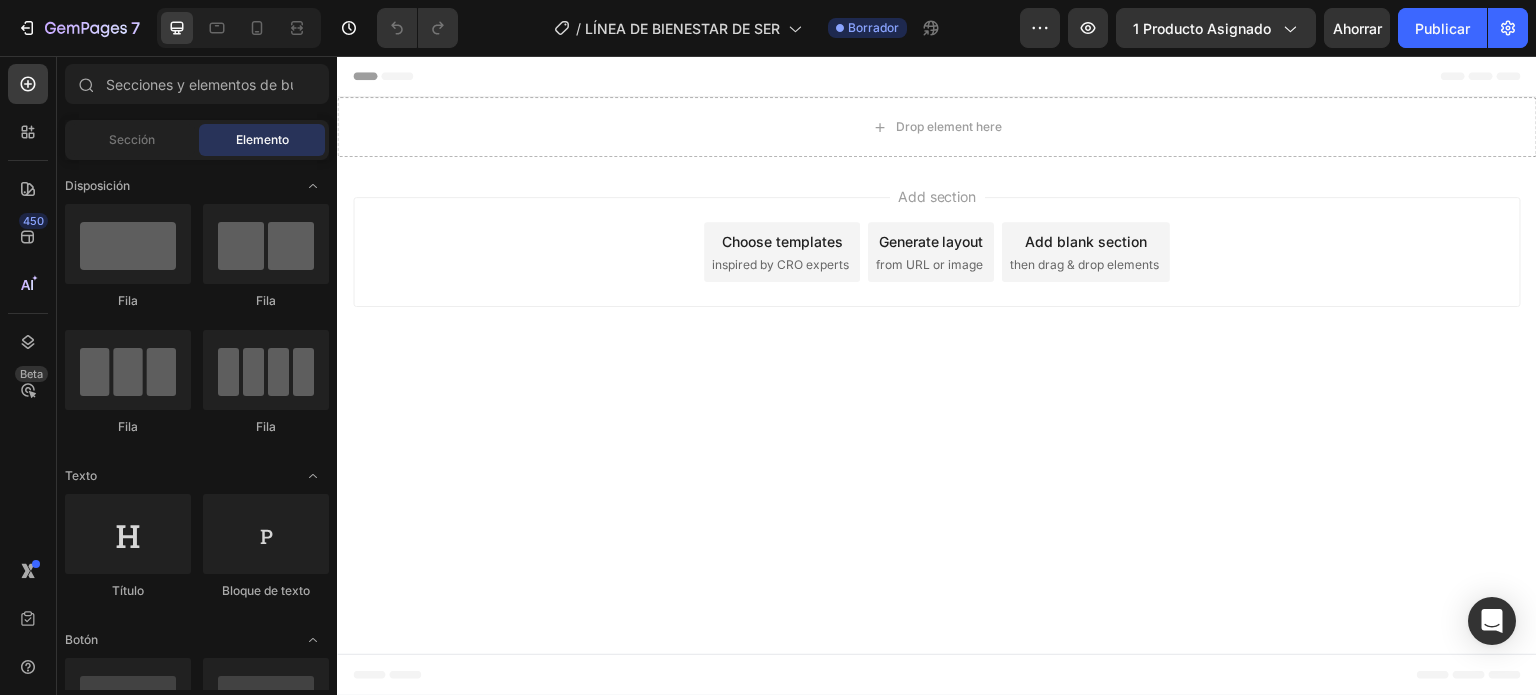 click on "Add section Choose templates inspired by CRO experts Generate layout from URL or image Add blank section then drag & drop elements" at bounding box center (937, 252) 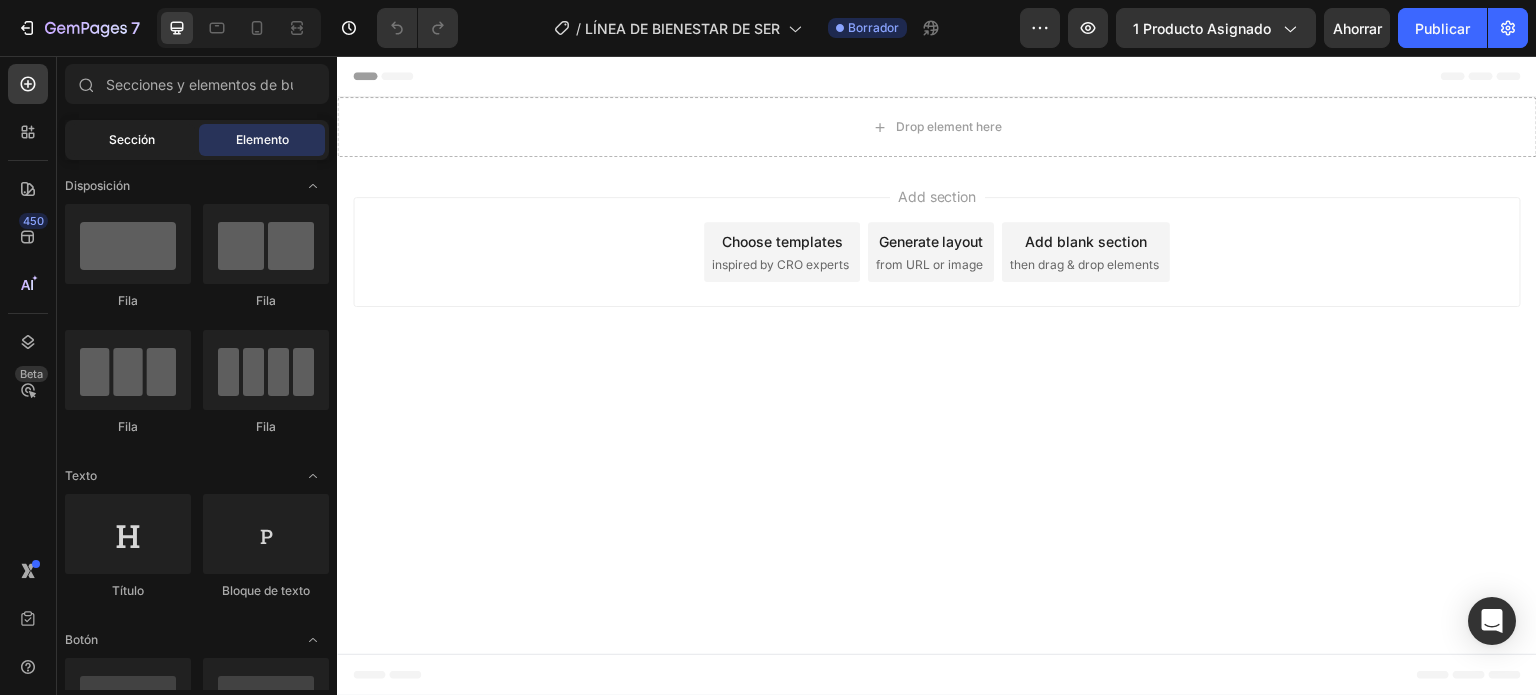 click on "Sección" 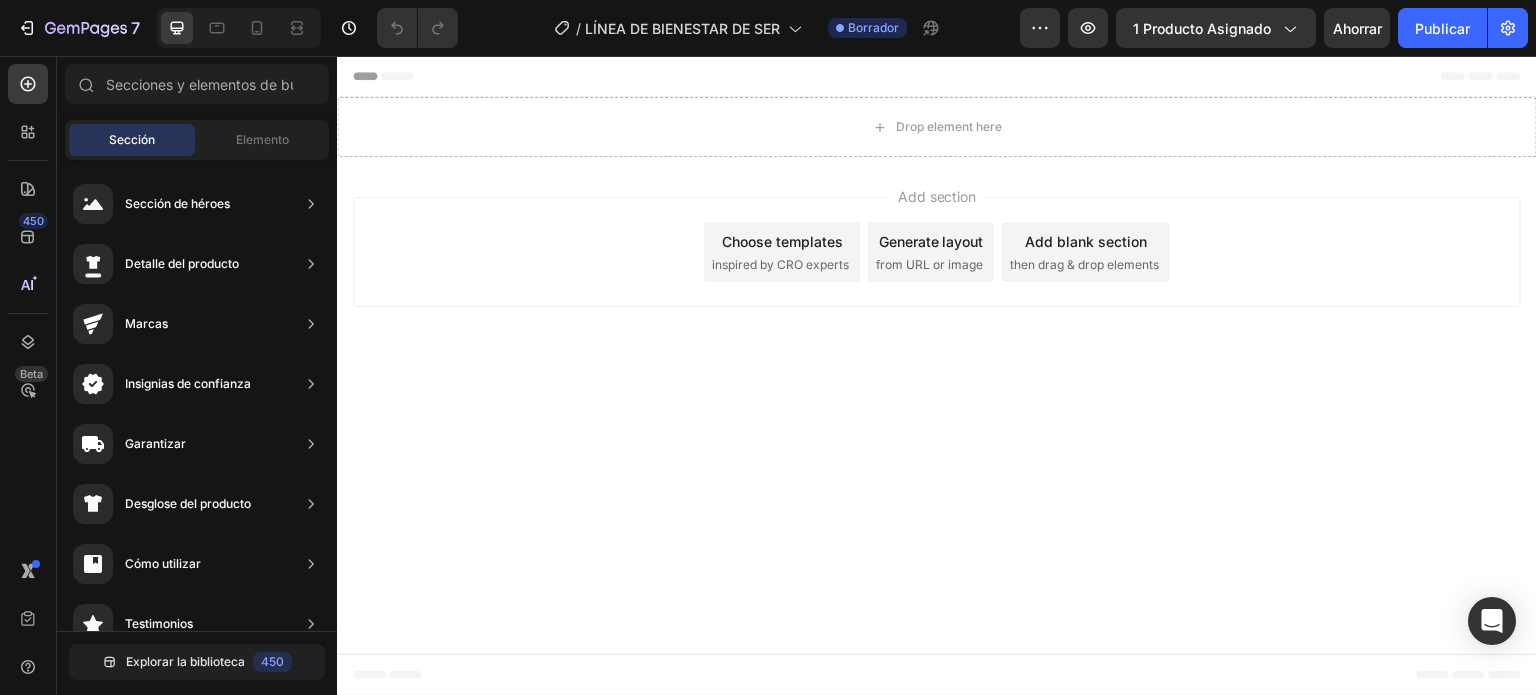 click on "Header
Drop element here Row Section 1 Root Start with Sections from sidebar Add sections Add elements Start with Generating from URL or image Add section Choose templates inspired by CRO experts Generate layout from URL or image Add blank section then drag & drop elements Footer" at bounding box center [937, 376] 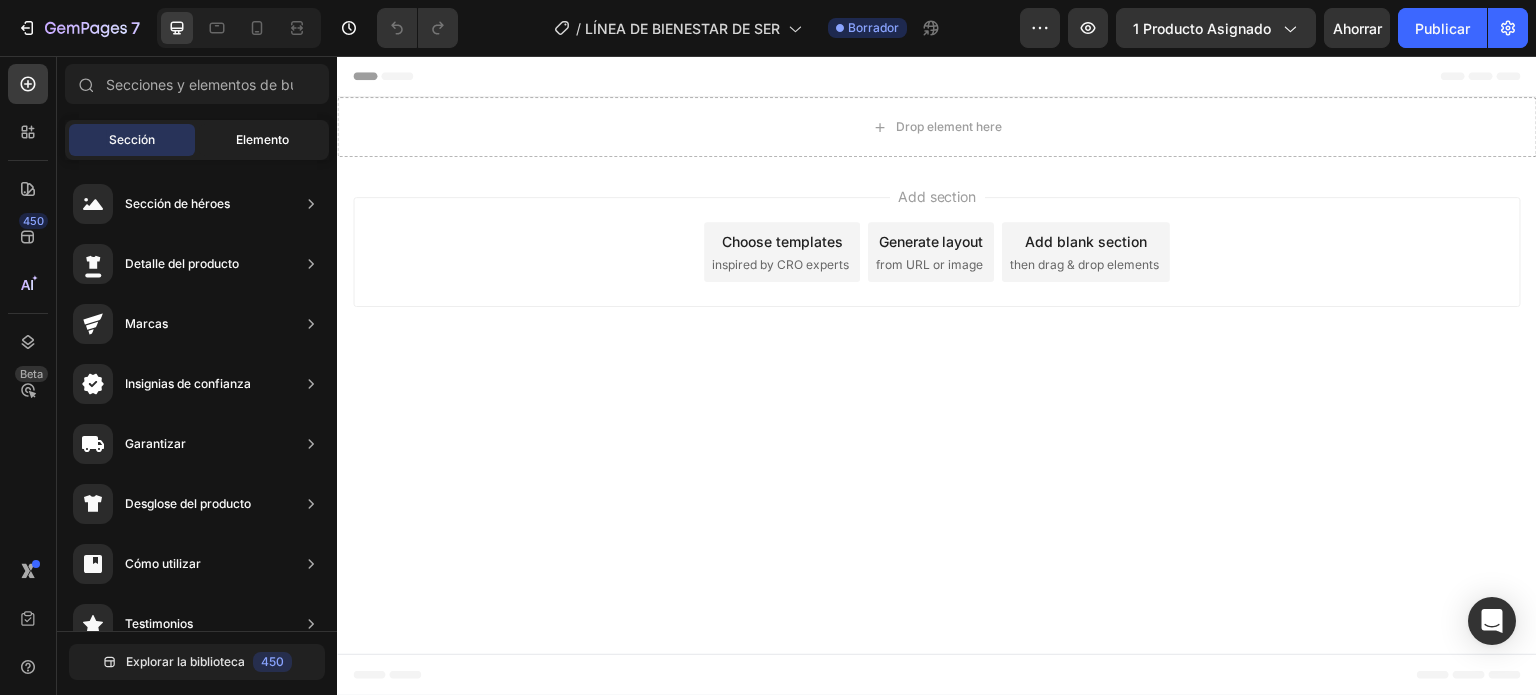 click on "Elemento" at bounding box center [262, 139] 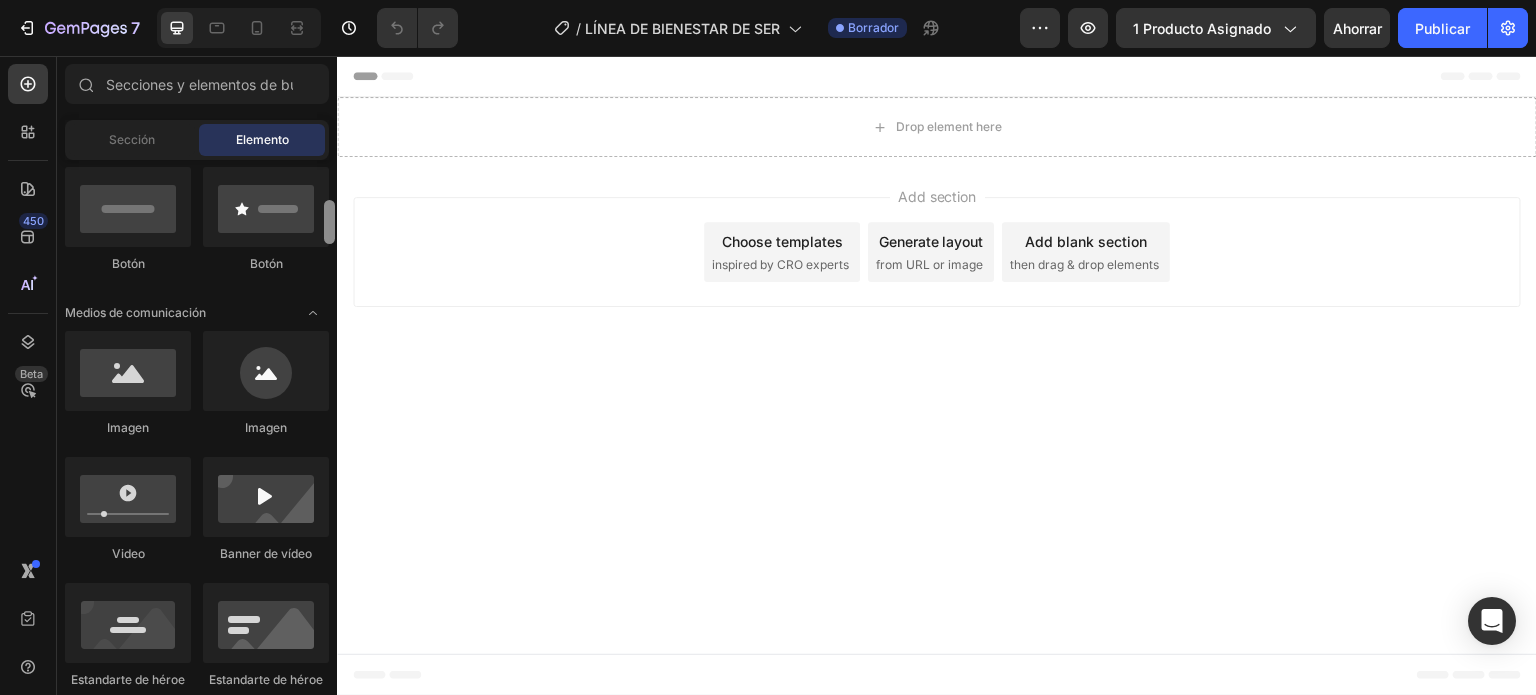 drag, startPoint x: 666, startPoint y: 243, endPoint x: 340, endPoint y: 374, distance: 351.33603 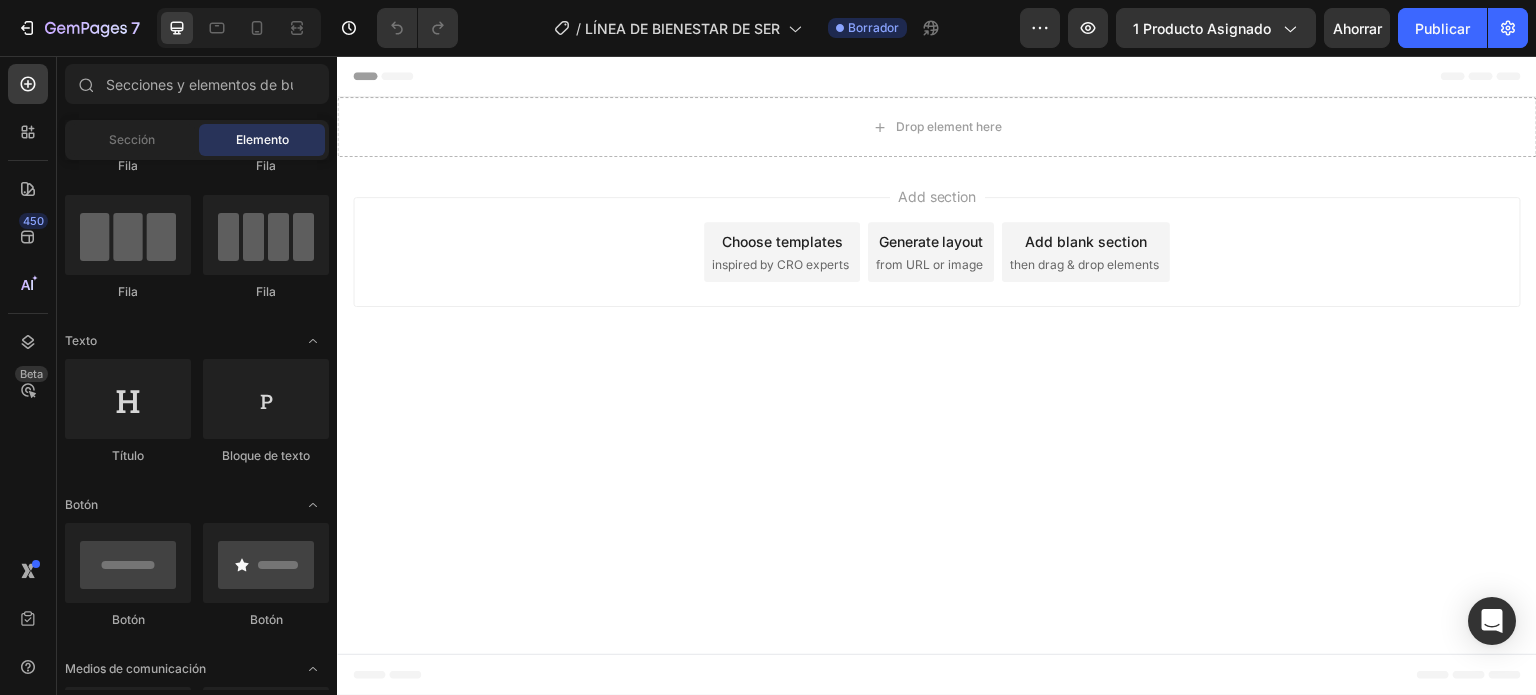 scroll, scrollTop: 0, scrollLeft: 0, axis: both 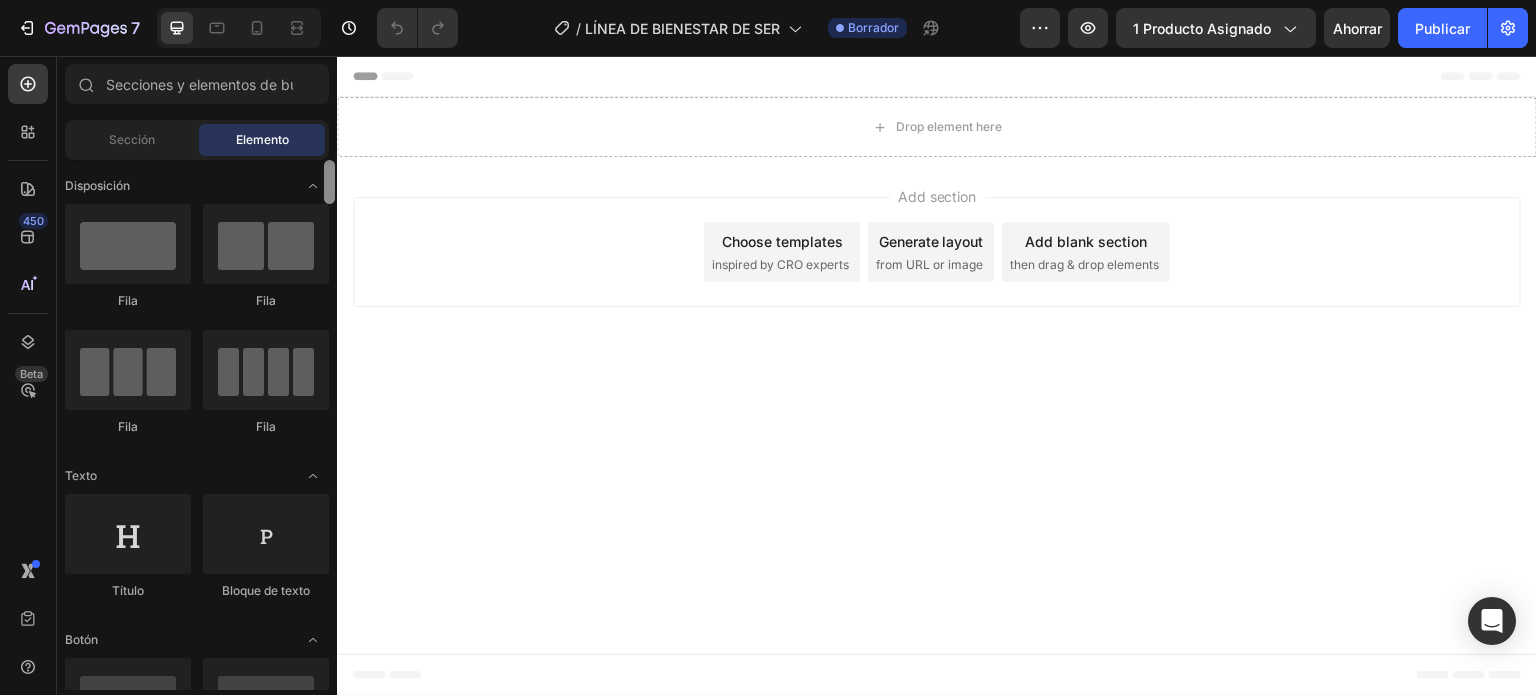 drag, startPoint x: 327, startPoint y: 223, endPoint x: 334, endPoint y: 114, distance: 109.22454 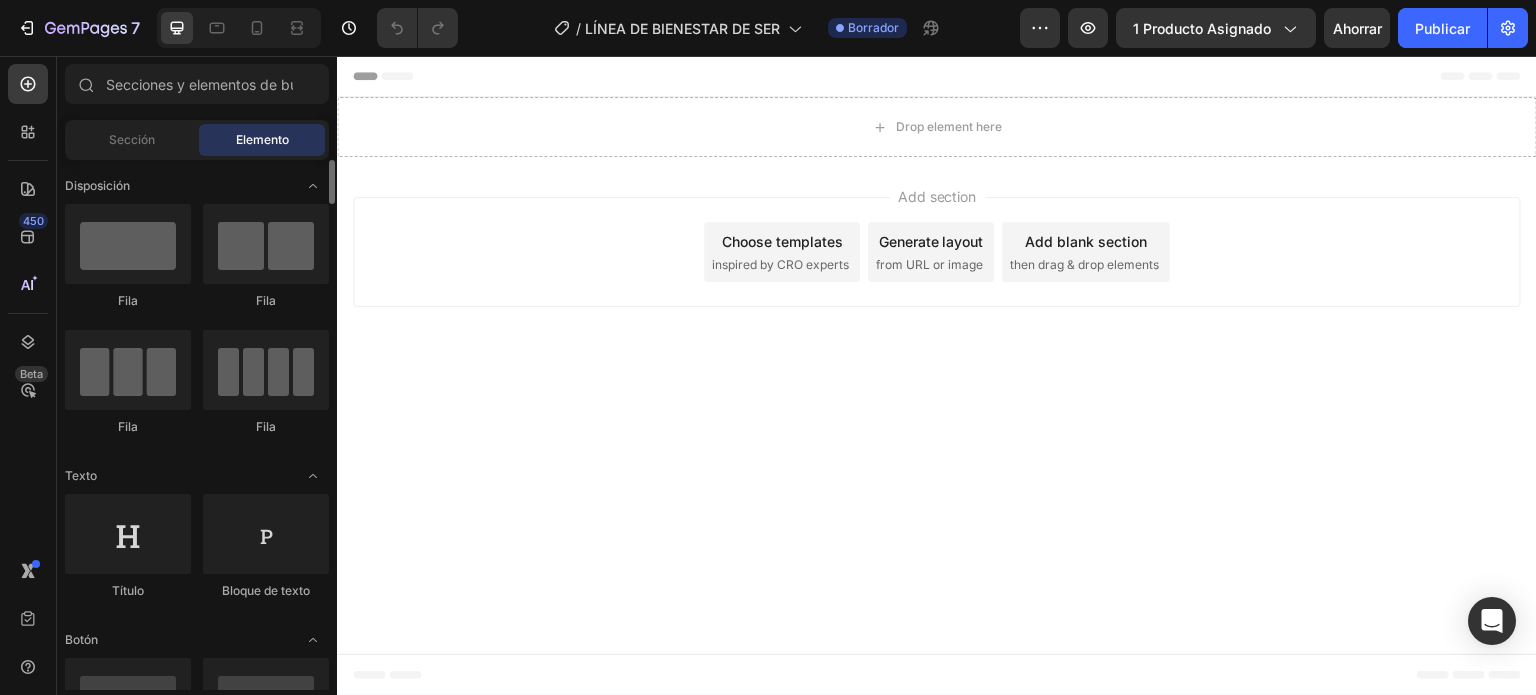 click on "Add section Choose templates inspired by CRO experts Generate layout from URL or image Add blank section then drag & drop elements" at bounding box center [937, 252] 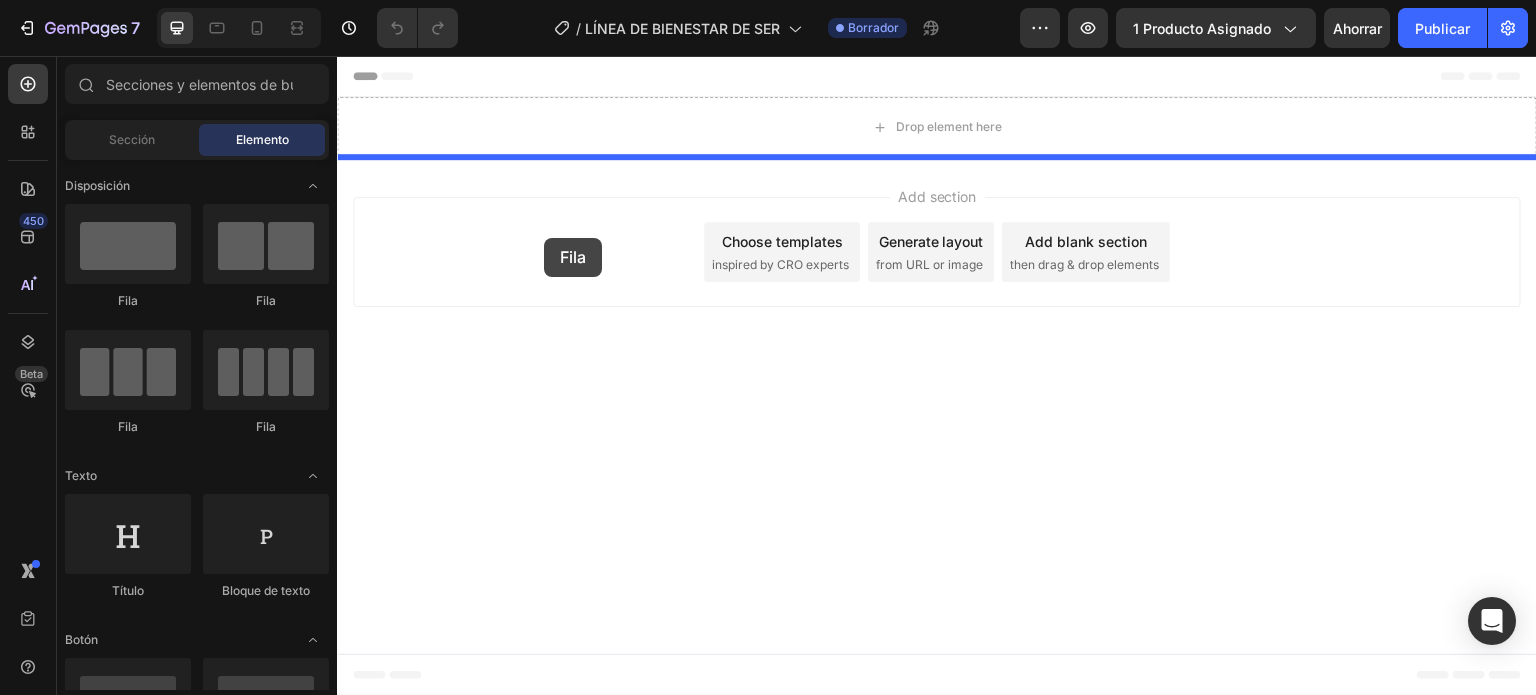 drag, startPoint x: 481, startPoint y: 288, endPoint x: 544, endPoint y: 238, distance: 80.43009 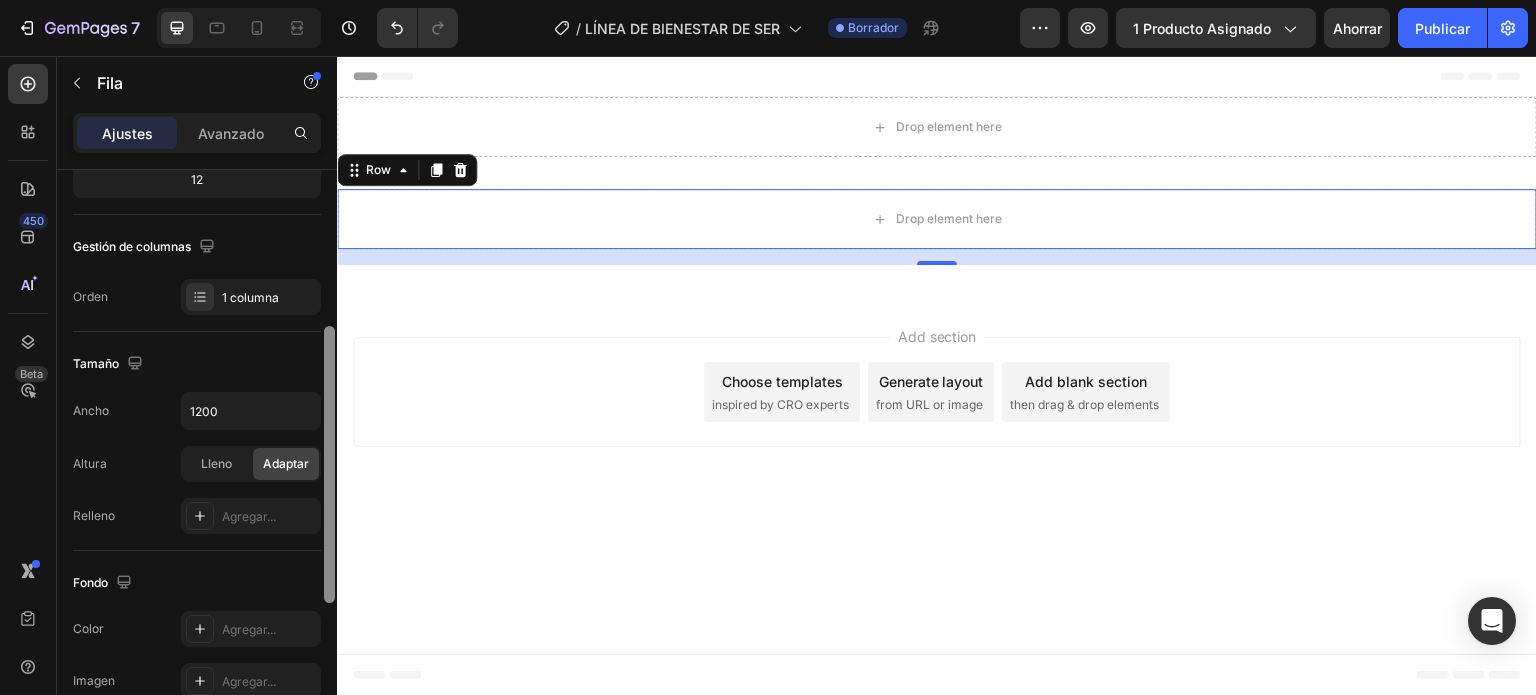 scroll, scrollTop: 290, scrollLeft: 0, axis: vertical 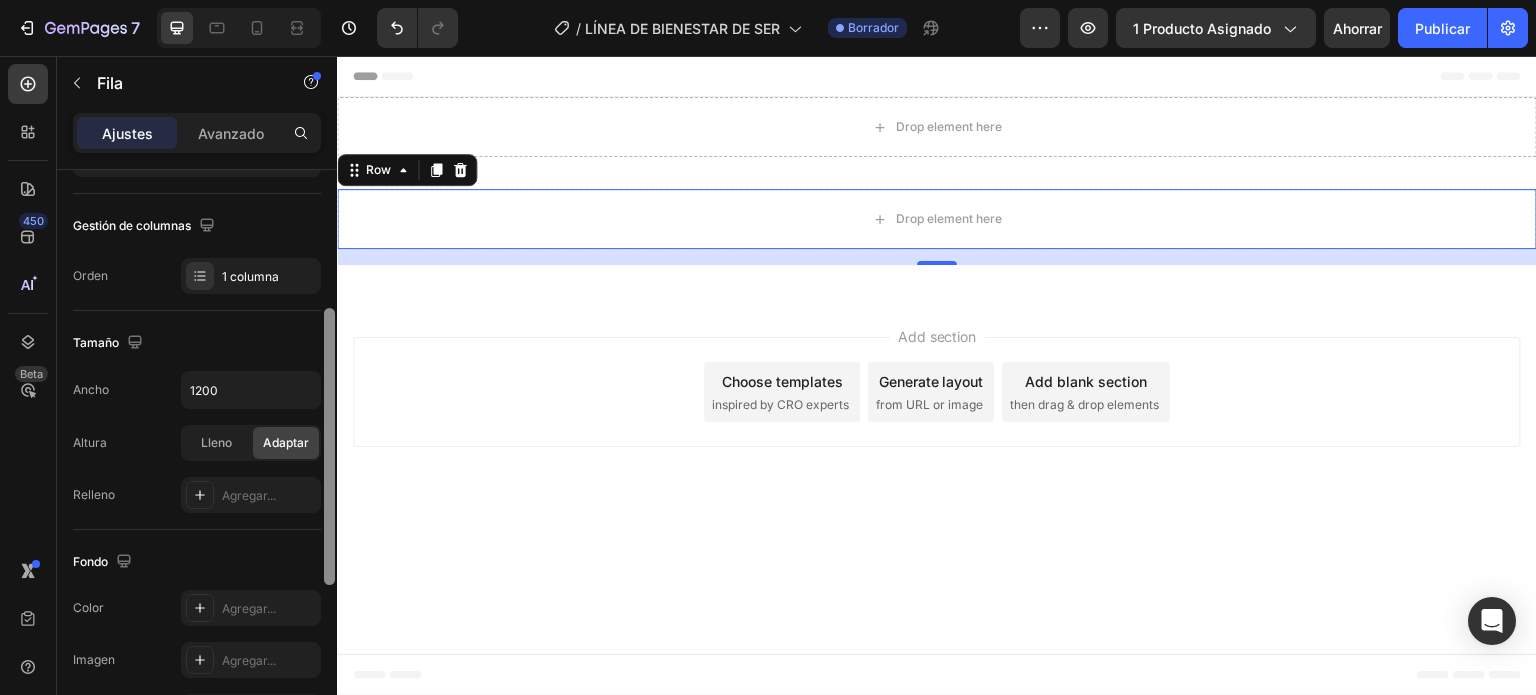 drag, startPoint x: 332, startPoint y: 380, endPoint x: 318, endPoint y: 519, distance: 139.70326 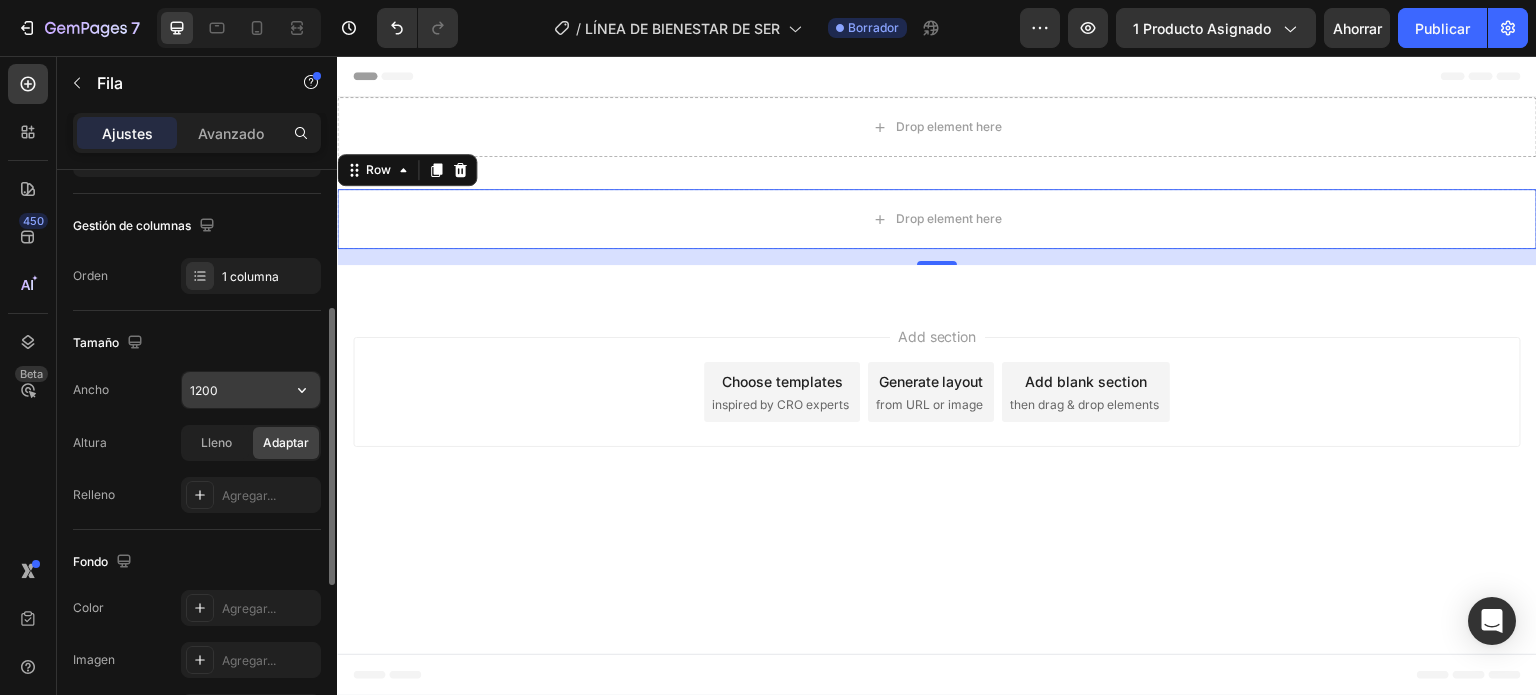 click 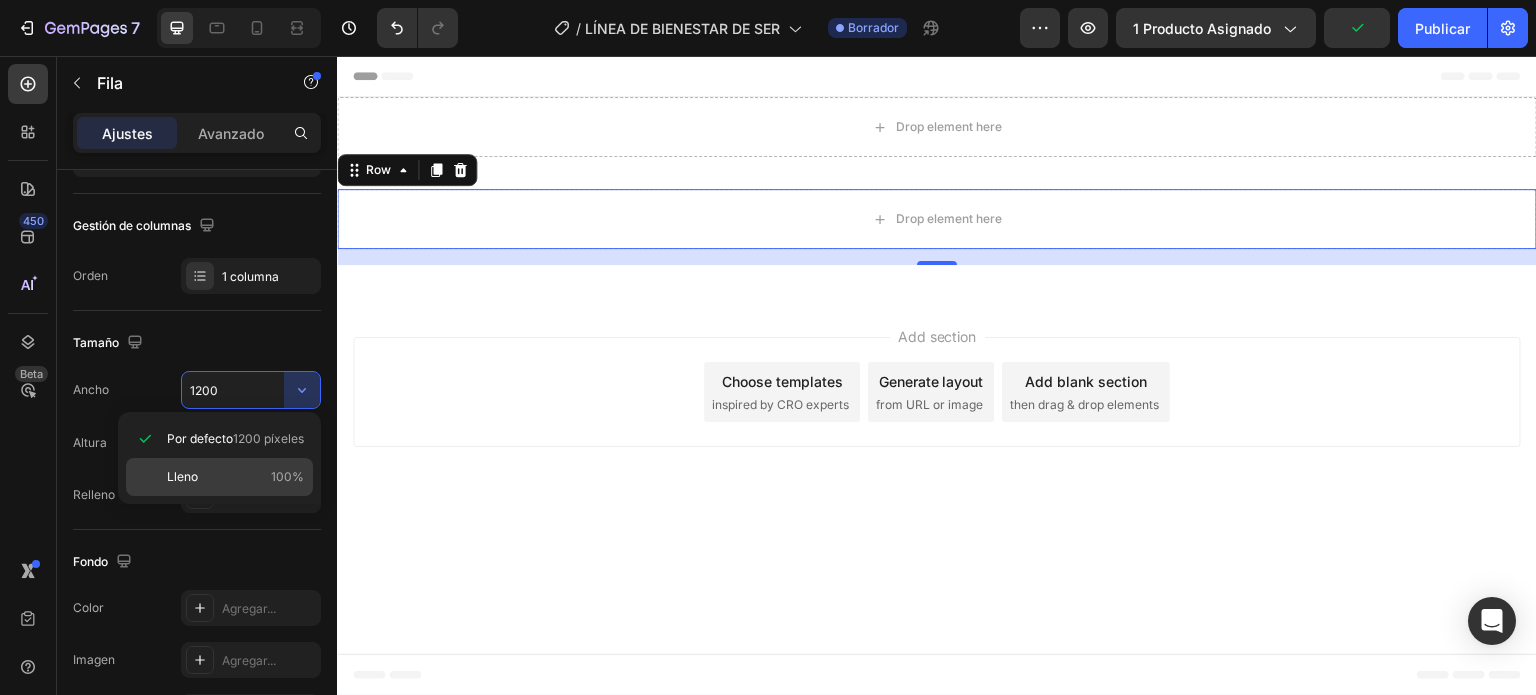 click on "Lleno 100%" at bounding box center [235, 477] 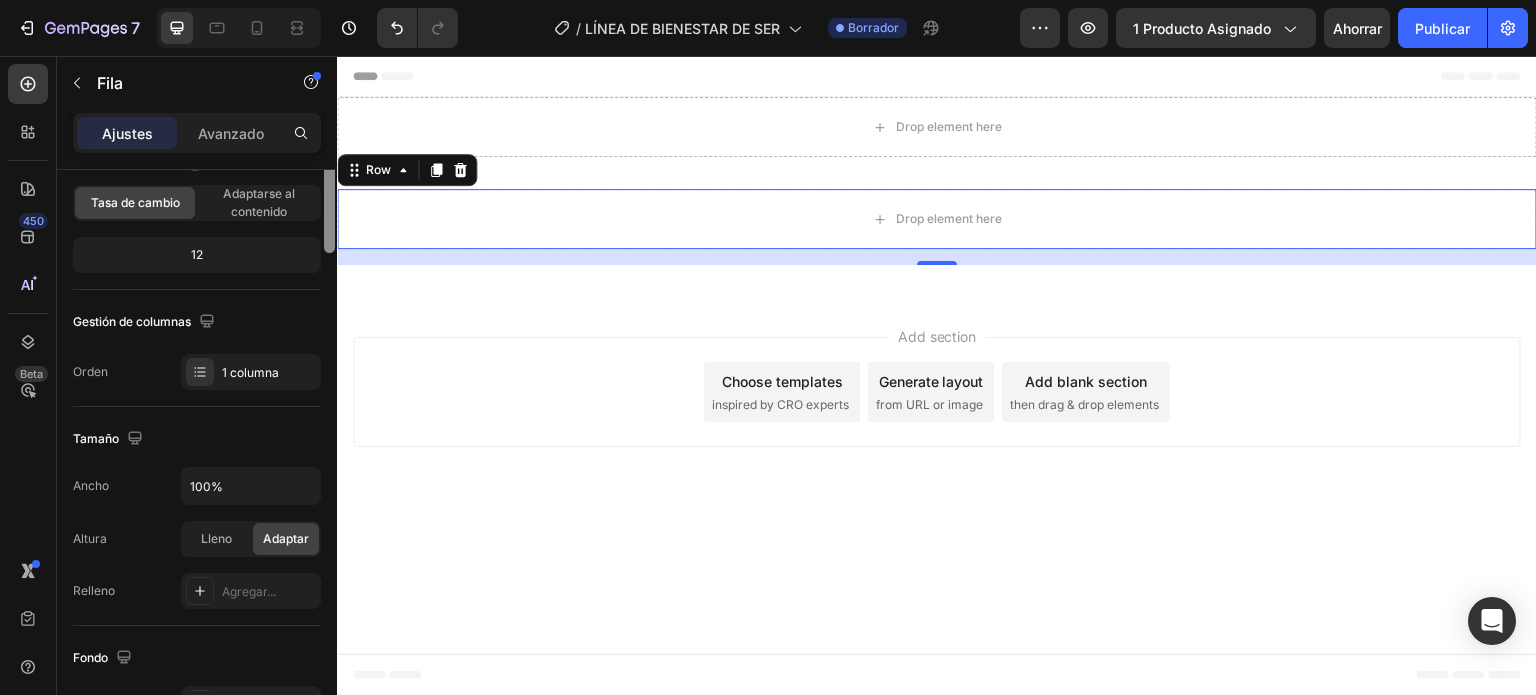 scroll, scrollTop: 0, scrollLeft: 0, axis: both 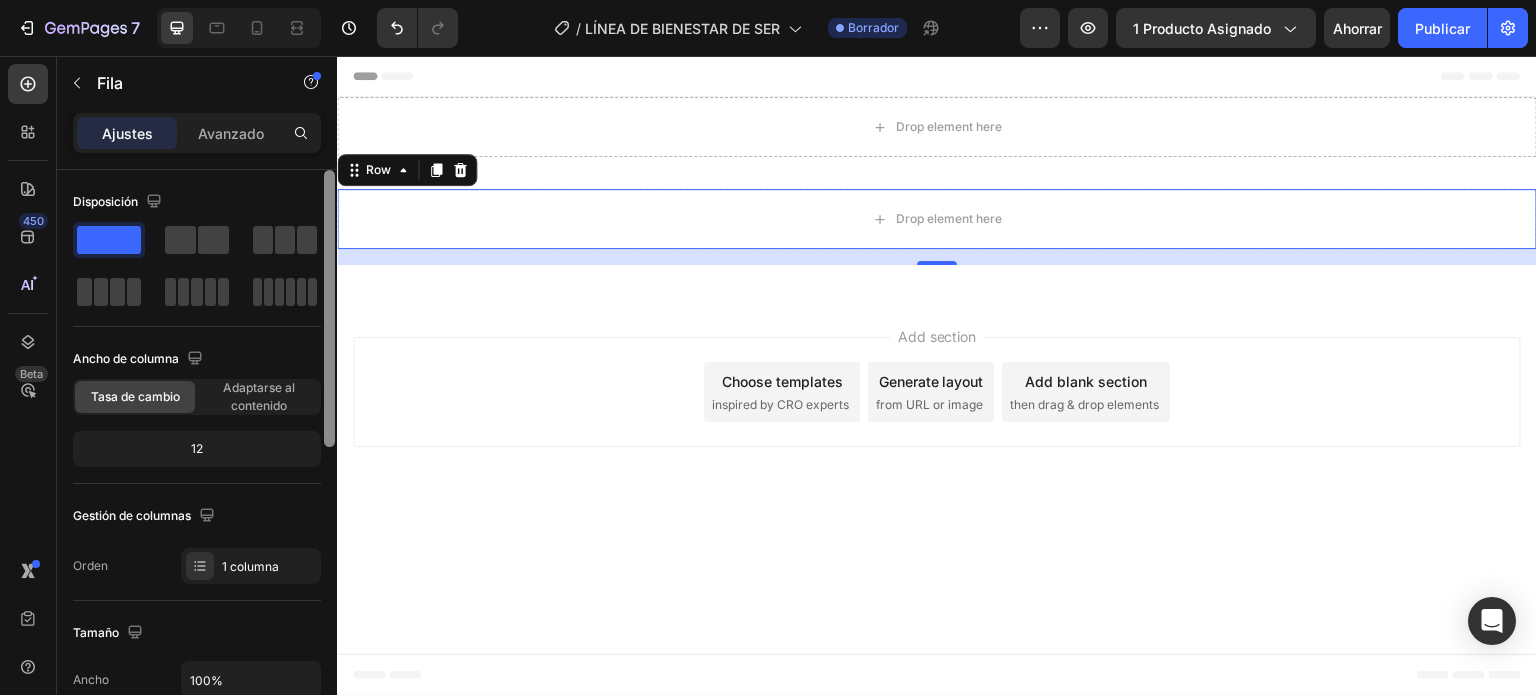drag, startPoint x: 330, startPoint y: 434, endPoint x: 317, endPoint y: 192, distance: 242.34892 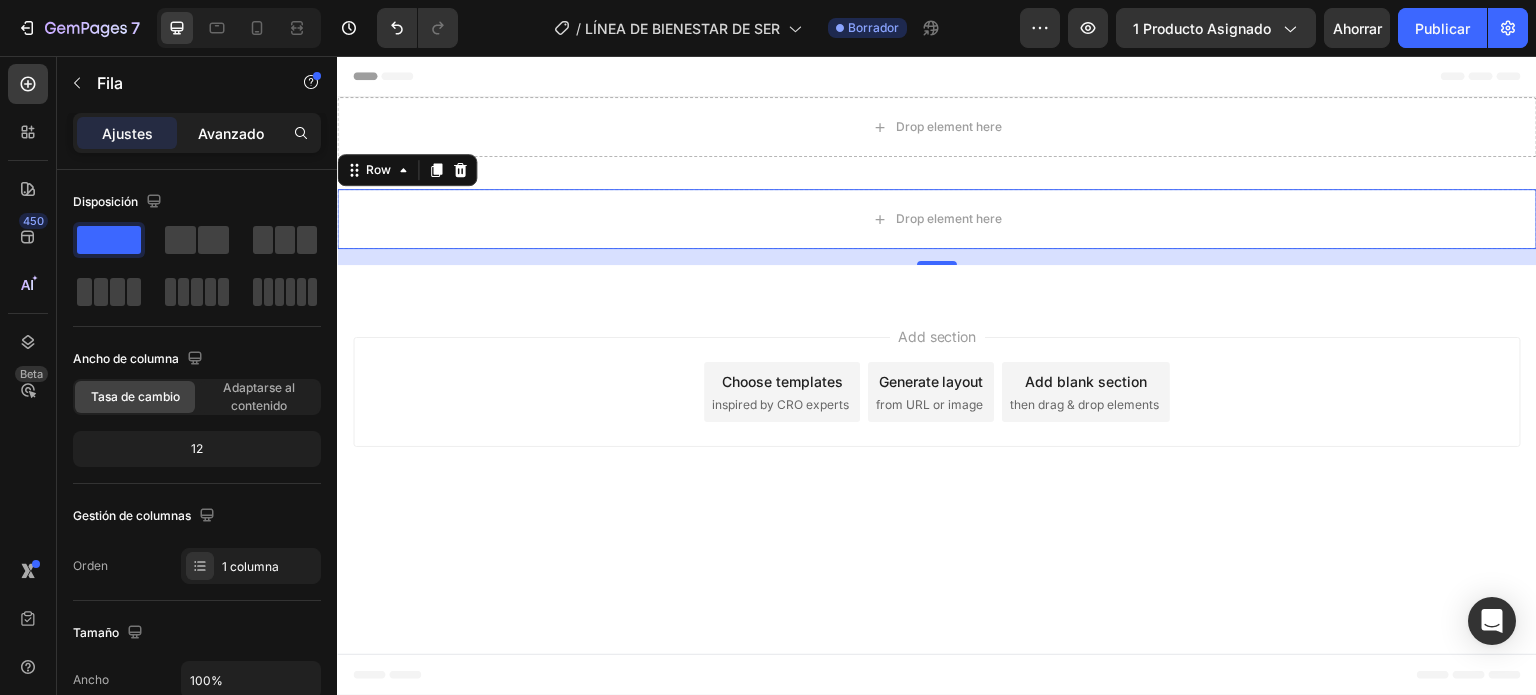 click on "Avanzado" at bounding box center [231, 133] 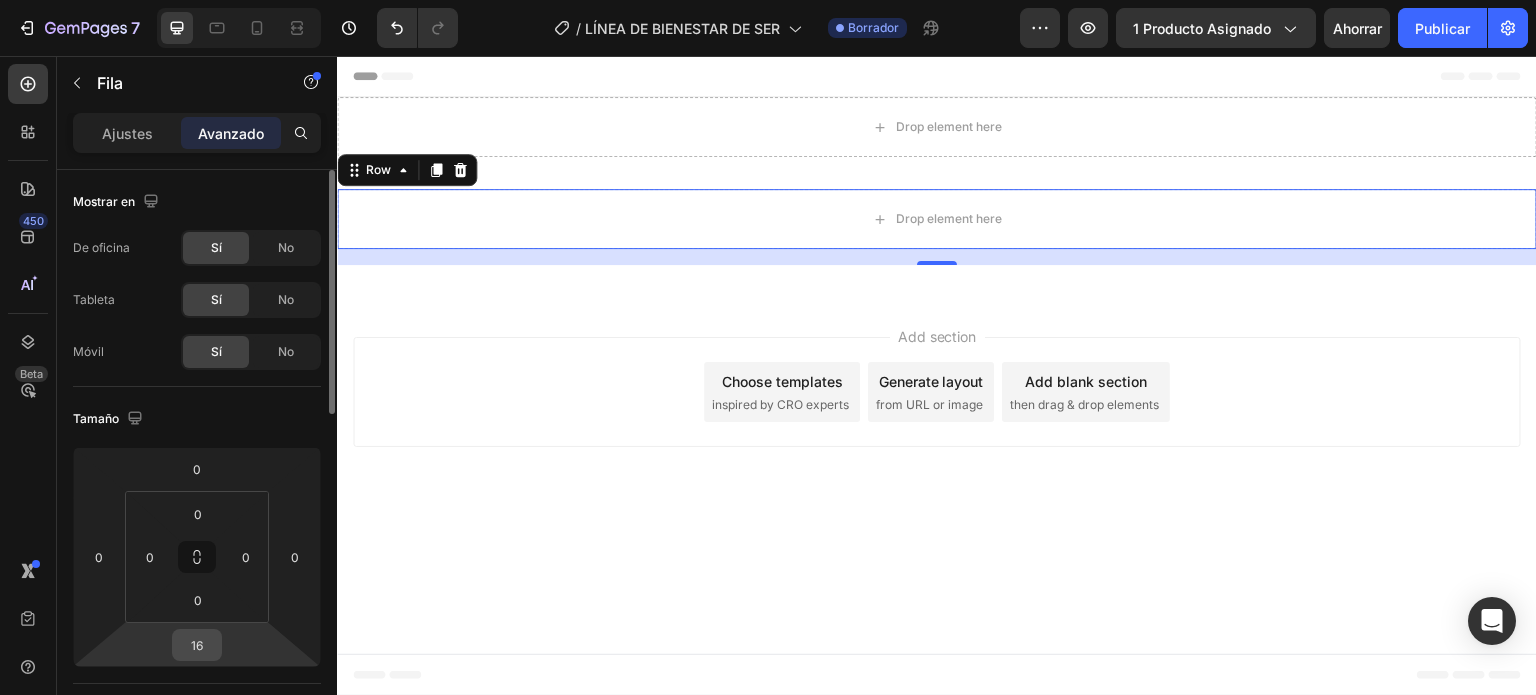 click on "16" at bounding box center (197, 645) 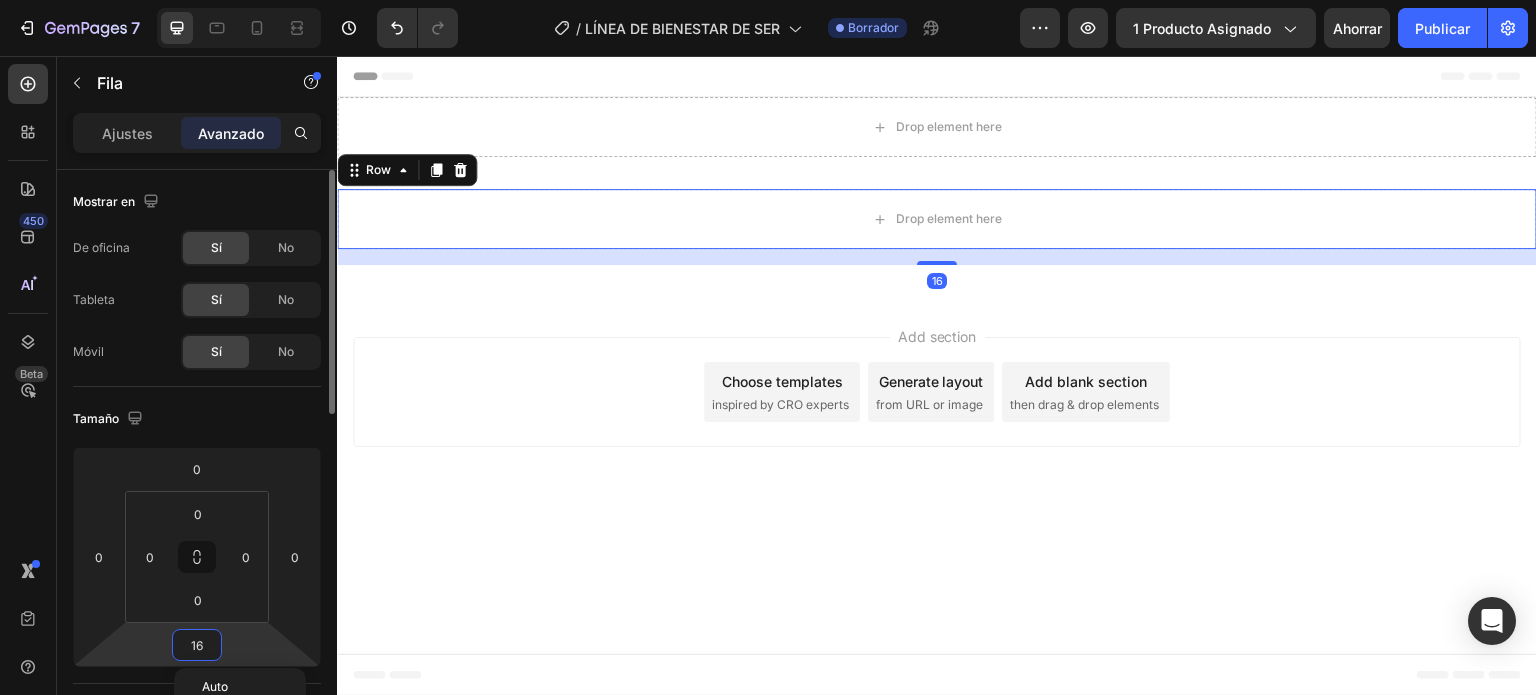 type on "0" 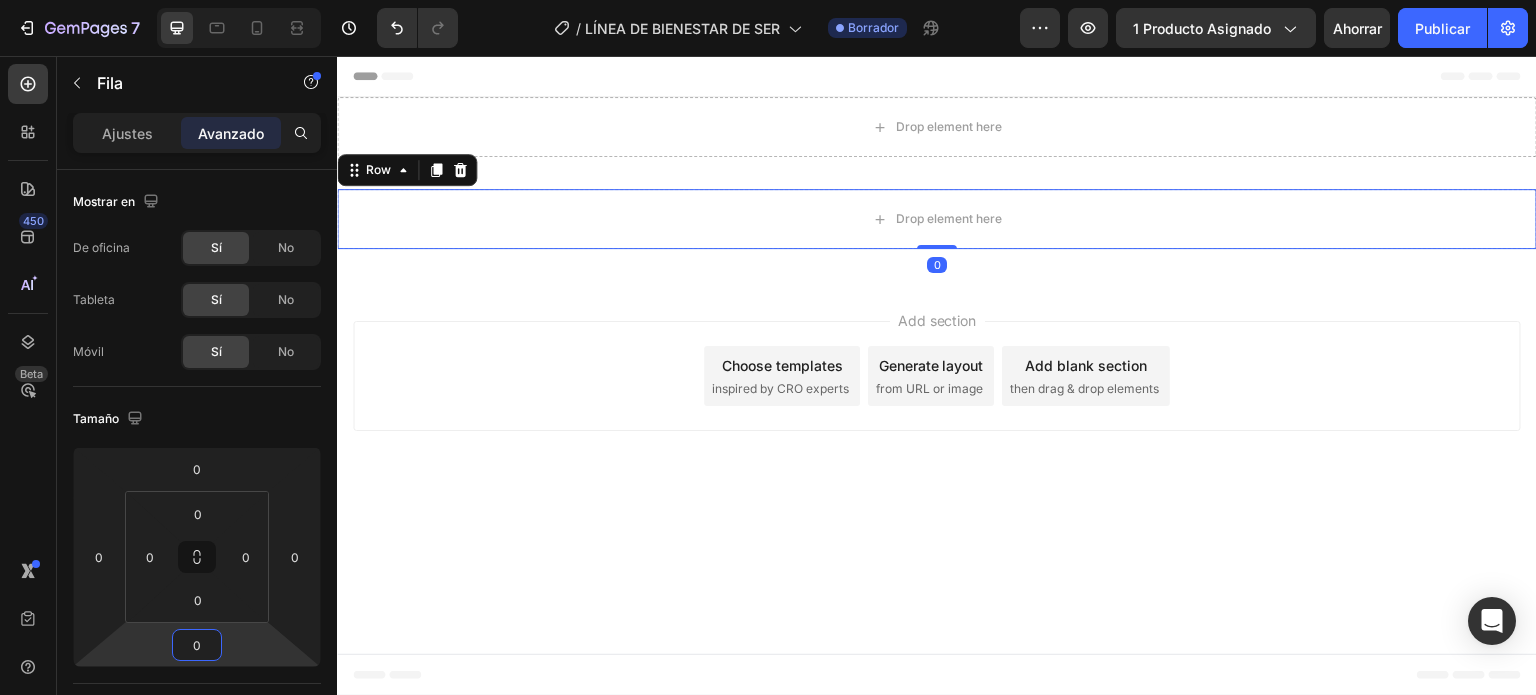 click on "Header
Drop element here Row Section 1
Drop element here Row   0 Section 2 Root Start with Sections from sidebar Add sections Add elements Start with Generating from URL or image Add section Choose templates inspired by CRO experts Generate layout from URL or image Add blank section then drag & drop elements Footer" at bounding box center [937, 376] 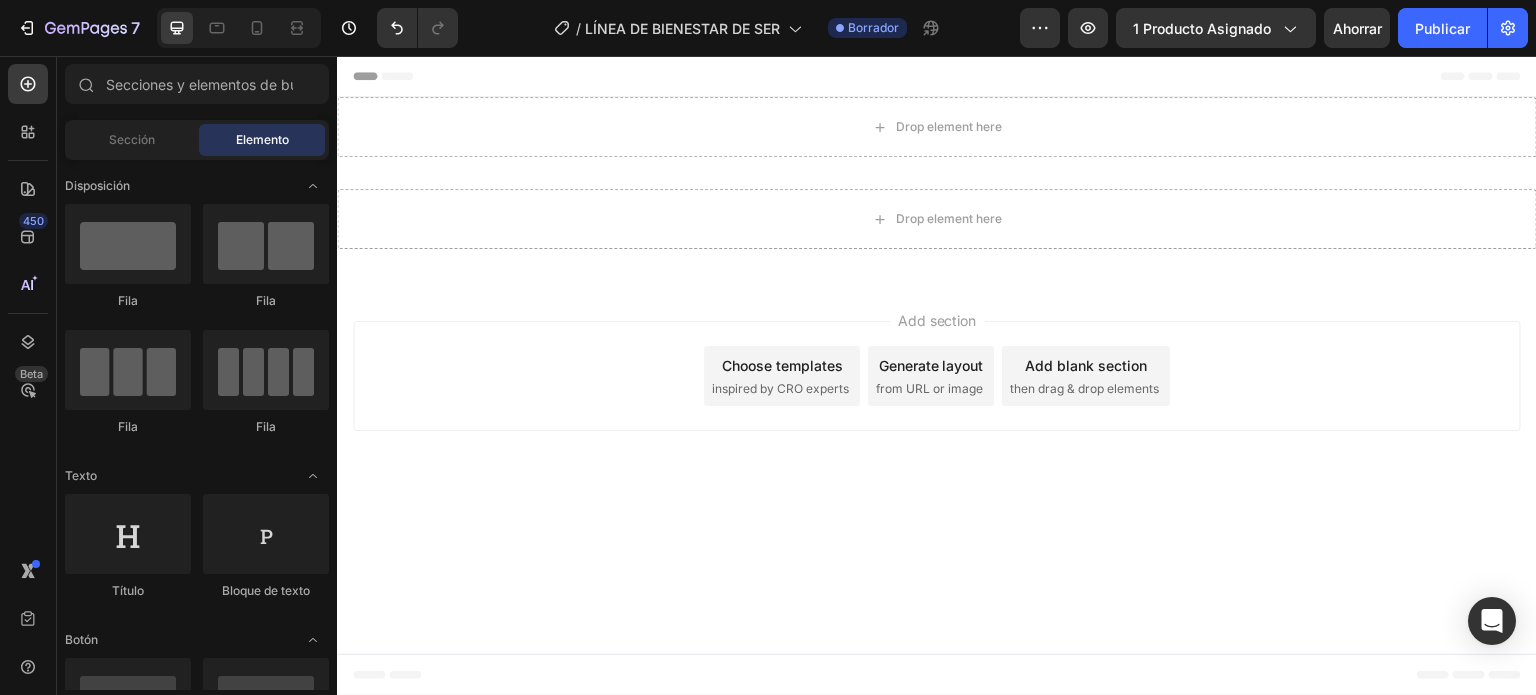 click on "Header" at bounding box center [394, 76] 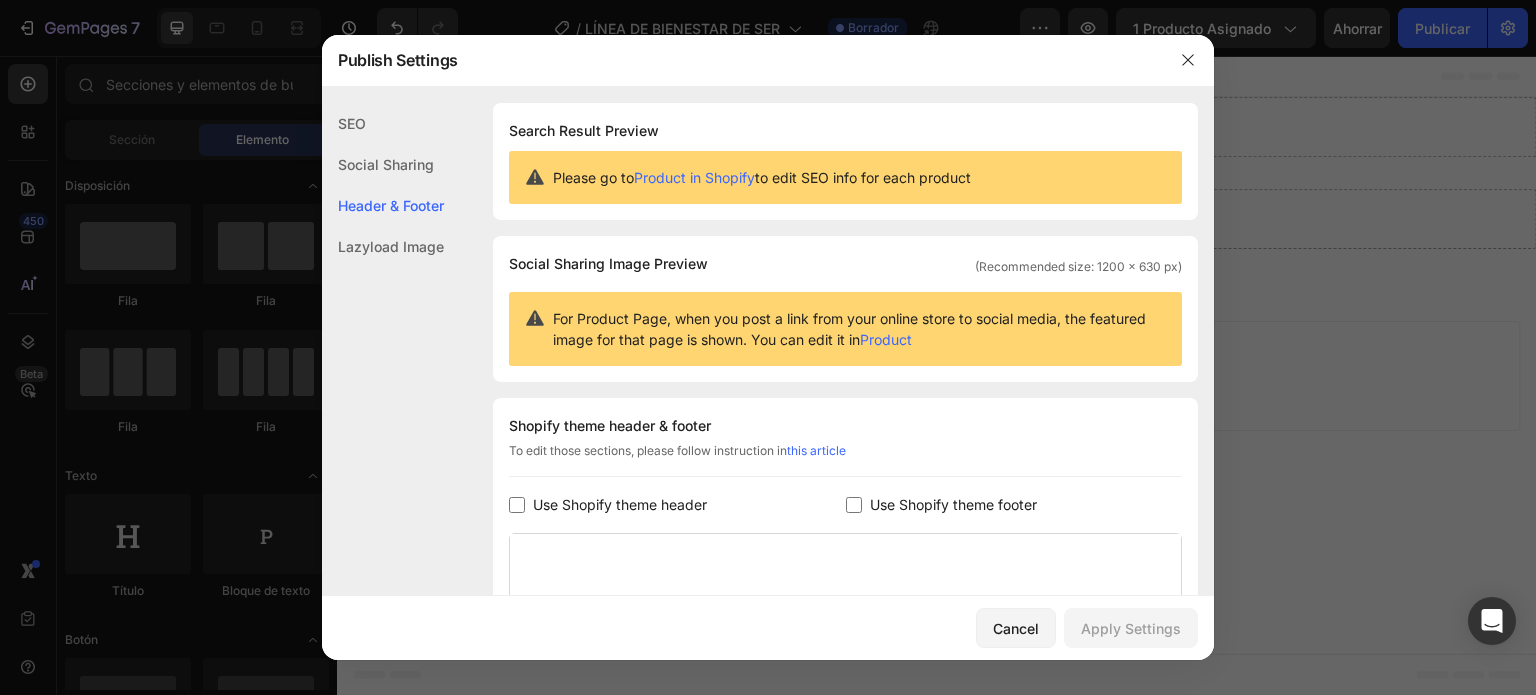 scroll, scrollTop: 291, scrollLeft: 0, axis: vertical 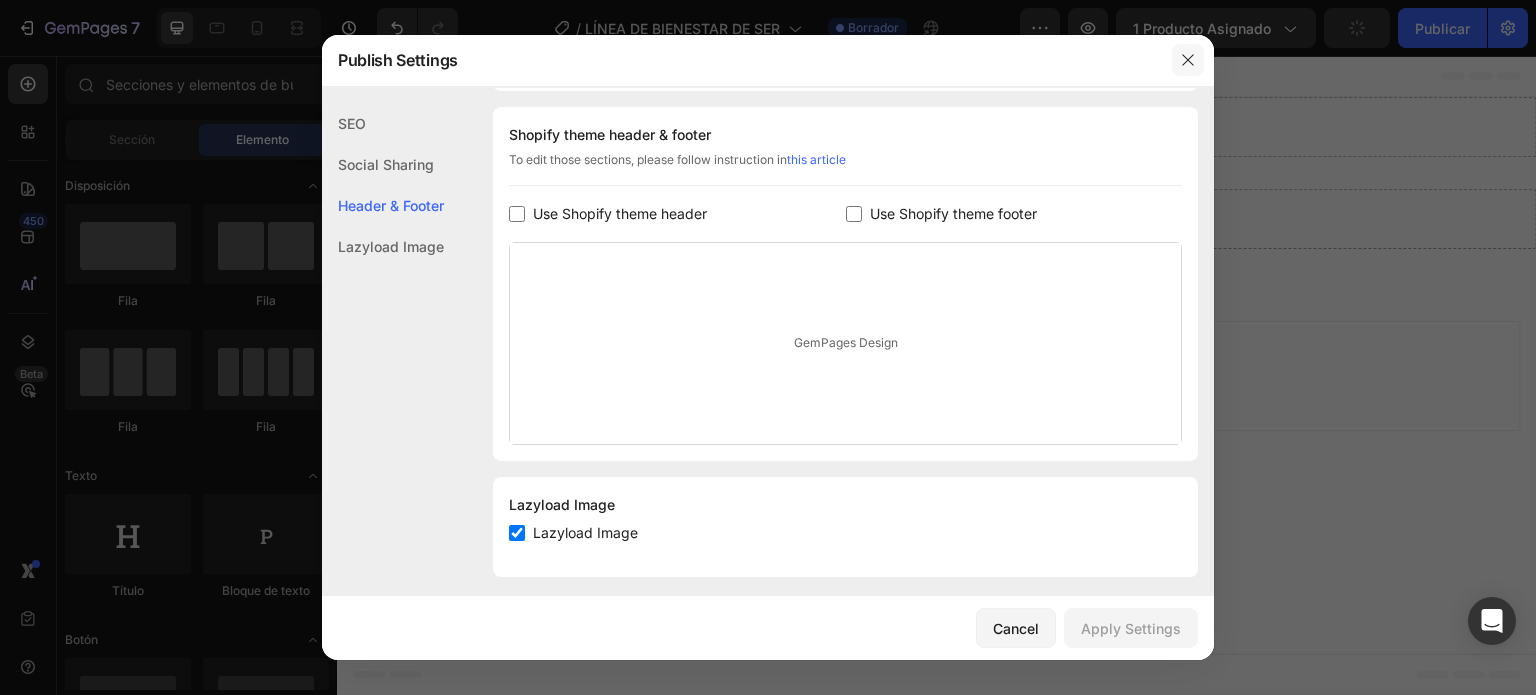 click 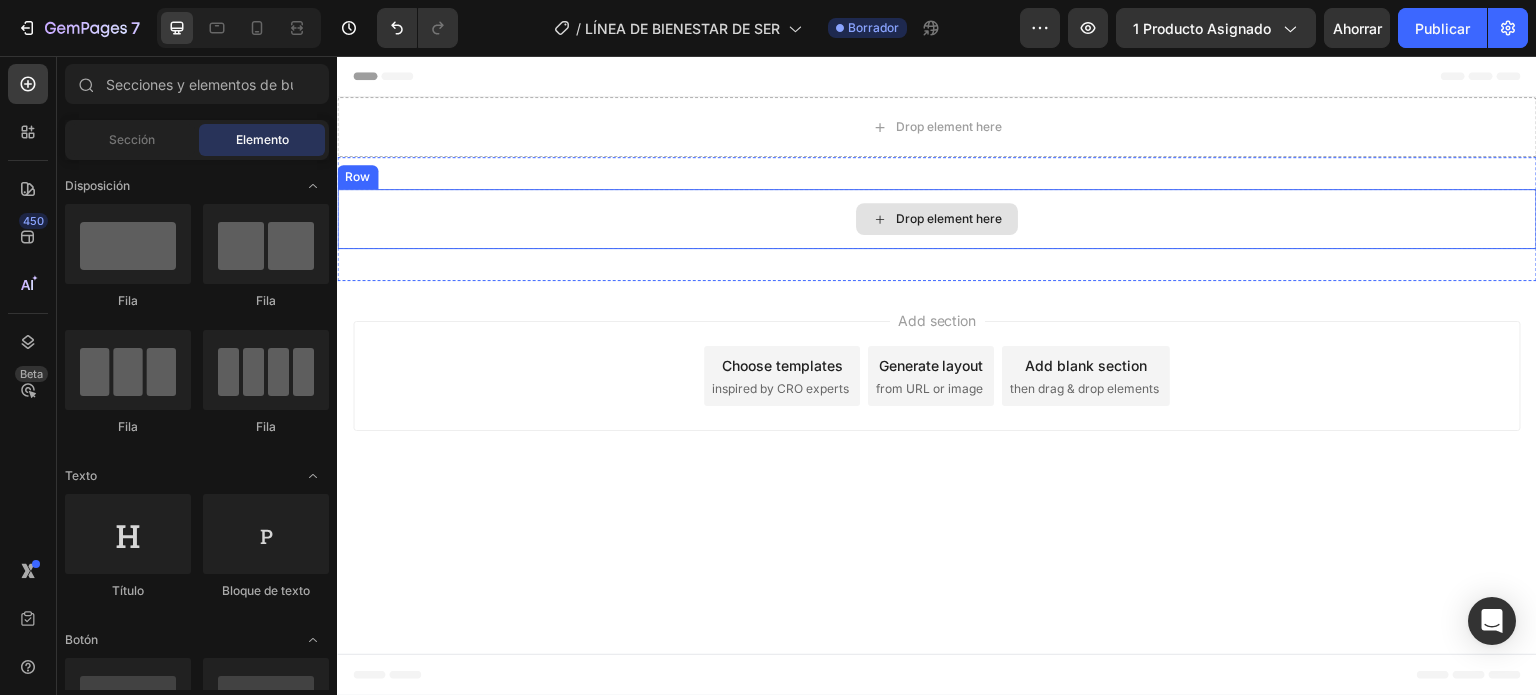 click on "Drop element here" at bounding box center (937, 219) 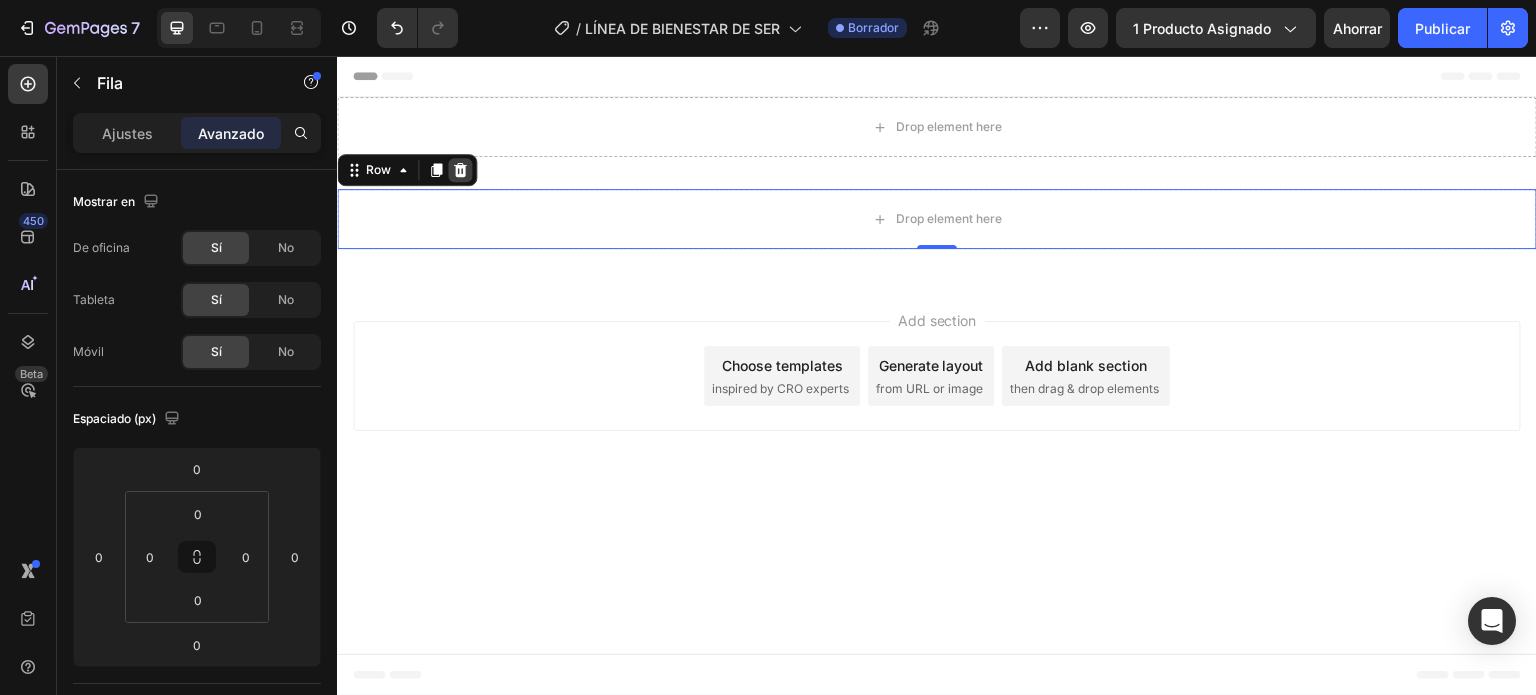 click 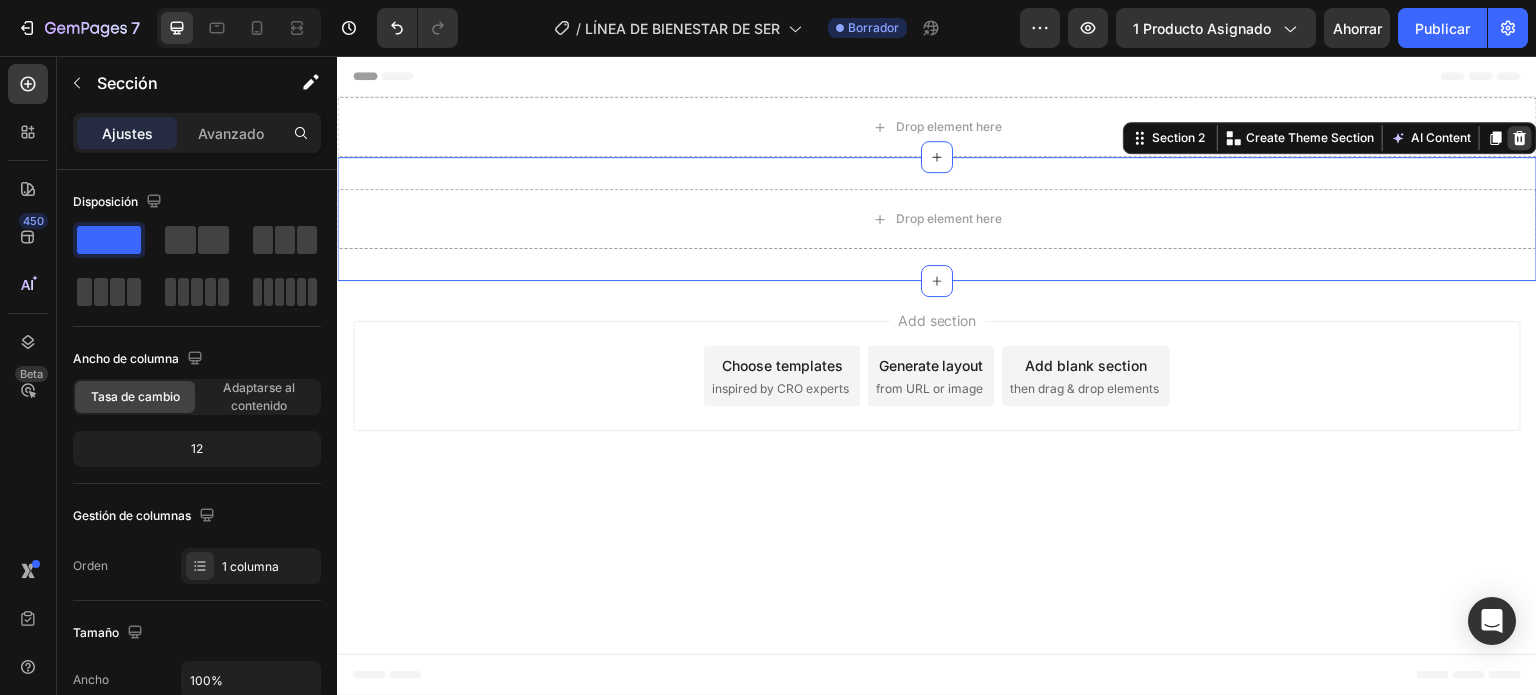 click 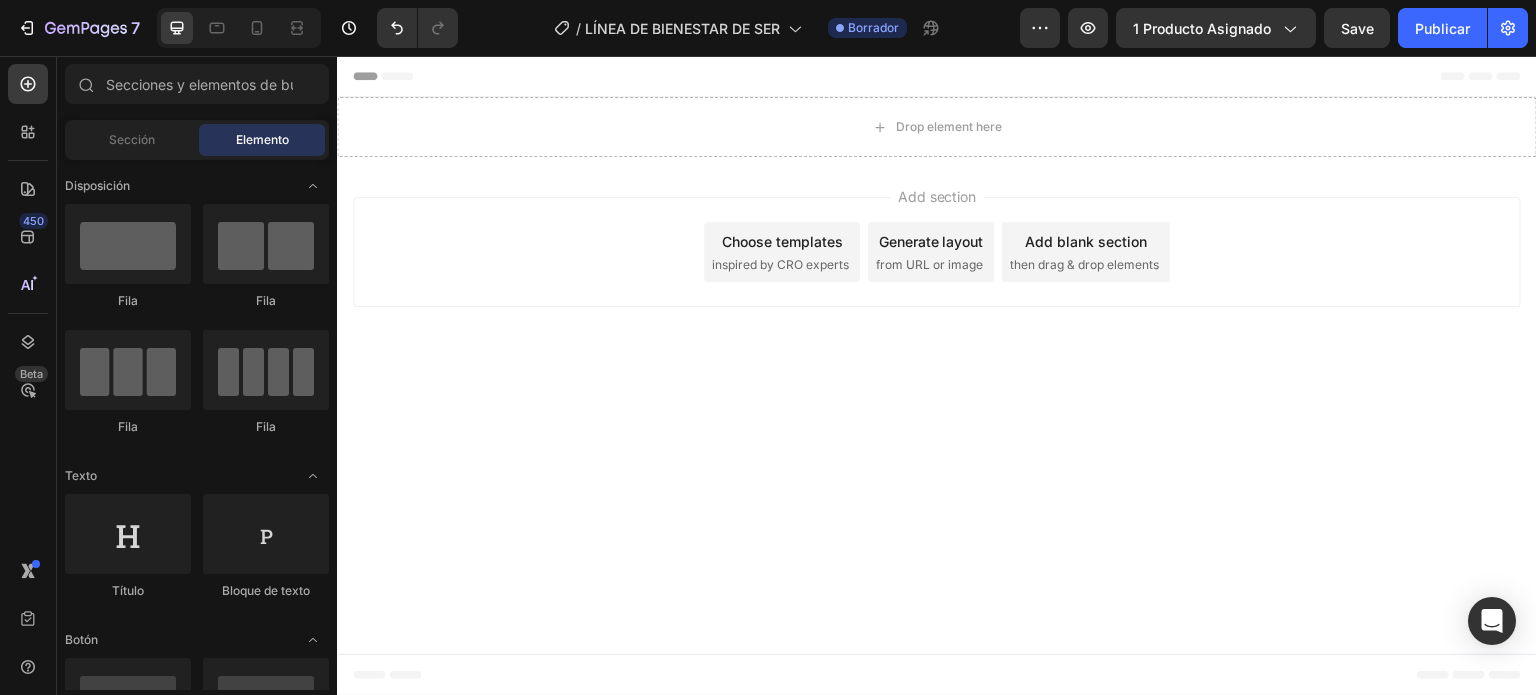 click on "Header" at bounding box center (383, 76) 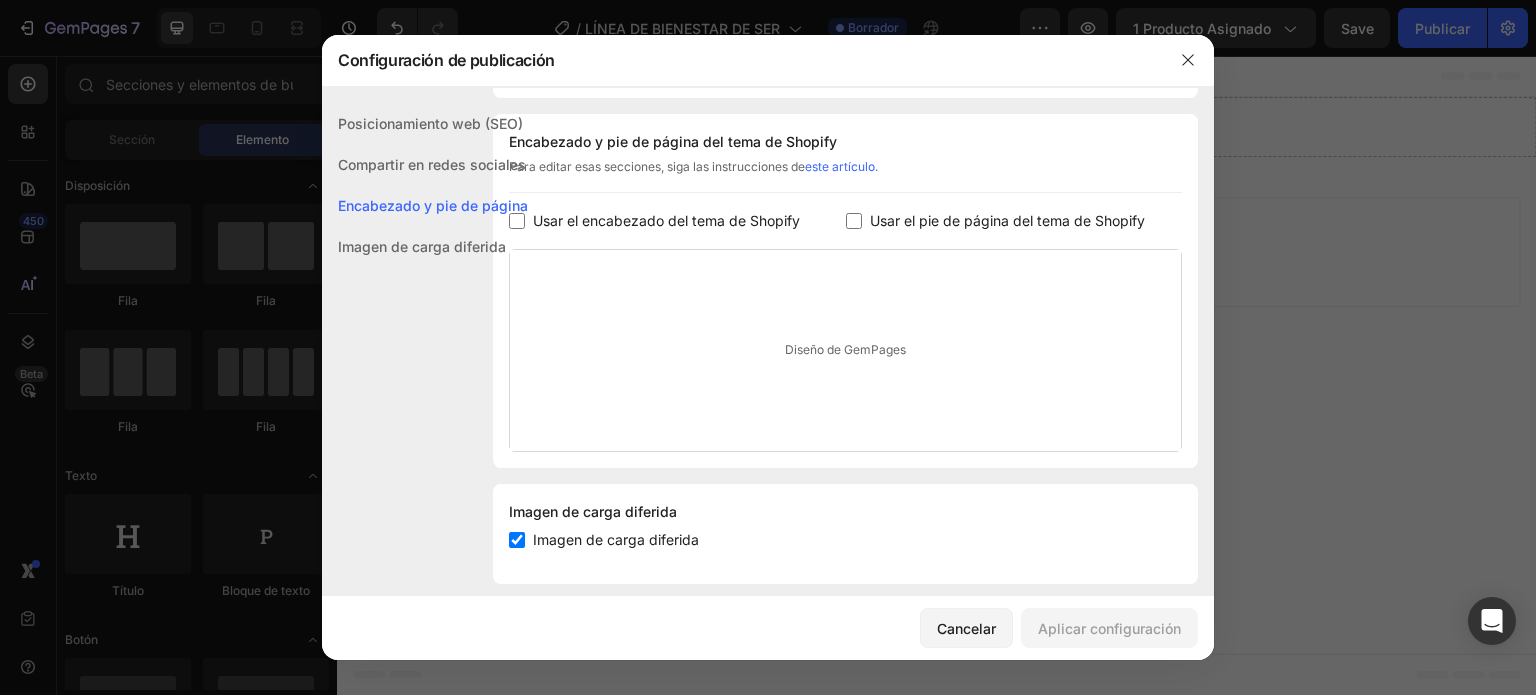 scroll, scrollTop: 291, scrollLeft: 0, axis: vertical 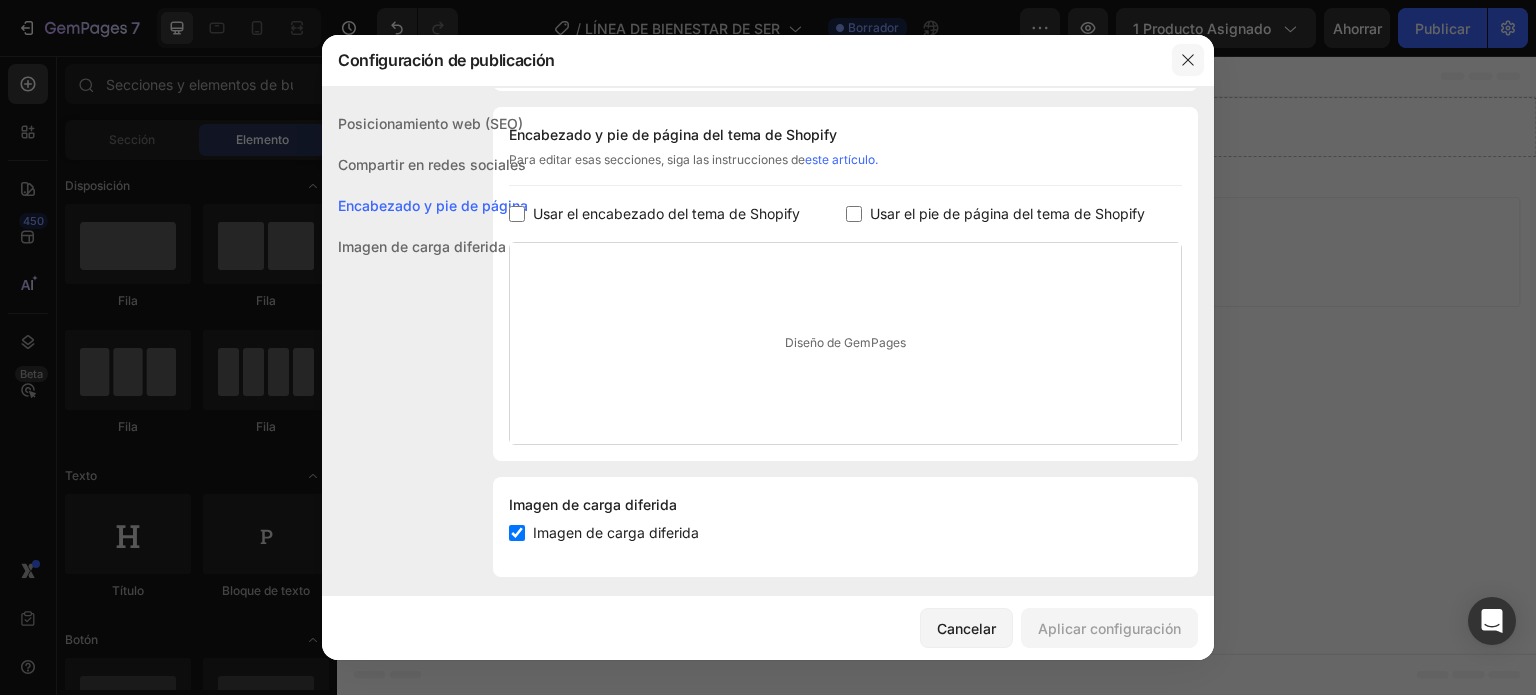 click at bounding box center [1188, 60] 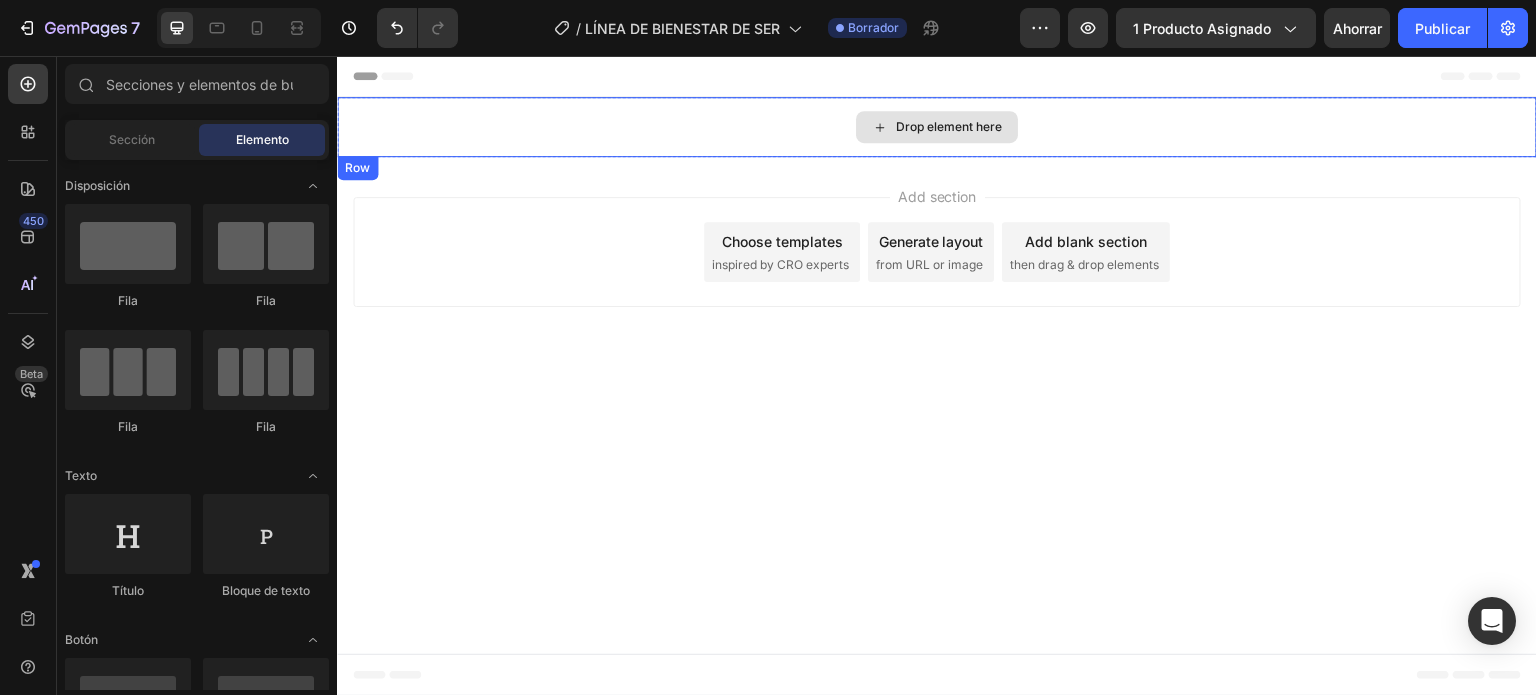 click on "Drop element here" at bounding box center [937, 127] 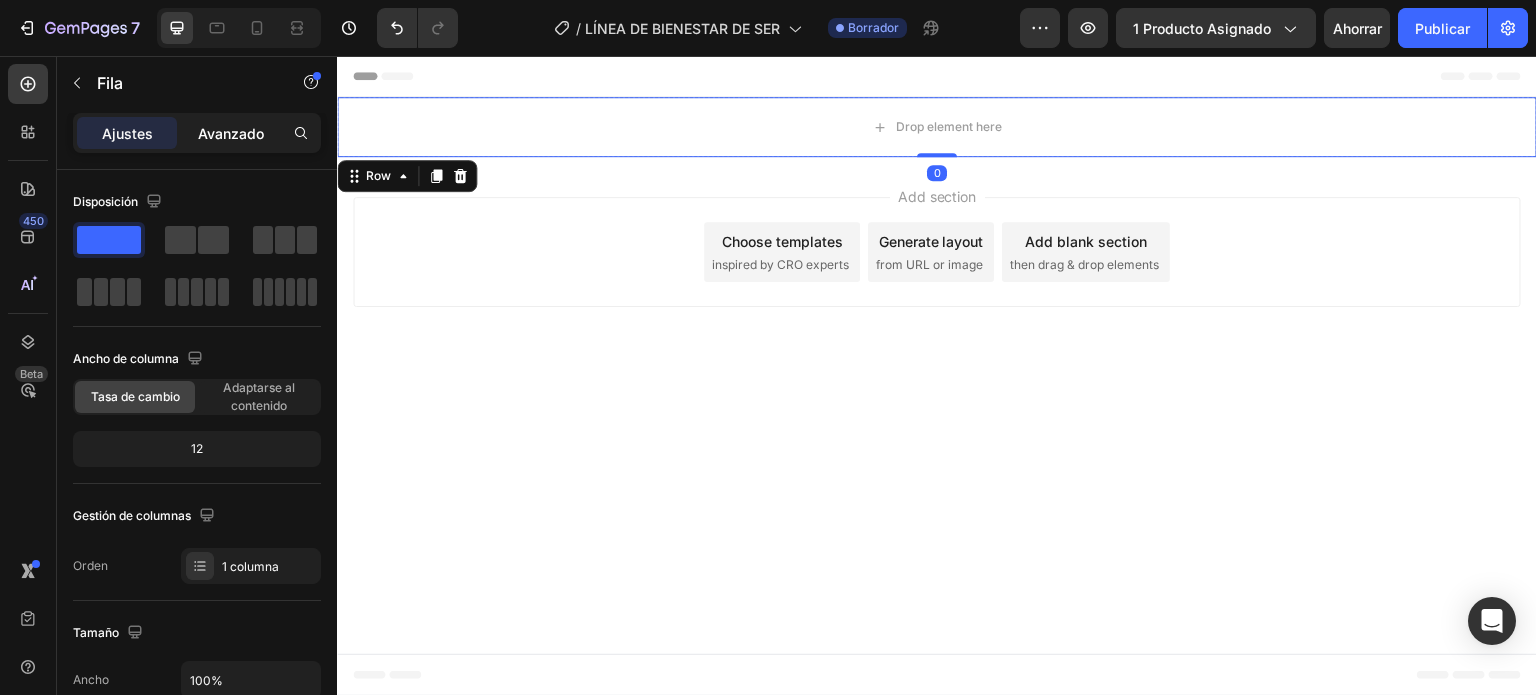 click on "Avanzado" at bounding box center [231, 133] 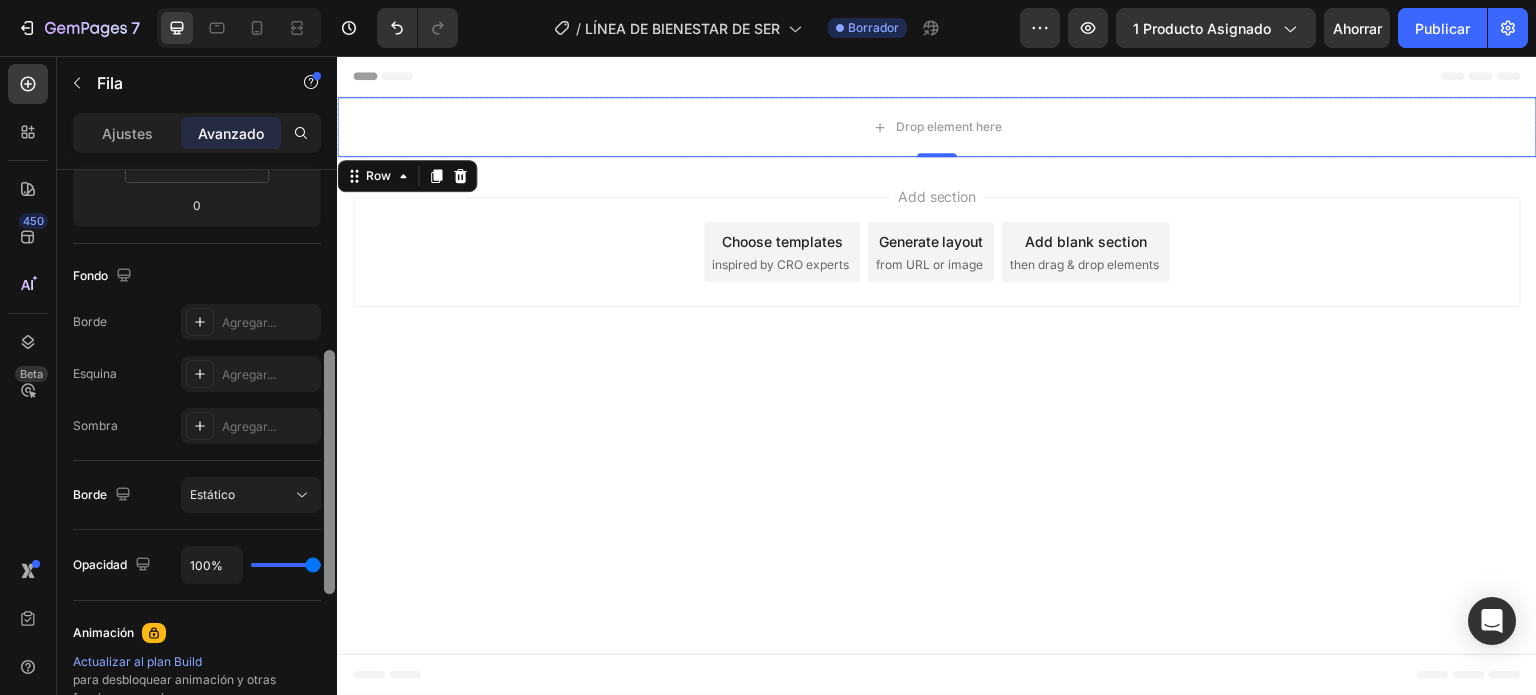 scroll, scrollTop: 437, scrollLeft: 0, axis: vertical 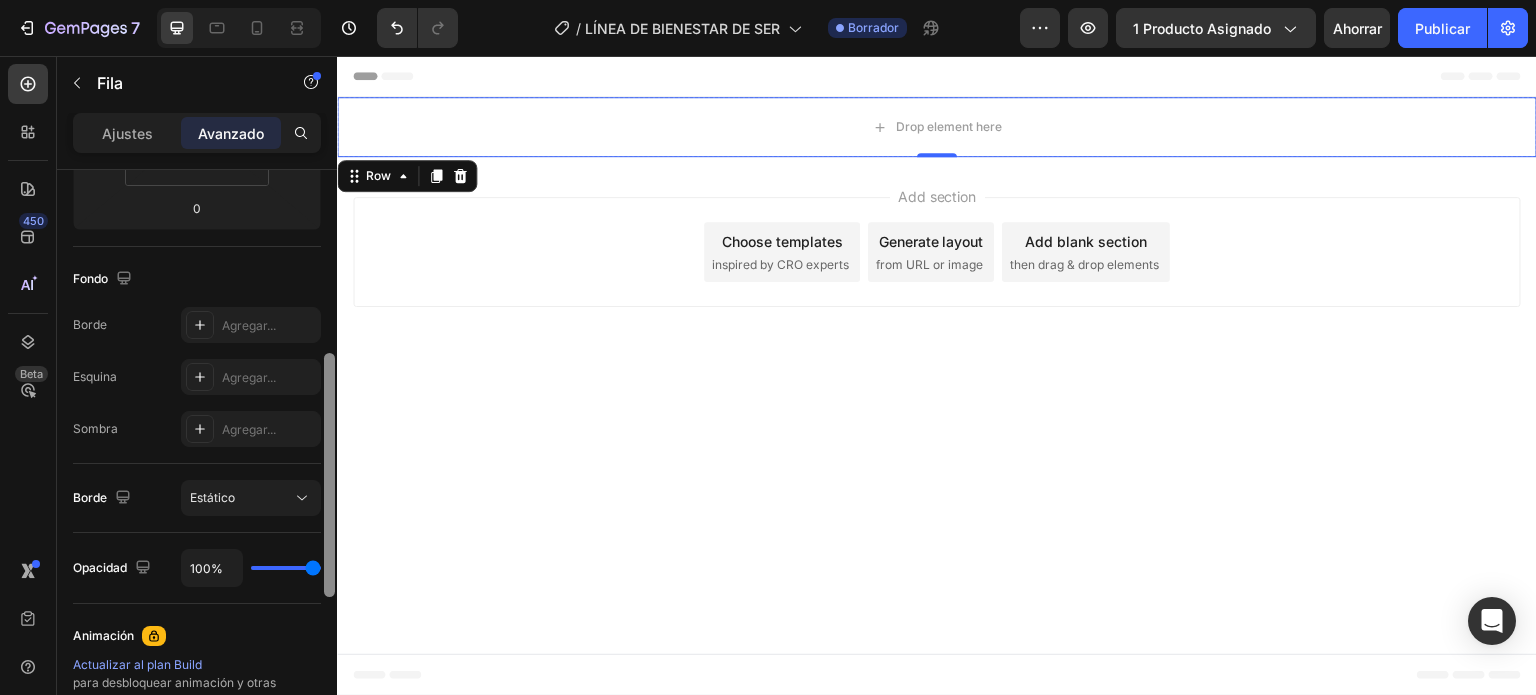 drag, startPoint x: 329, startPoint y: 263, endPoint x: 332, endPoint y: 447, distance: 184.02446 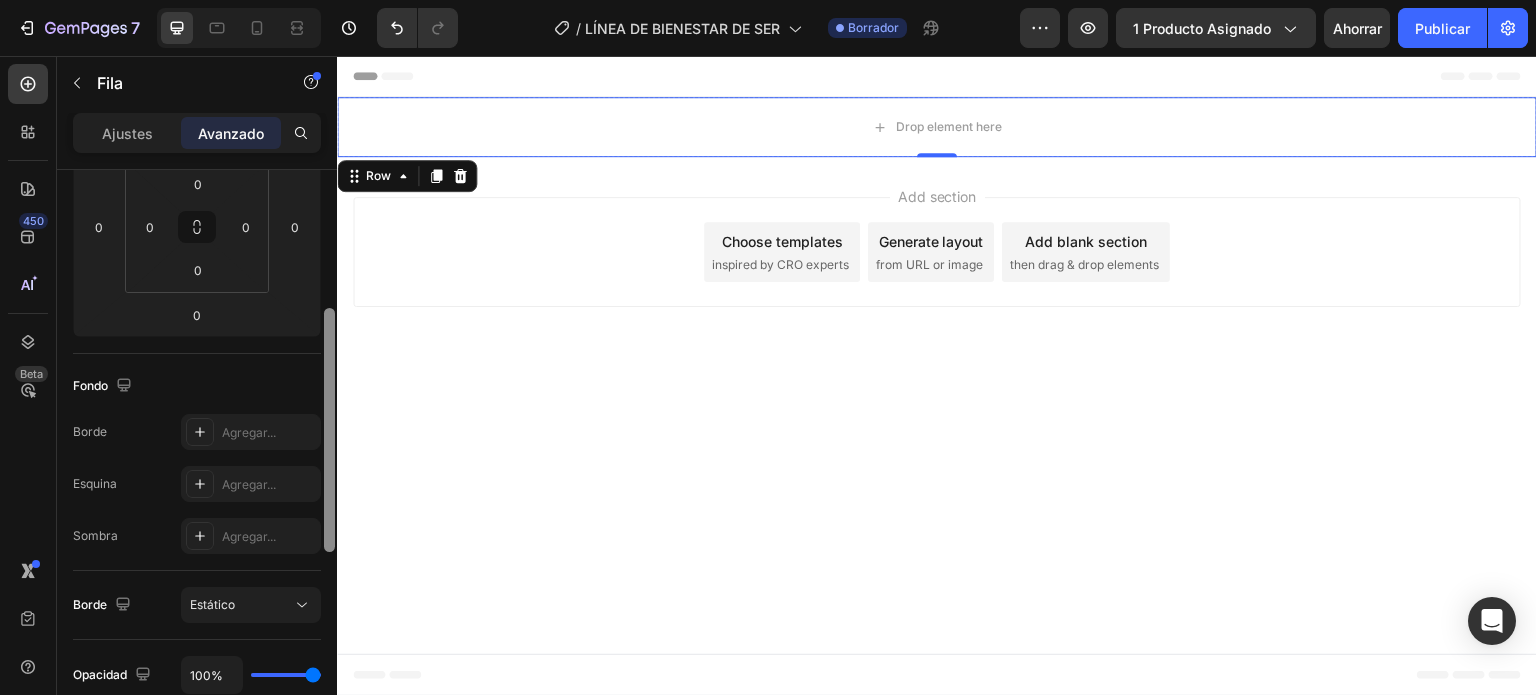 drag, startPoint x: 667, startPoint y: 430, endPoint x: 341, endPoint y: 243, distance: 375.82574 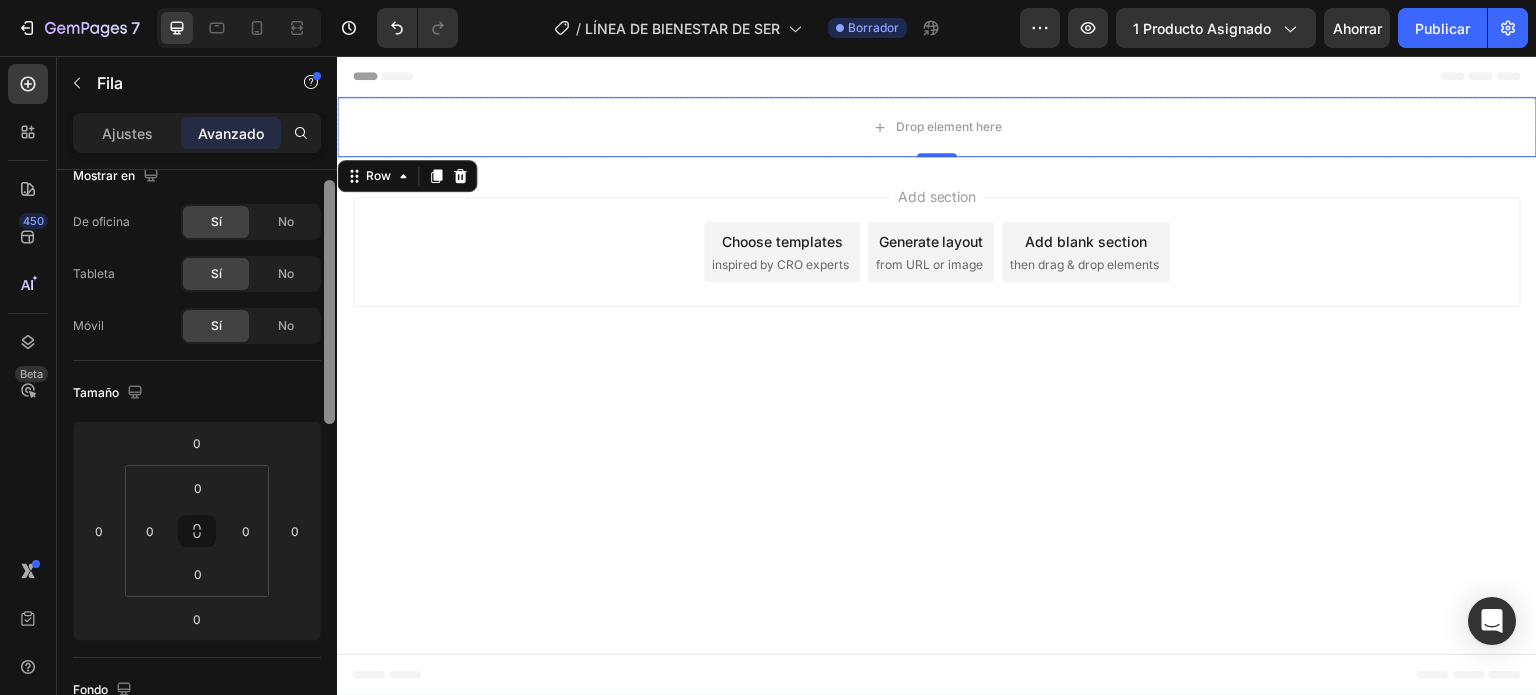 scroll, scrollTop: 21, scrollLeft: 0, axis: vertical 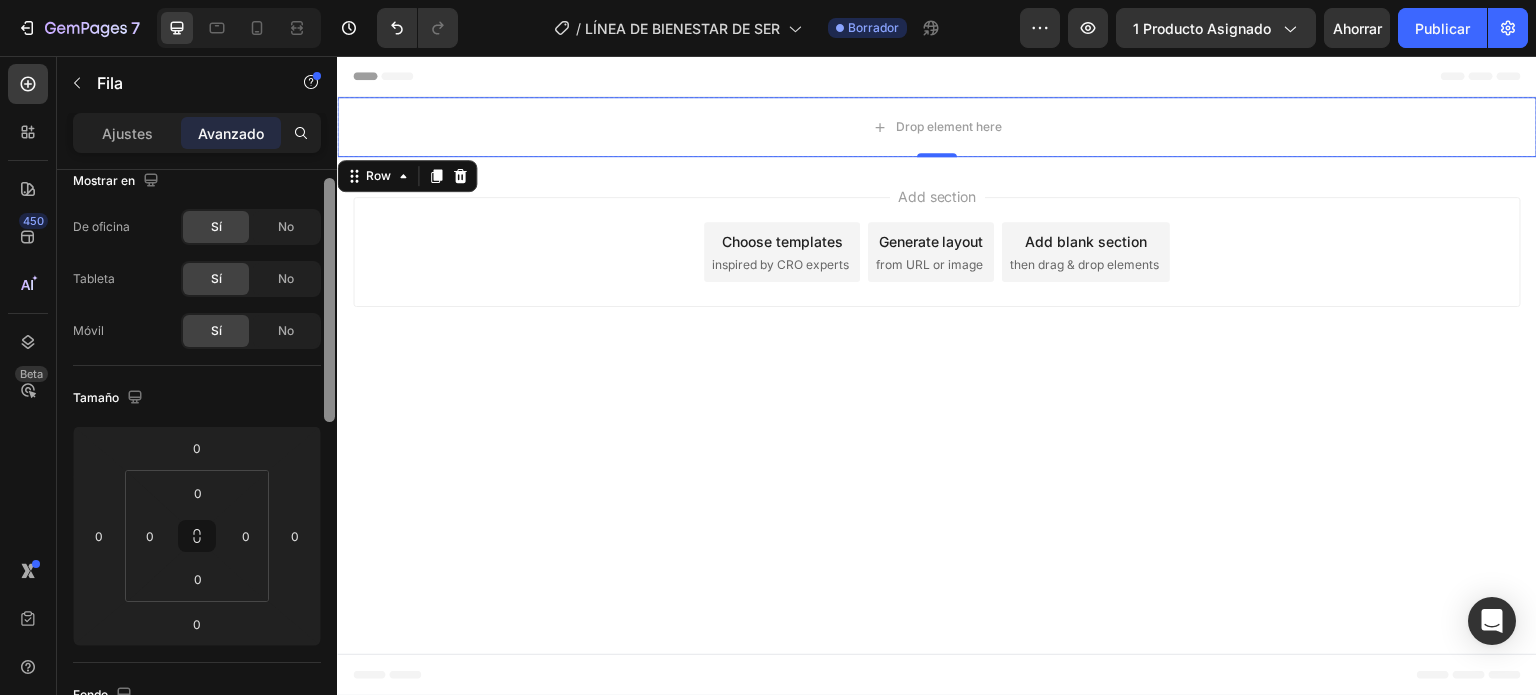 drag, startPoint x: 326, startPoint y: 382, endPoint x: 324, endPoint y: 199, distance: 183.01093 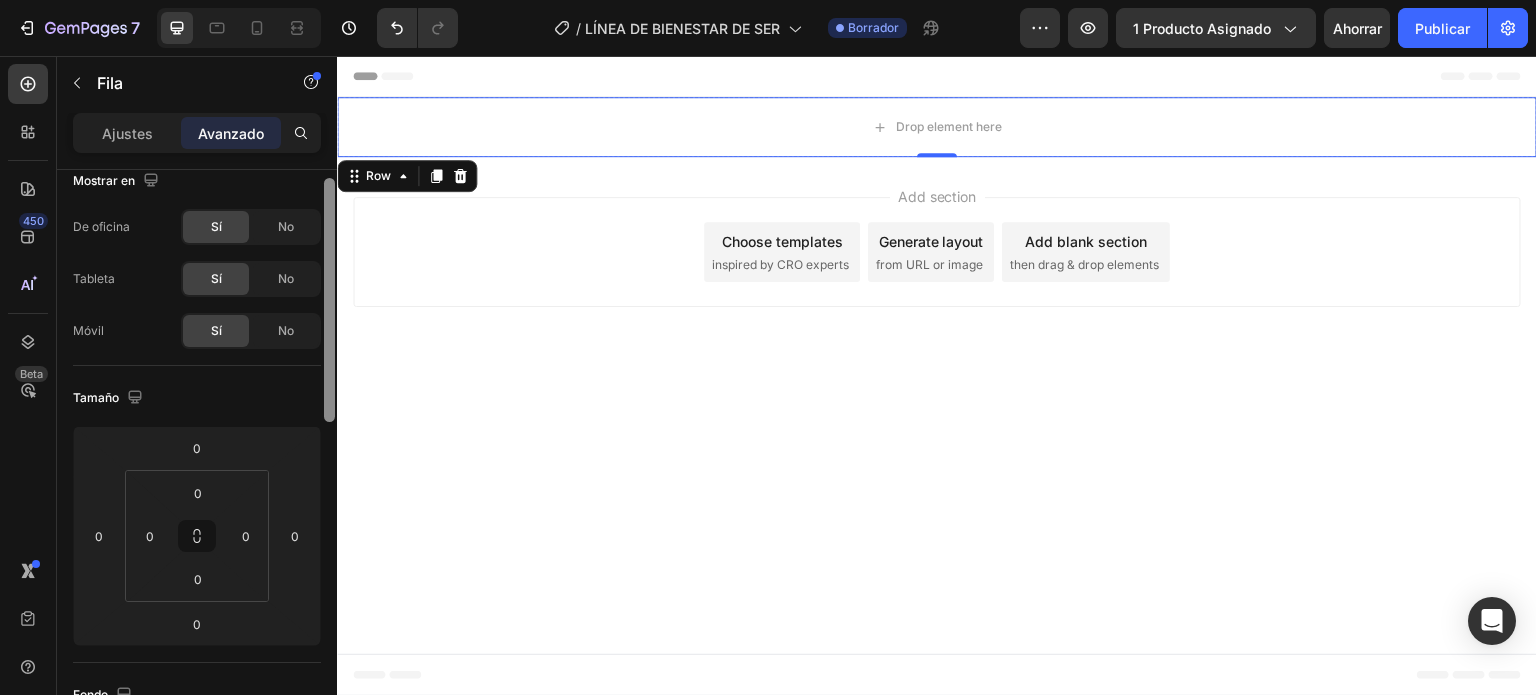 click at bounding box center (329, 300) 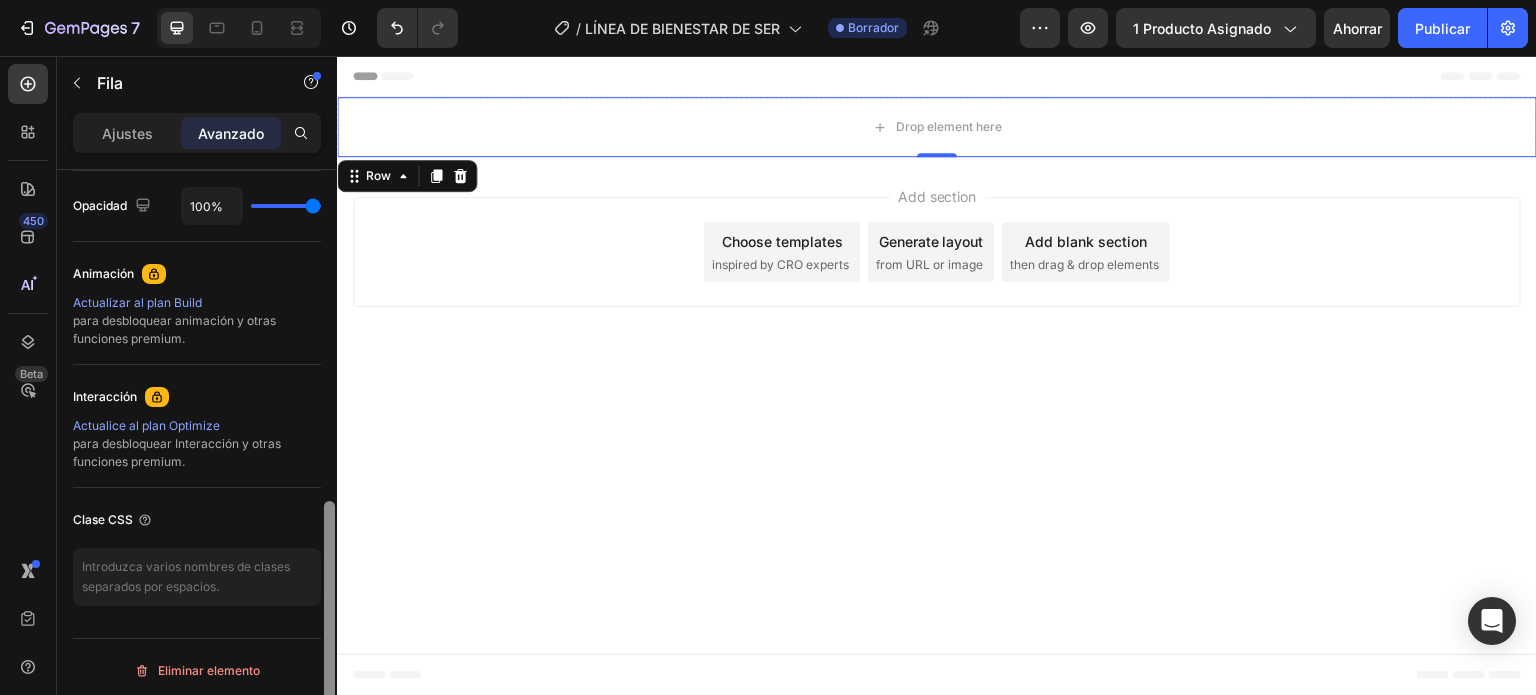 scroll, scrollTop: 804, scrollLeft: 0, axis: vertical 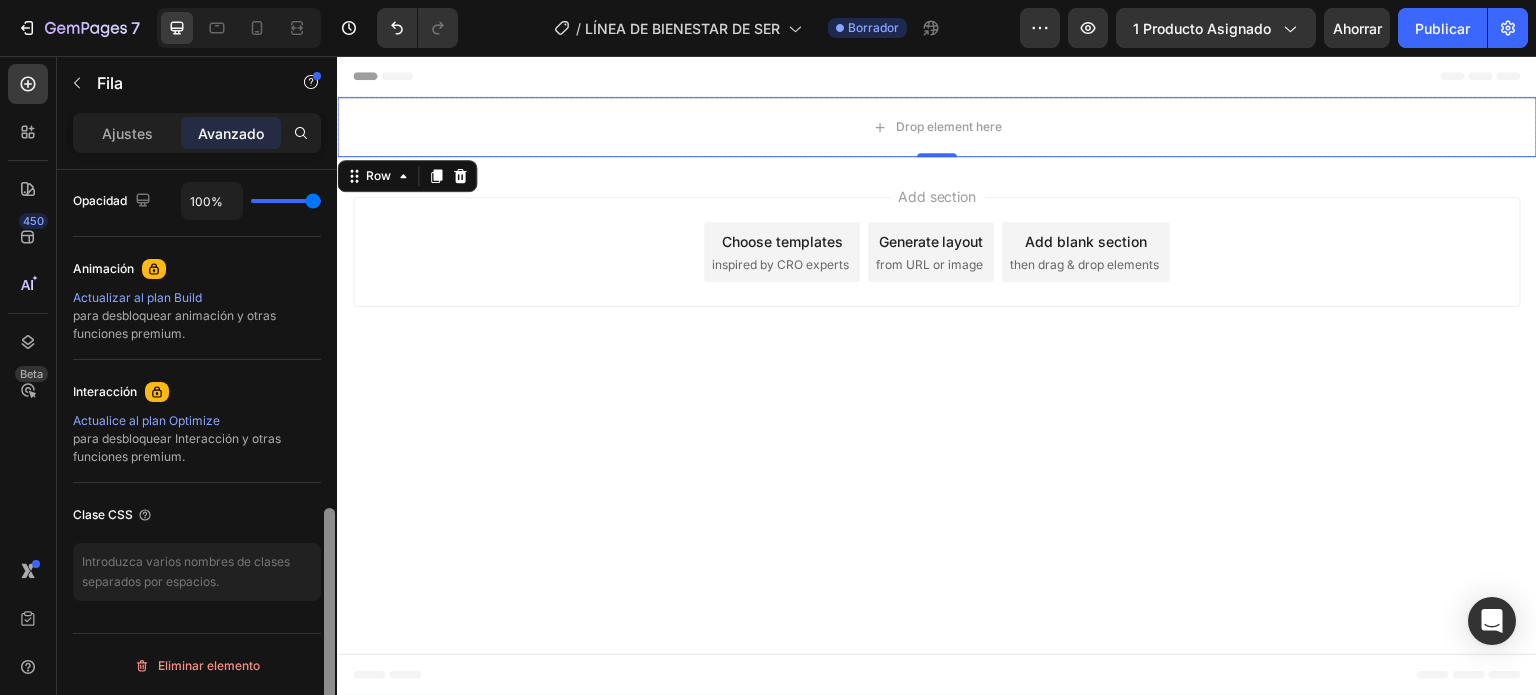 drag, startPoint x: 330, startPoint y: 365, endPoint x: 301, endPoint y: 707, distance: 343.22733 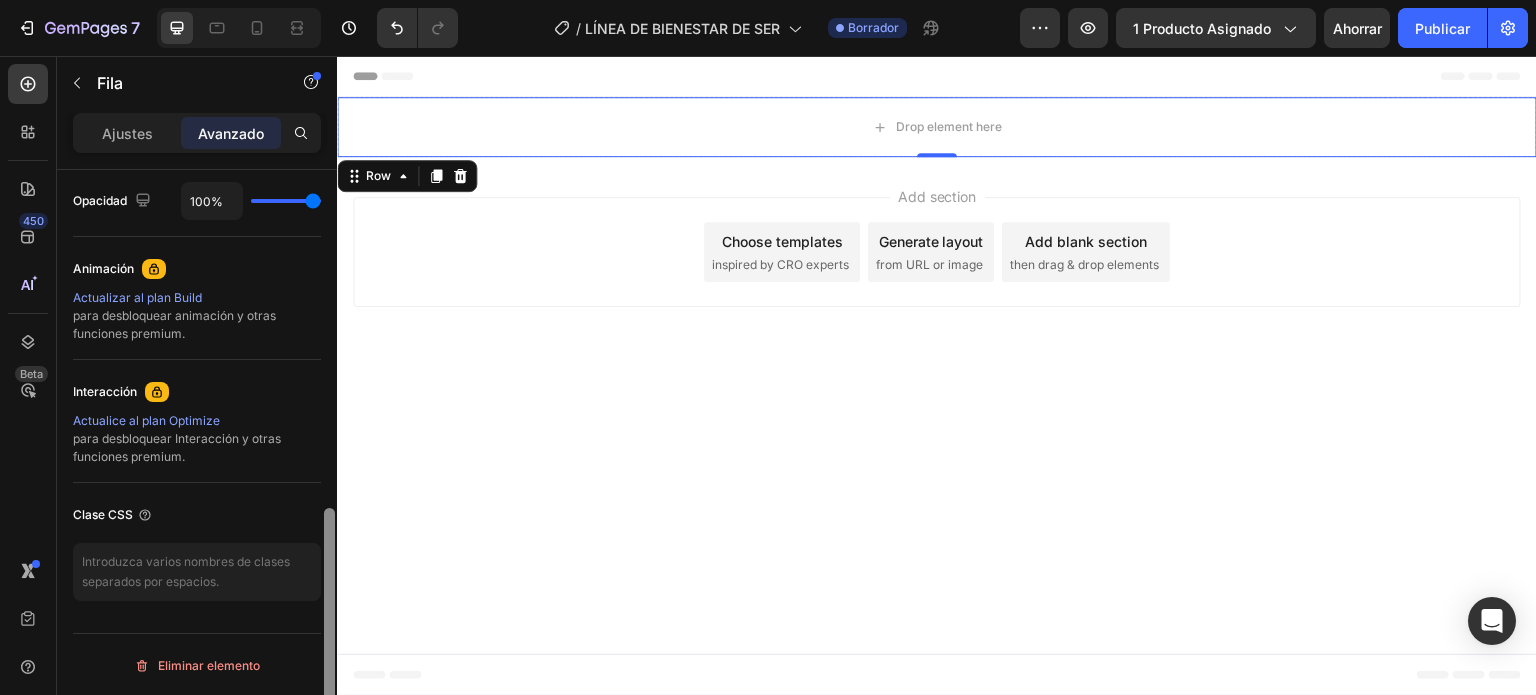 click on "7 / LÍNEA DE BIENESTAR DE SER Borrador Avance 1 producto asignado Ahorrar Publicar 450 Beta Sections(18) Elementos(84) Sección Elemento Sección de héroes Detalle del producto Marcas Insignias de confianza Garantizar Desglose del producto Cómo utilizar Testimonios Comparar Manojo Preguntas frecuentes Prueba social Historia de la marca Lista de productos Recopilación Lista de blogs Contacto Sticky Añadir al carrito Pie de página personalizado Explorar la biblioteca 450 Disposición
Fila
Fila
Fila
Fila Texto
Título
Bloque de texto Botón
Botón
Botón Medios de comunicación" at bounding box center [768, 0] 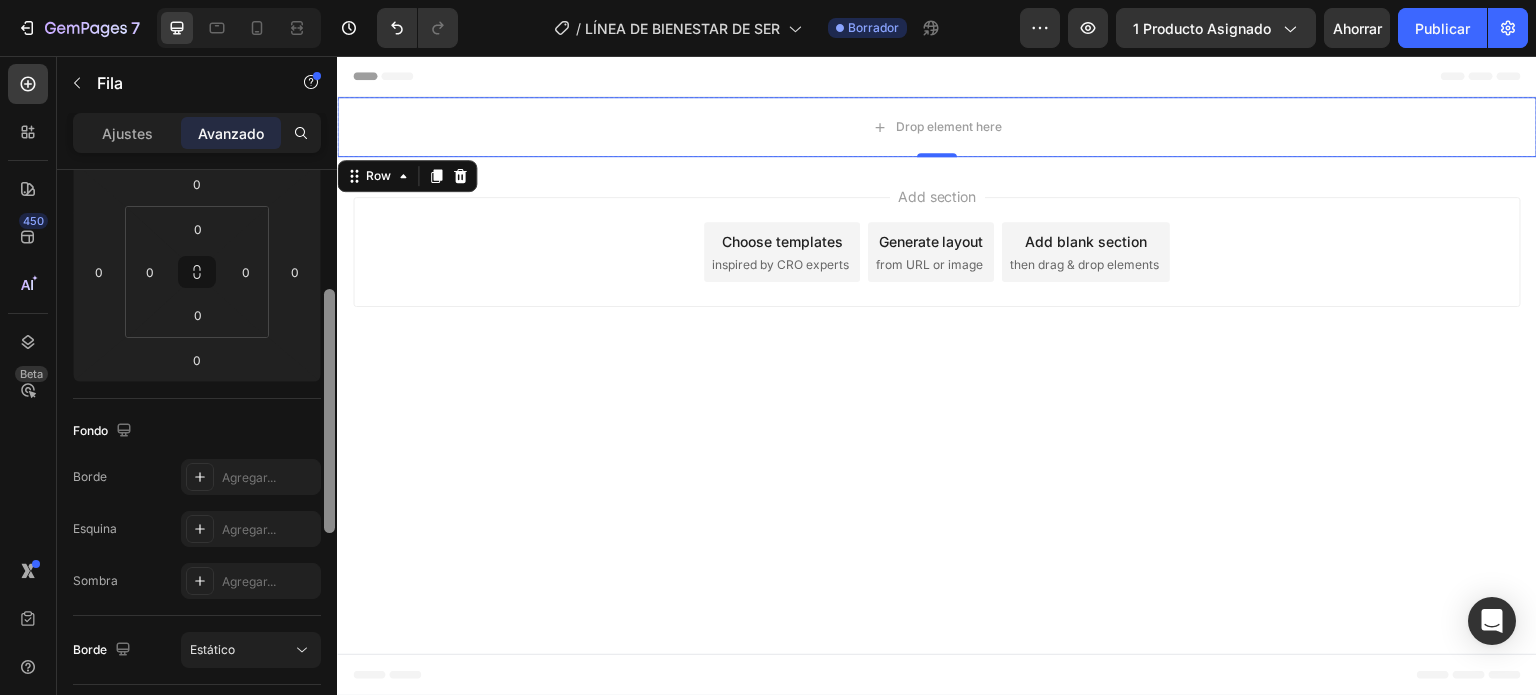 scroll, scrollTop: 271, scrollLeft: 0, axis: vertical 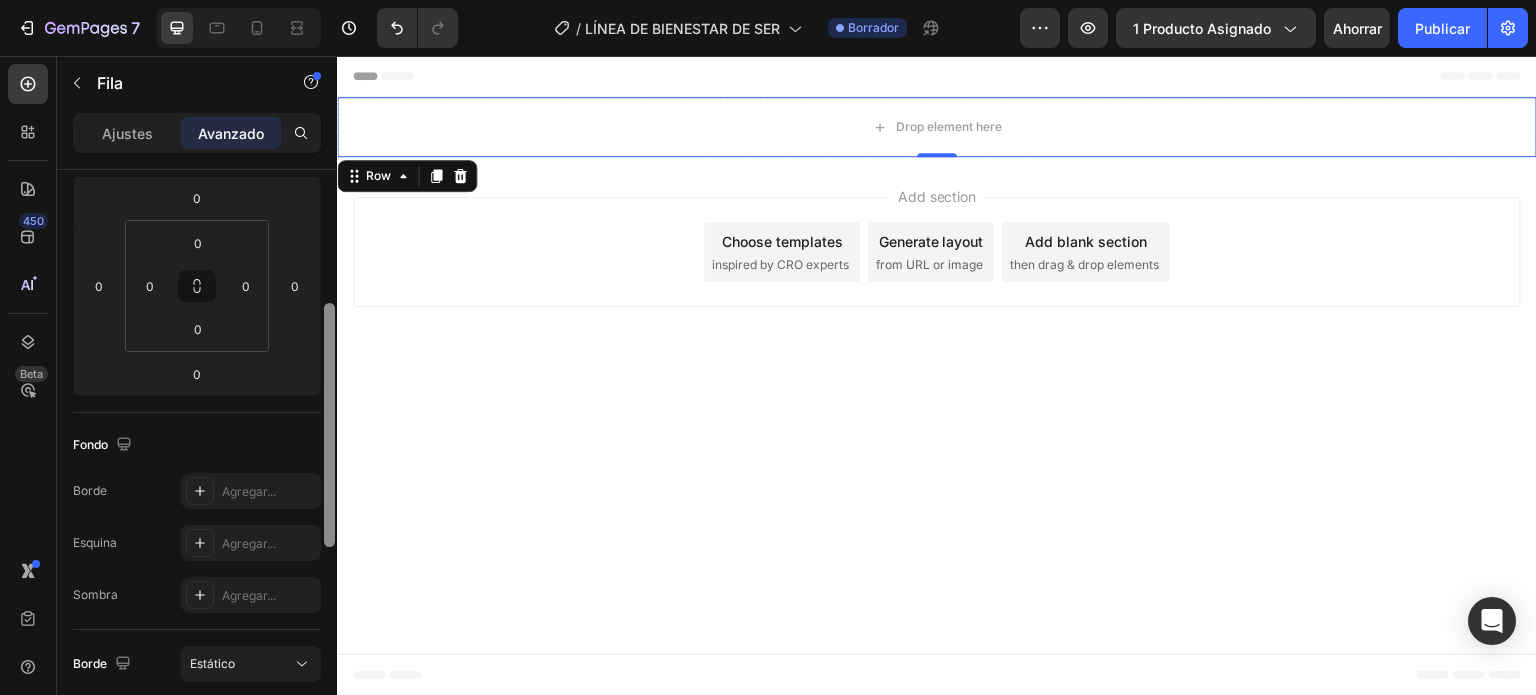 drag, startPoint x: 329, startPoint y: 637, endPoint x: 335, endPoint y: 413, distance: 224.08034 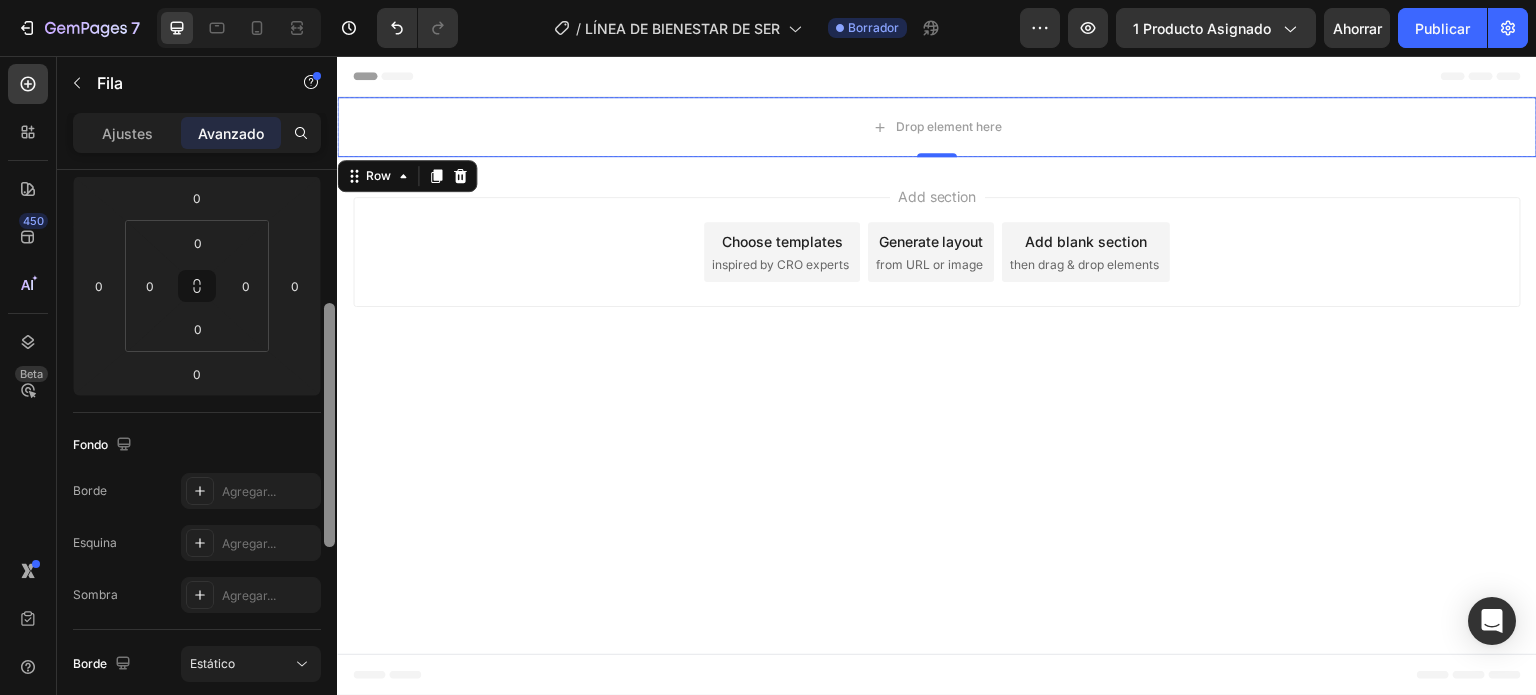 click at bounding box center [329, 475] 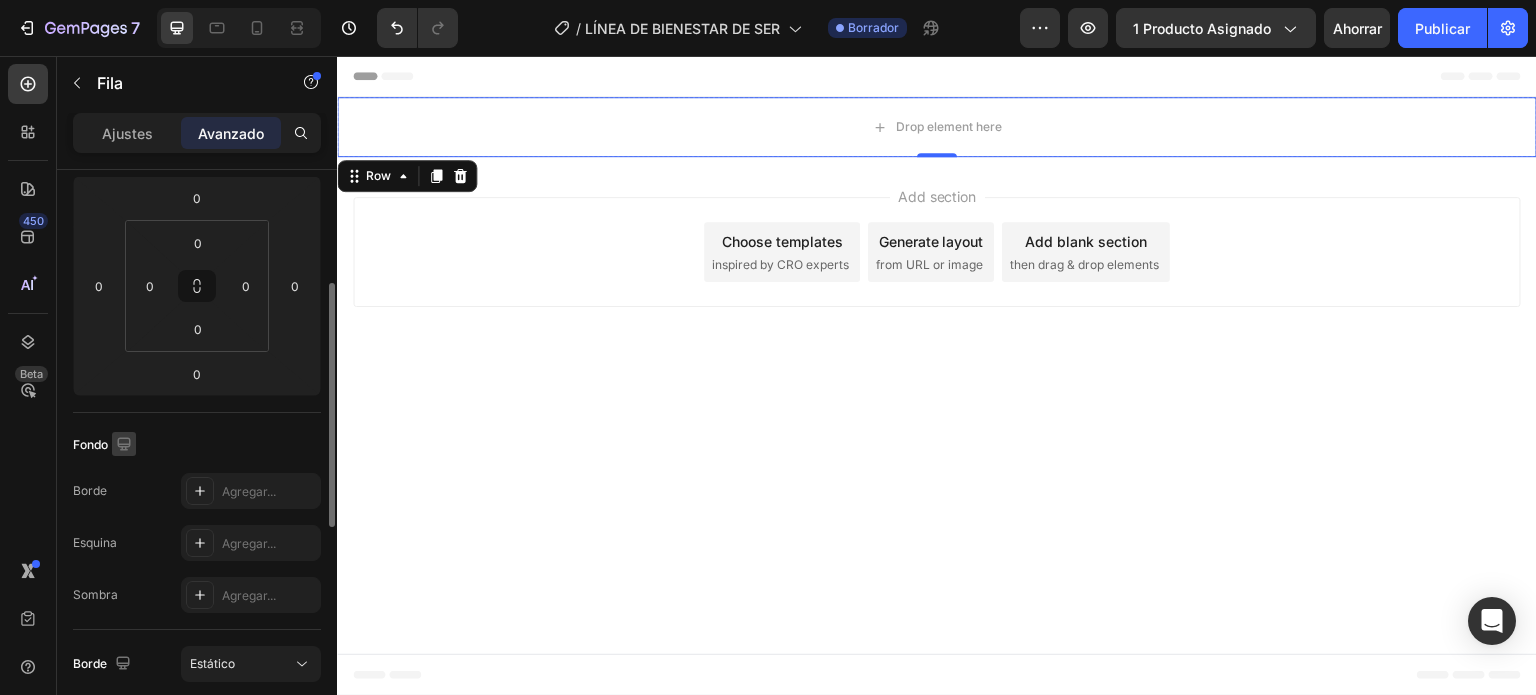 click 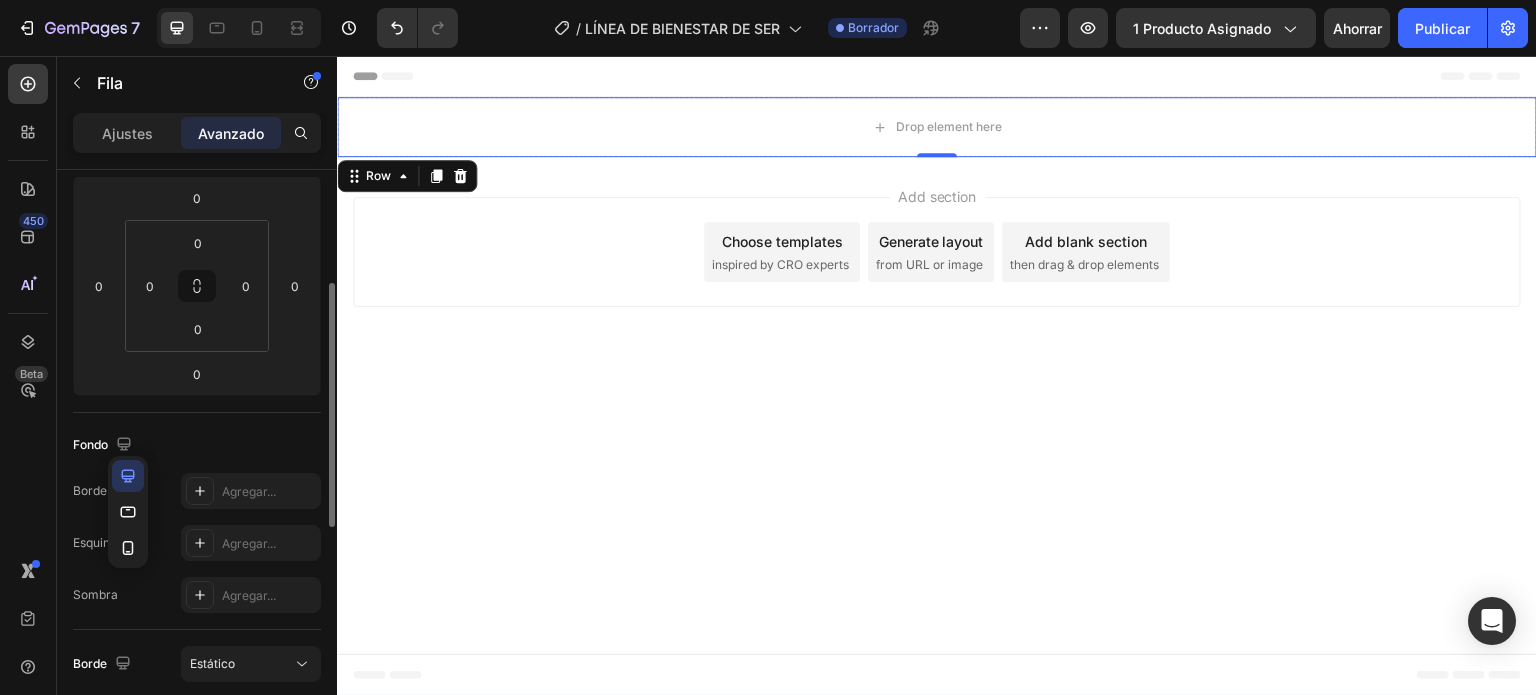 click on "Fondo" at bounding box center (90, 444) 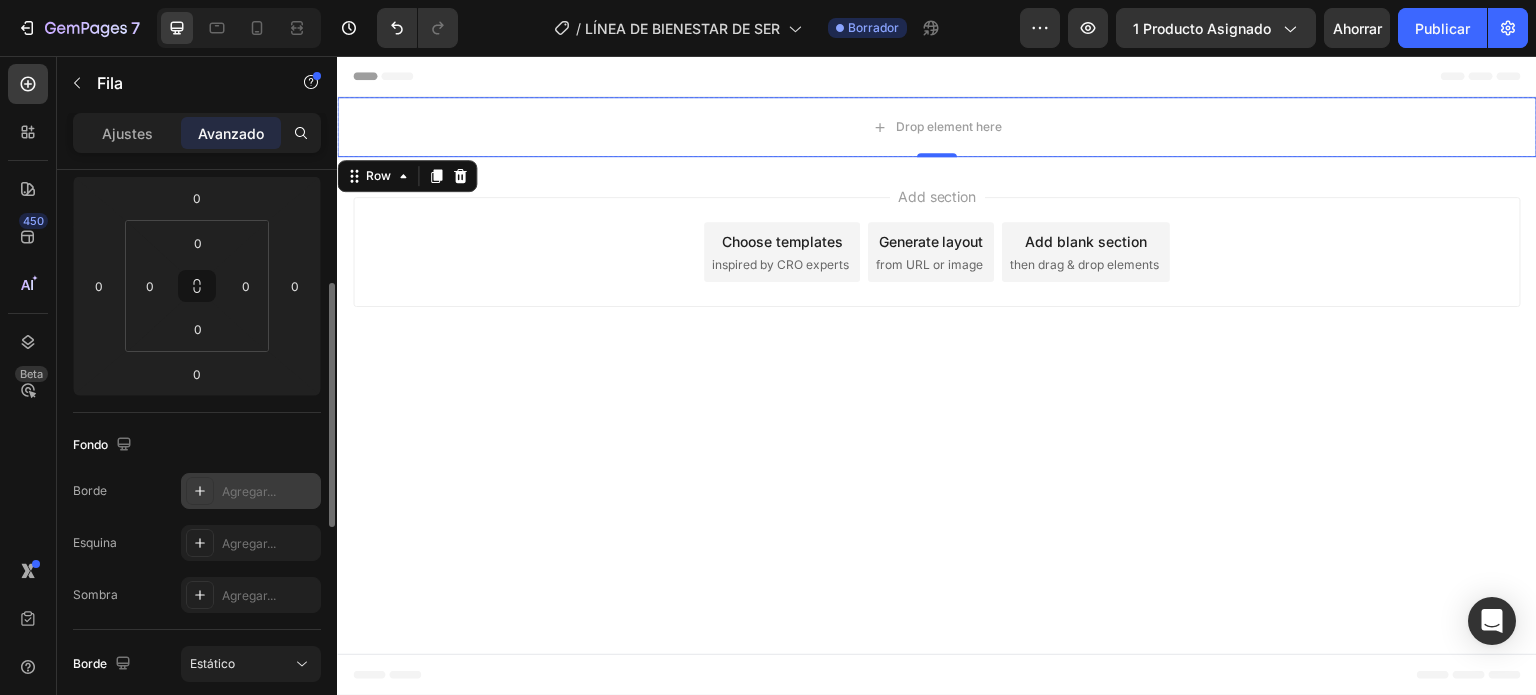 click 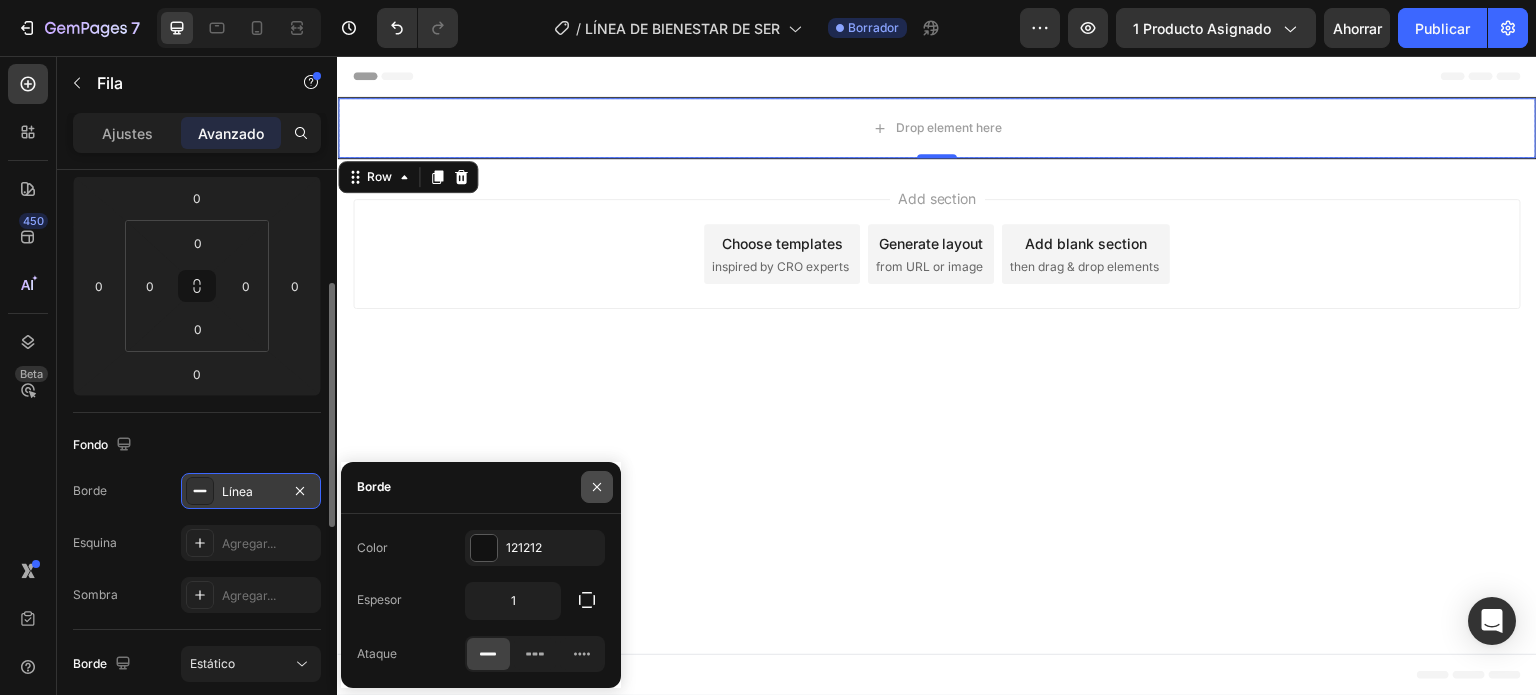 click 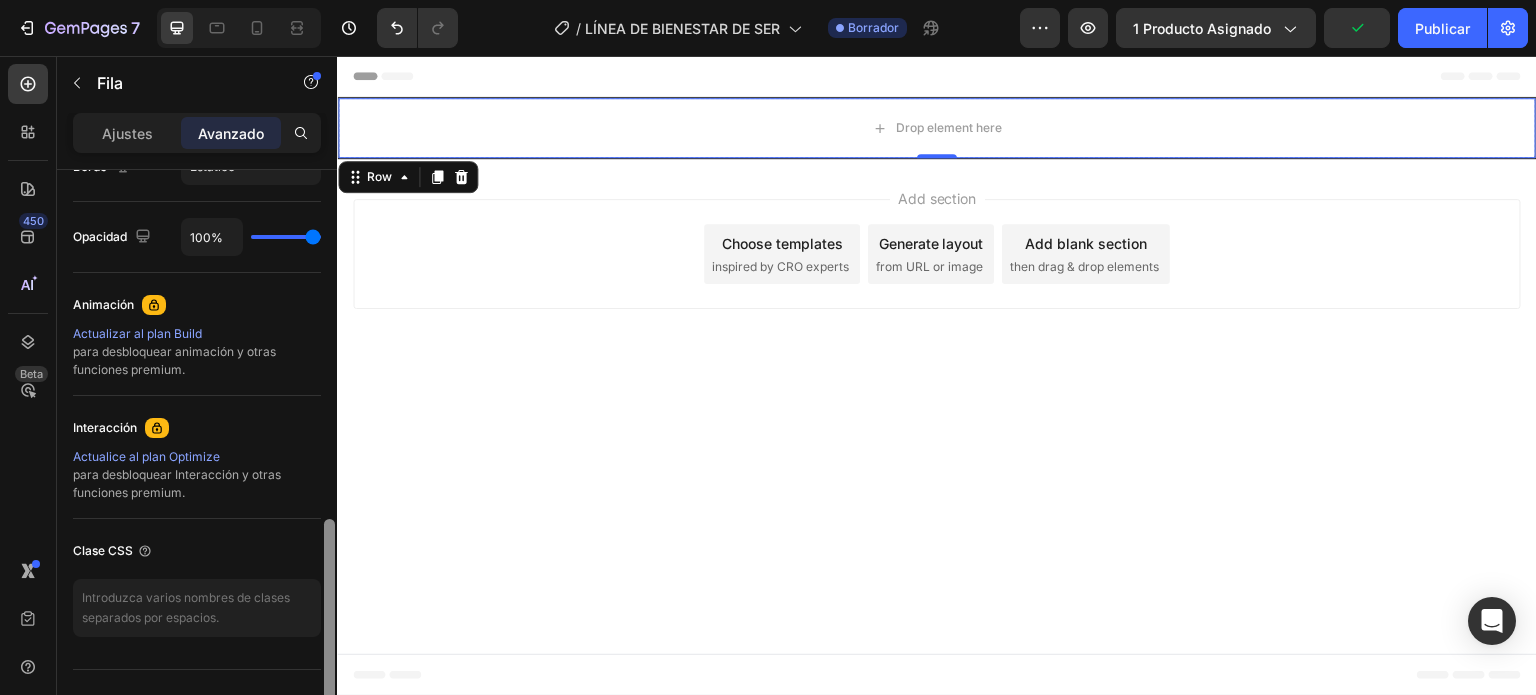 scroll, scrollTop: 804, scrollLeft: 0, axis: vertical 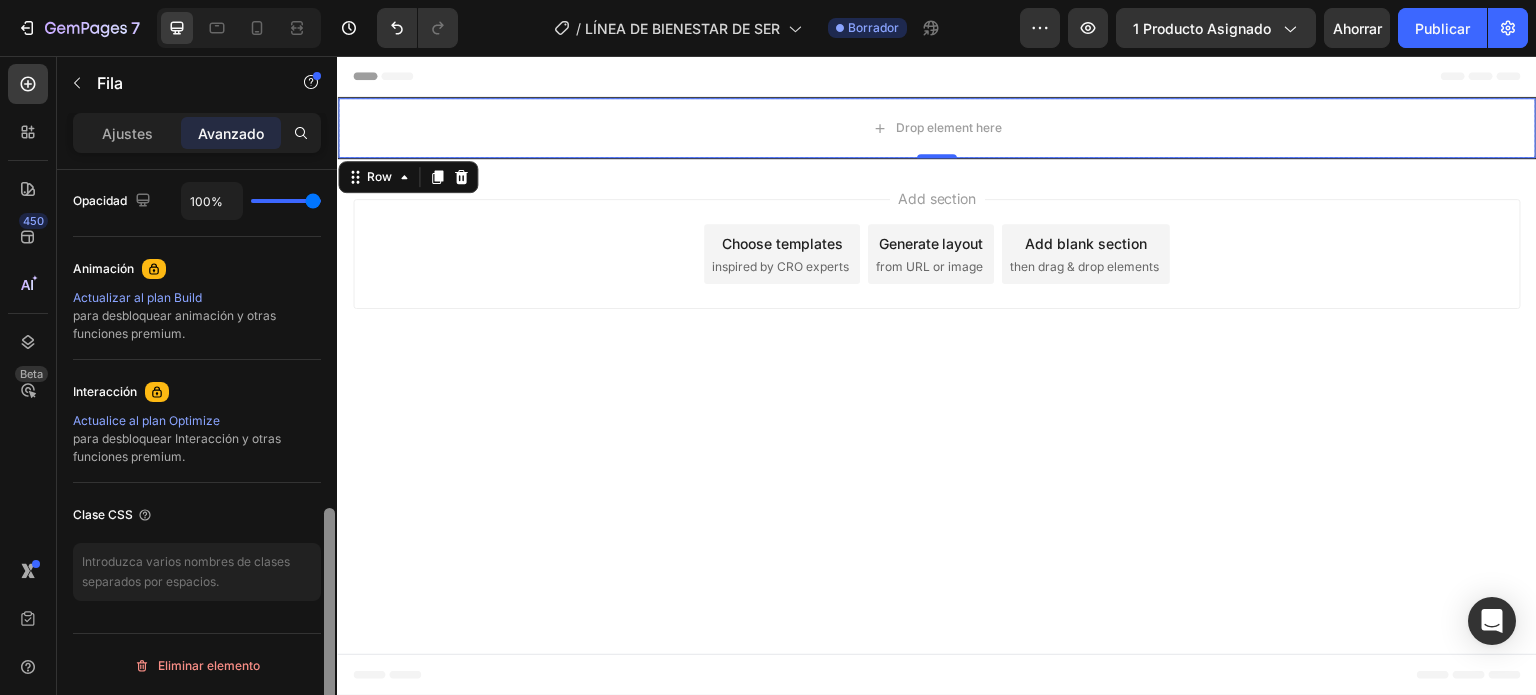 drag, startPoint x: 334, startPoint y: 445, endPoint x: 304, endPoint y: 728, distance: 284.58566 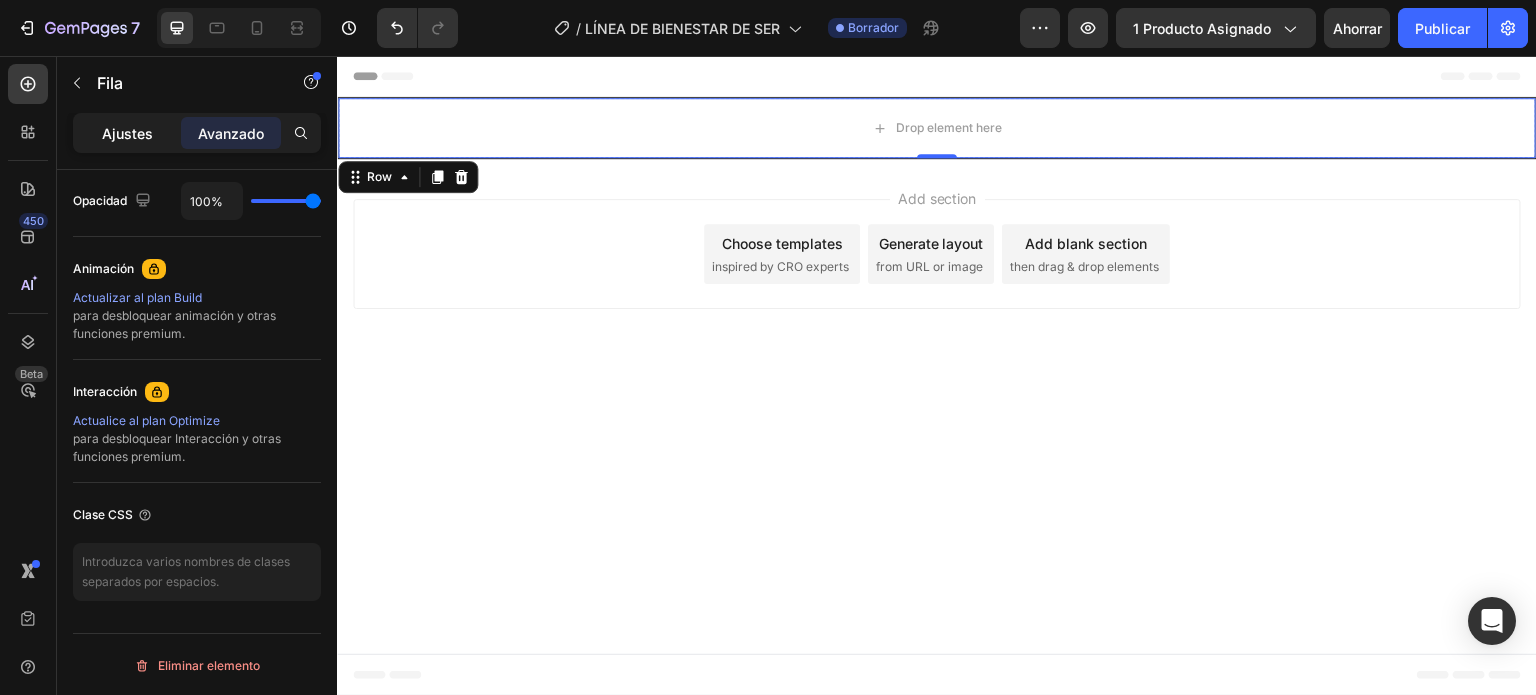 click on "Ajustes" at bounding box center [127, 133] 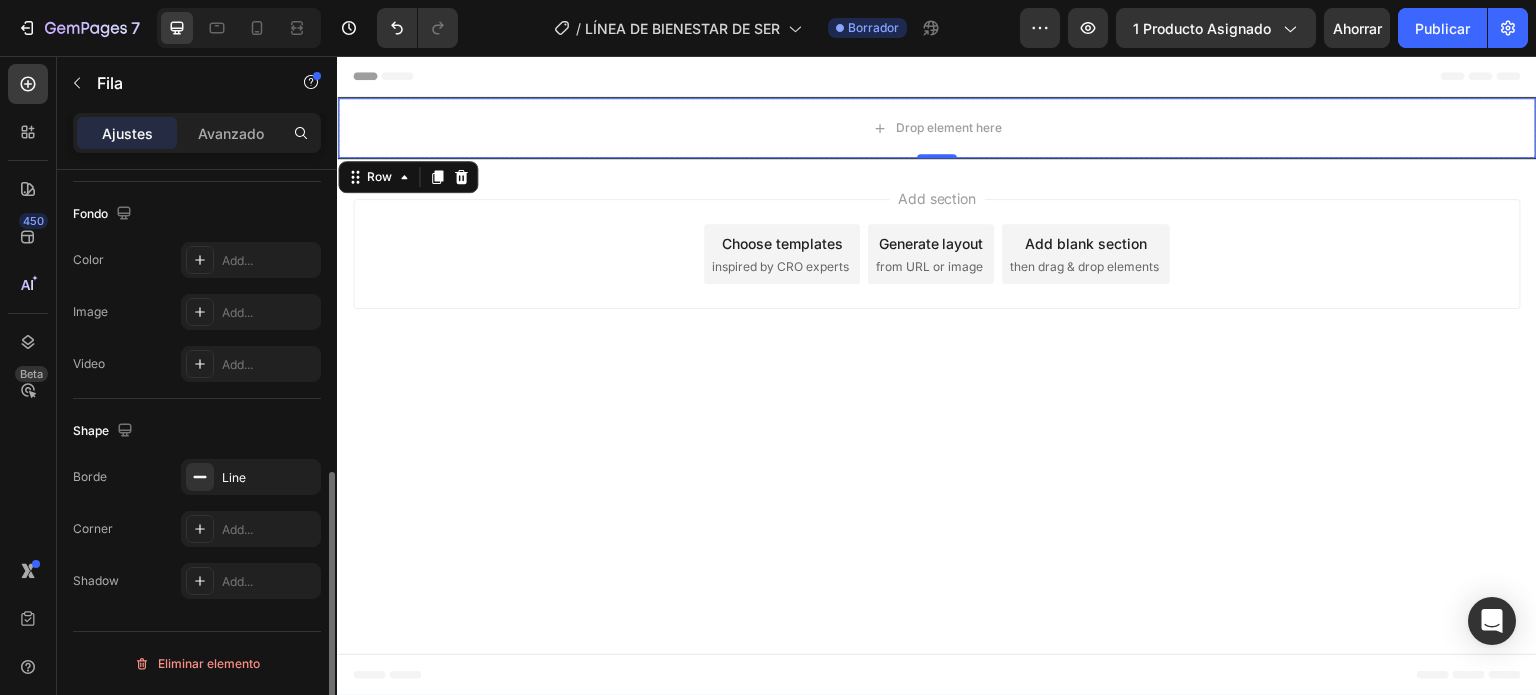 scroll, scrollTop: 636, scrollLeft: 0, axis: vertical 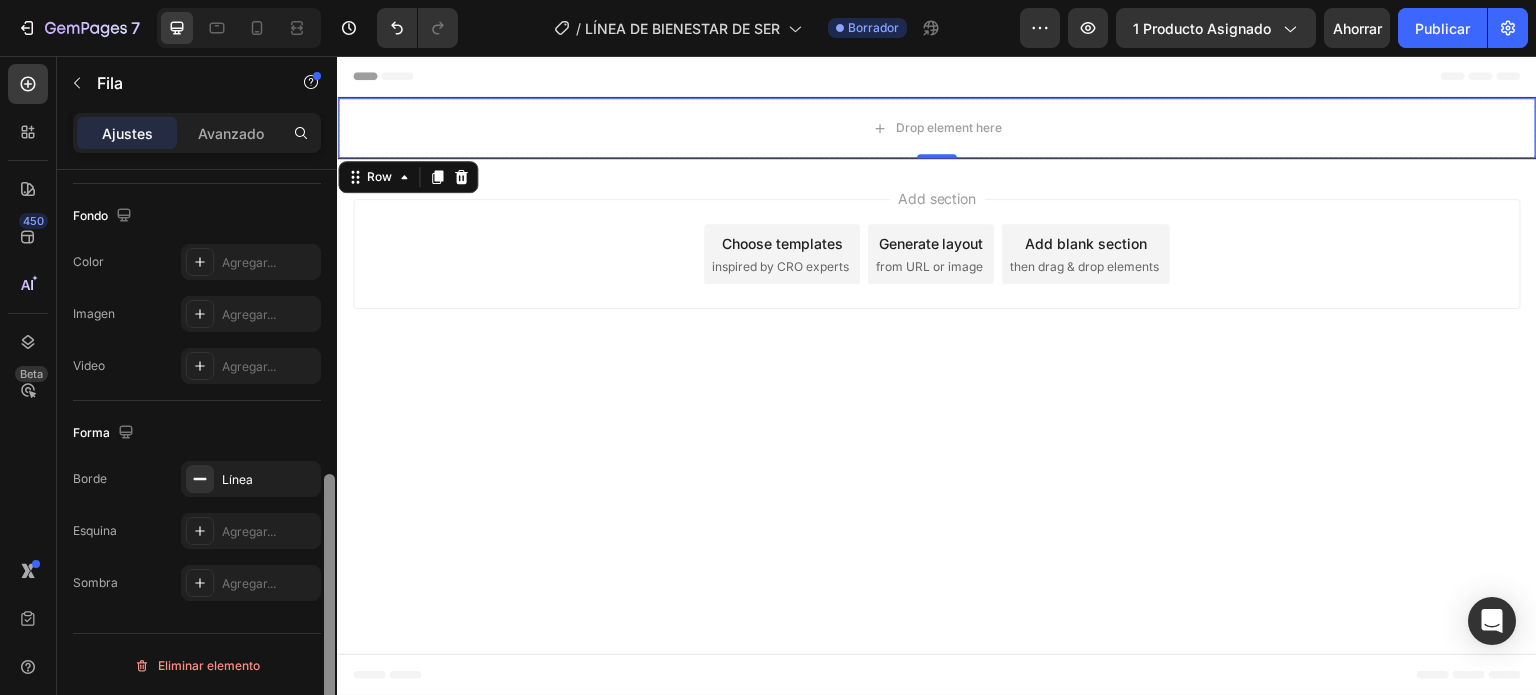 drag, startPoint x: 326, startPoint y: 491, endPoint x: 328, endPoint y: 520, distance: 29.068884 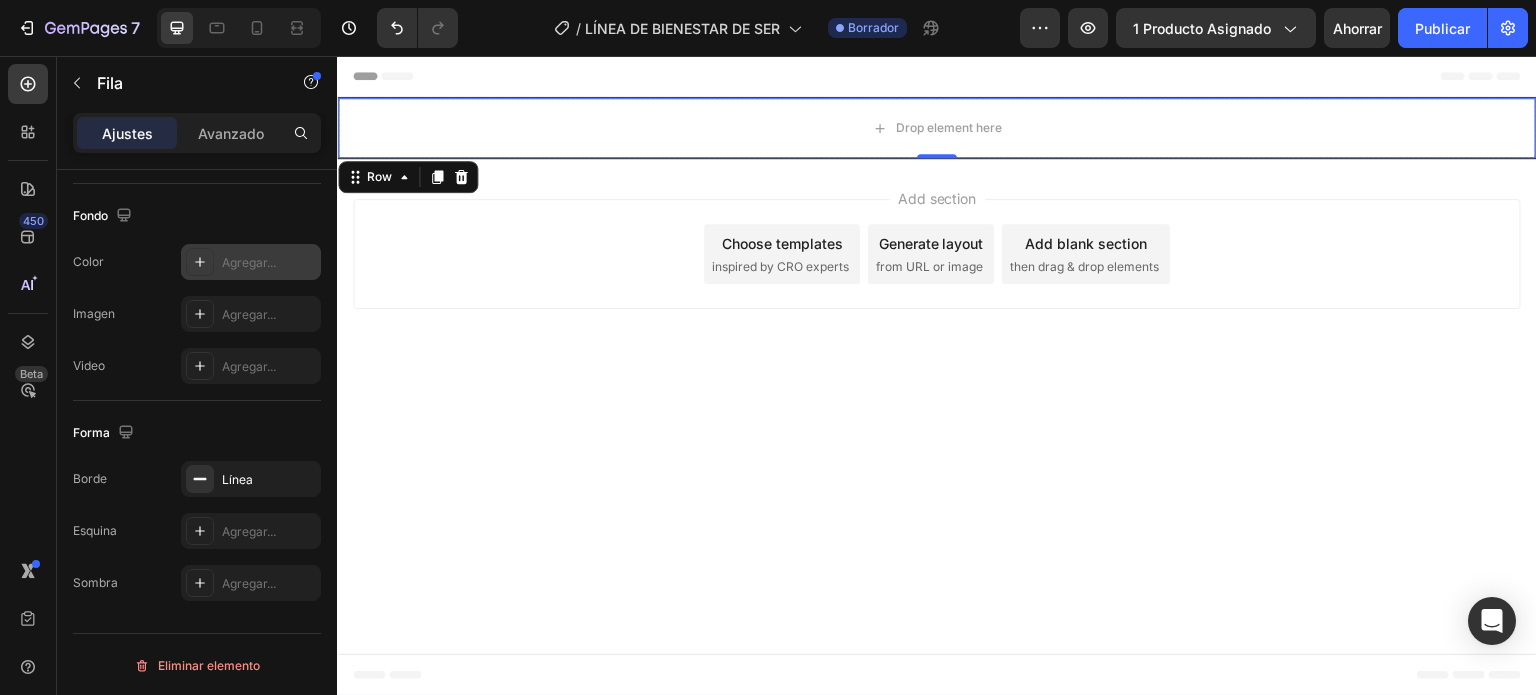 click 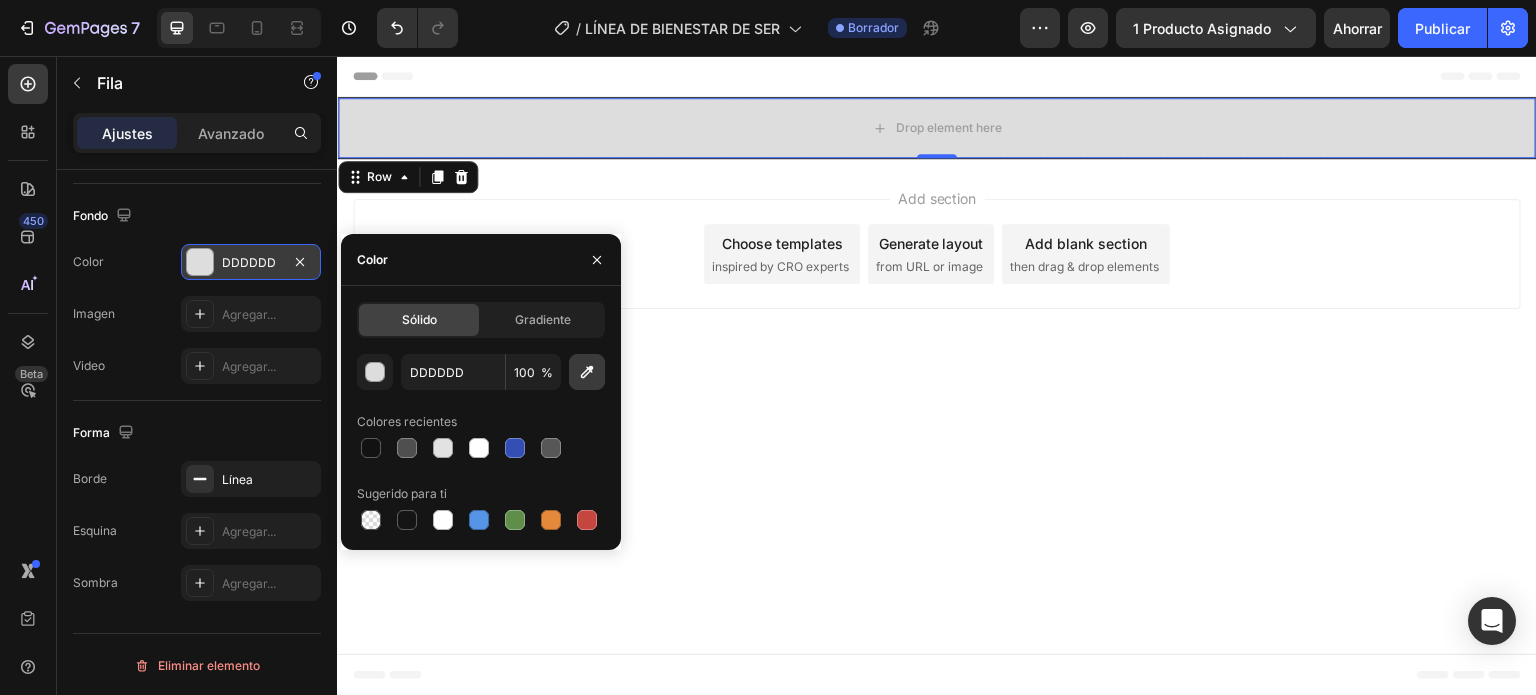 click 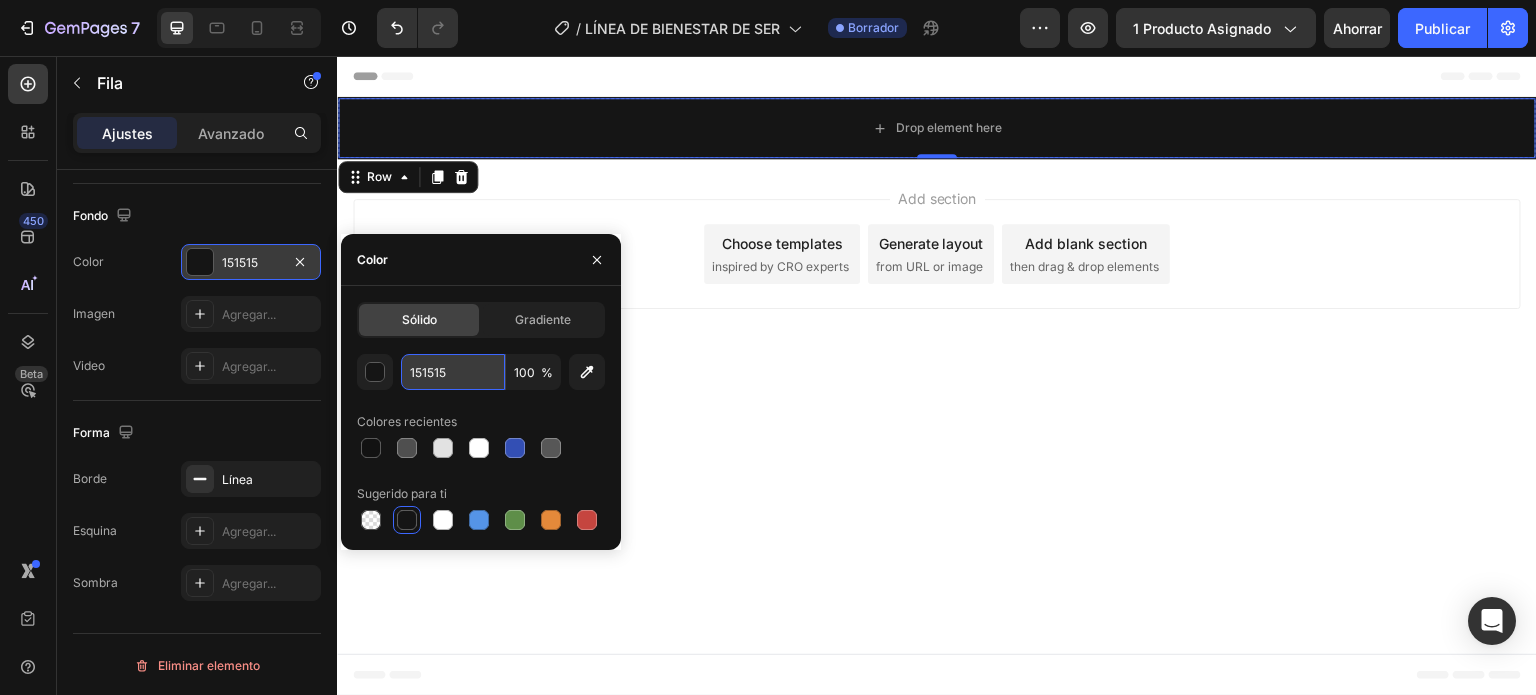 click on "151515" at bounding box center [453, 372] 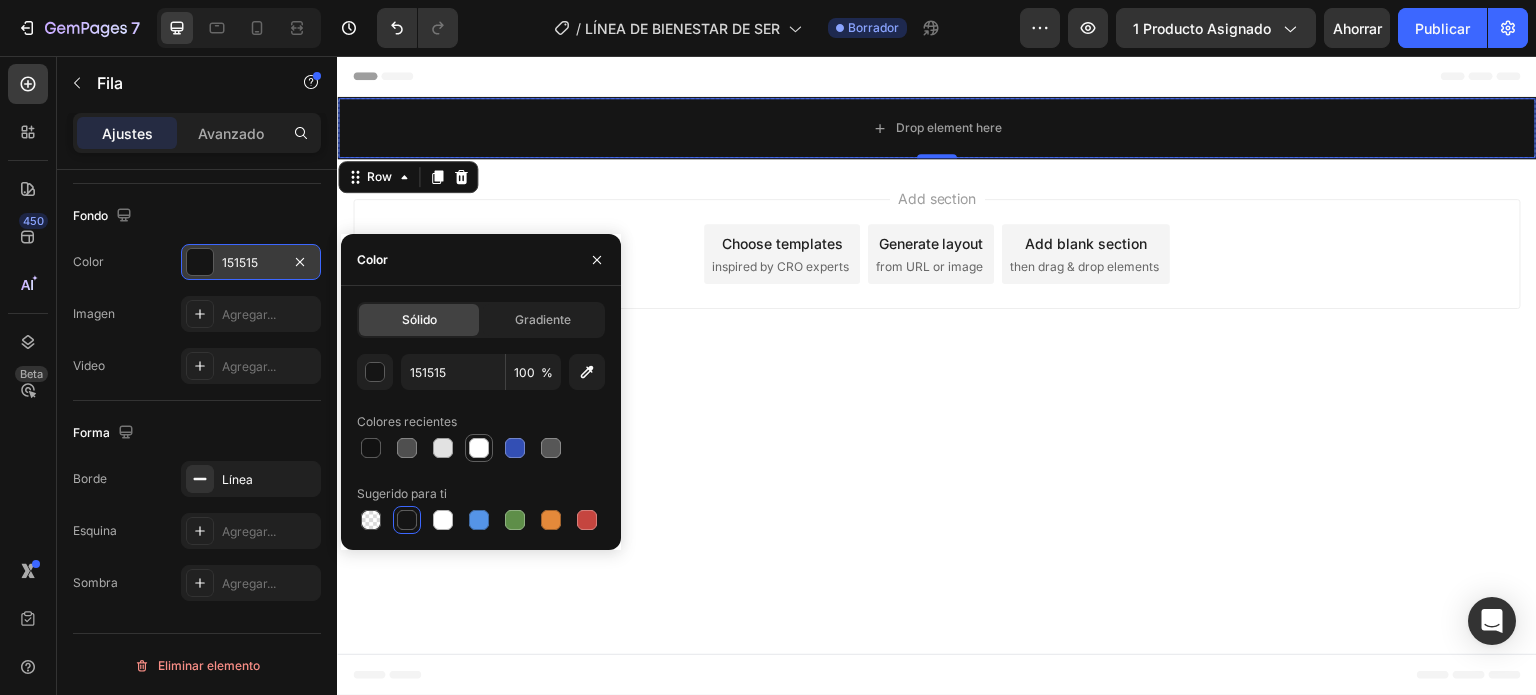 click at bounding box center (479, 448) 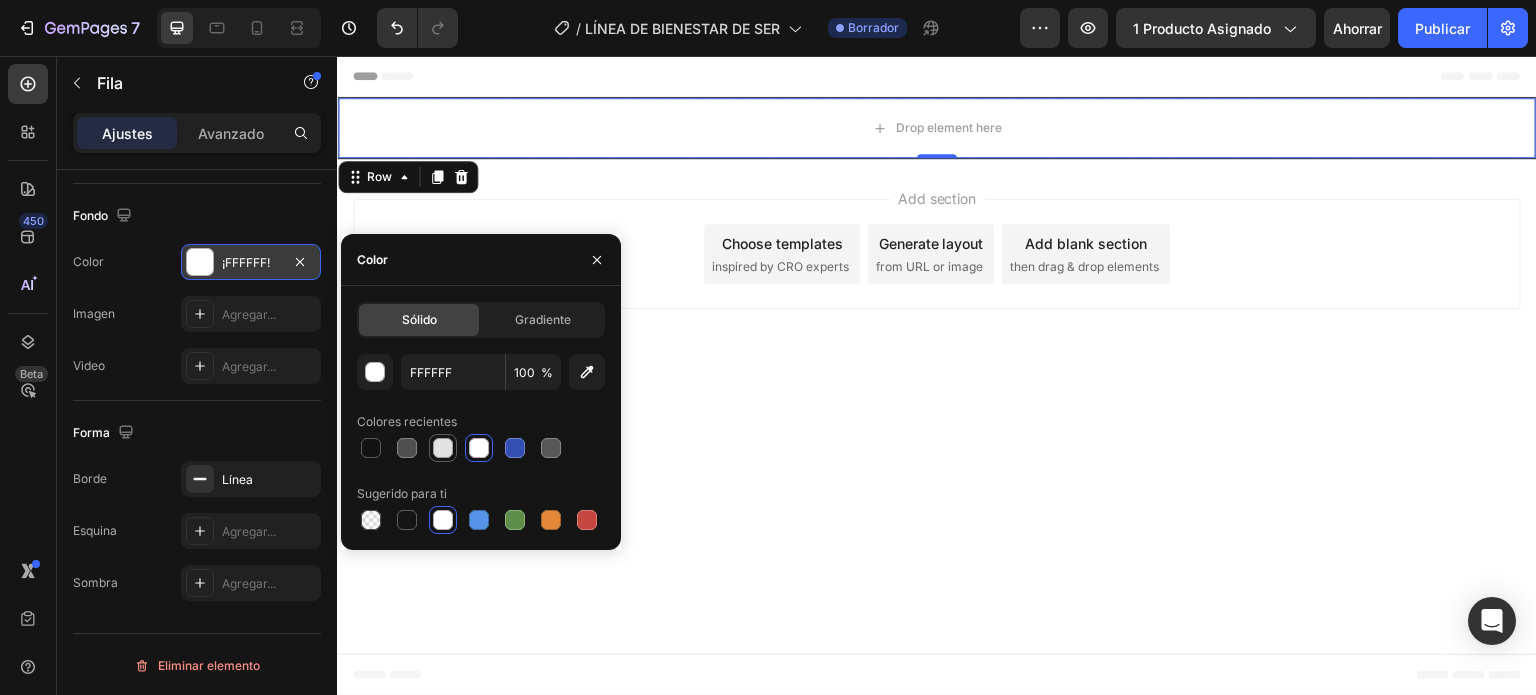 click at bounding box center (443, 448) 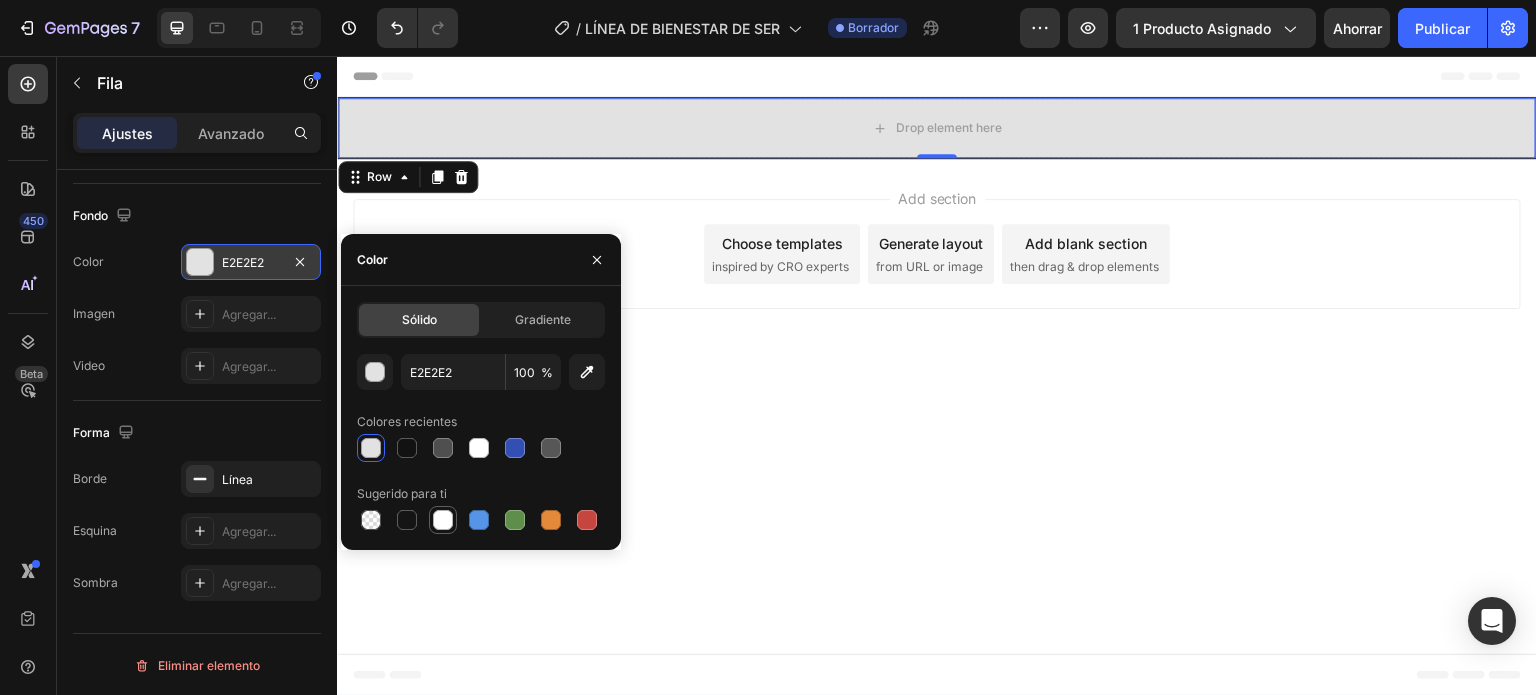 click at bounding box center (443, 520) 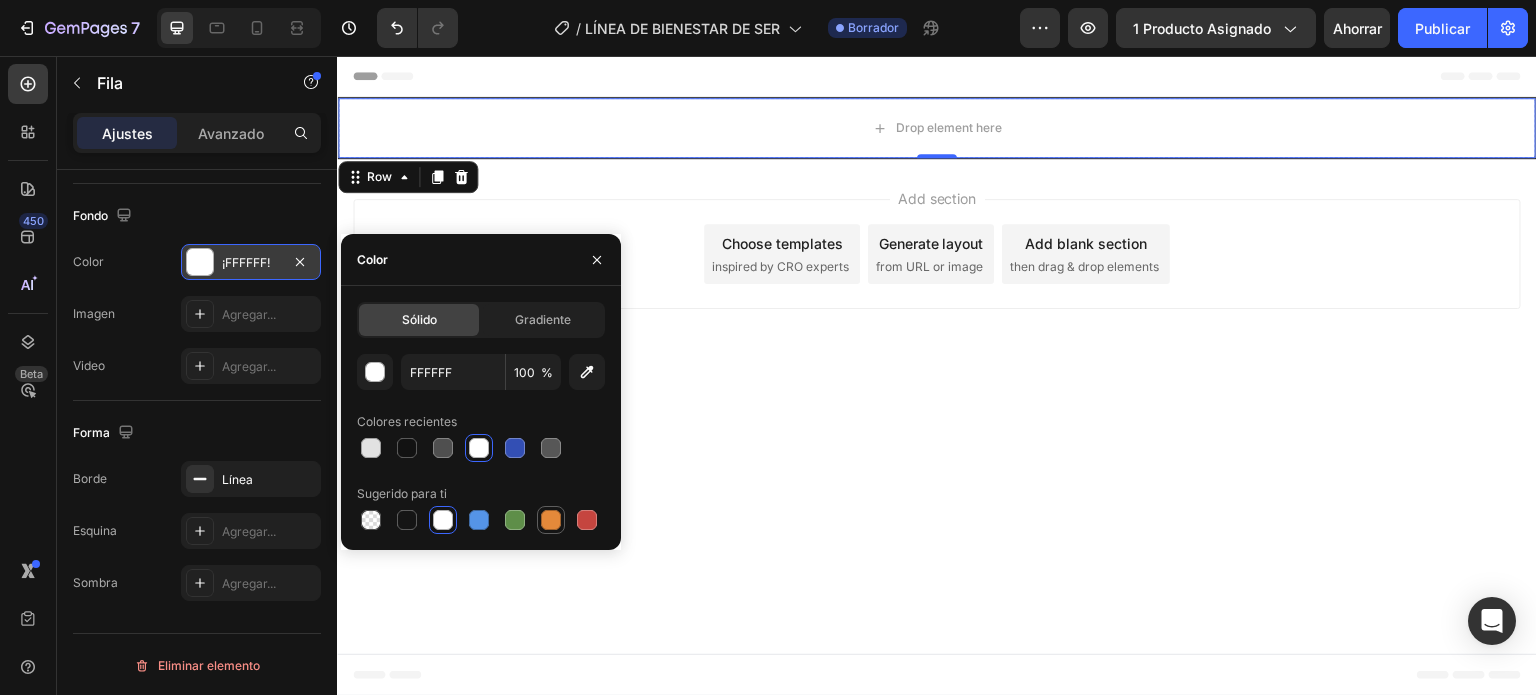 click at bounding box center [551, 520] 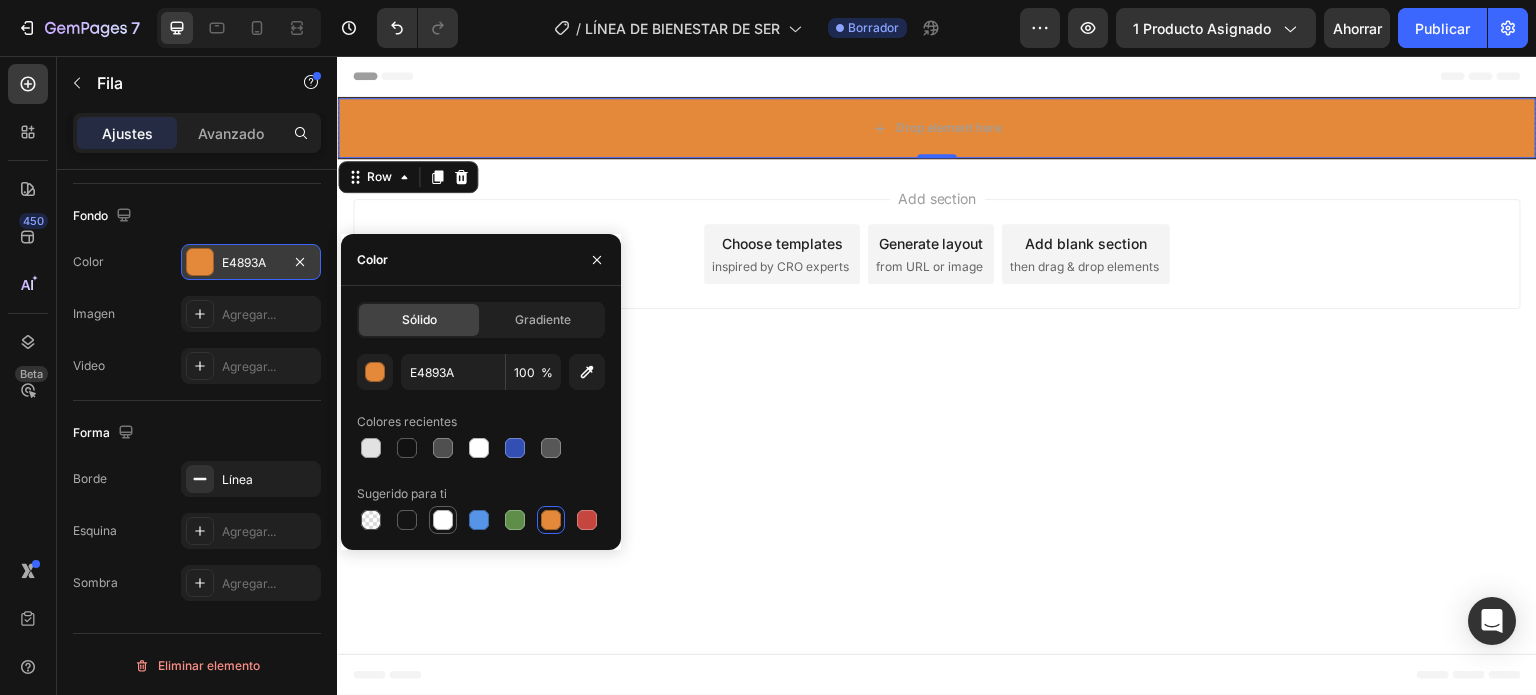 click at bounding box center (443, 520) 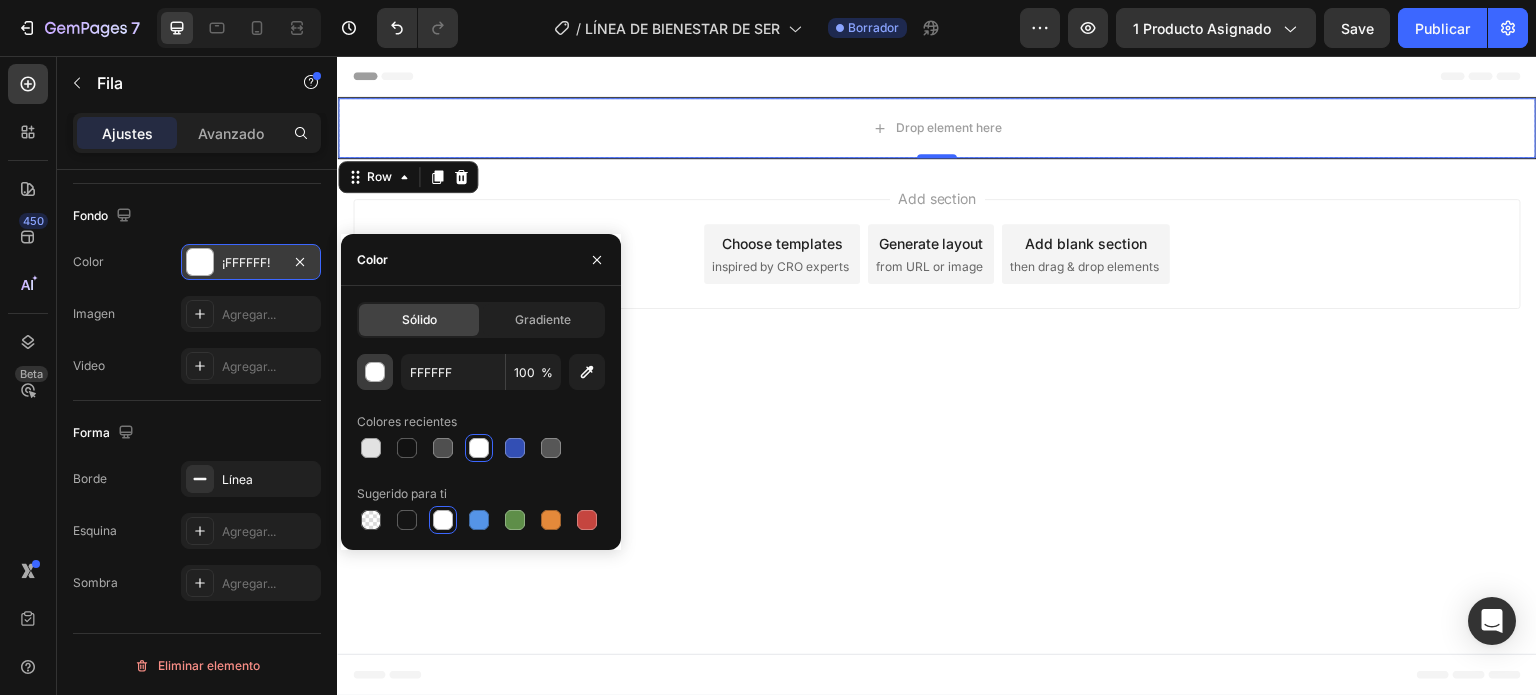 drag, startPoint x: 666, startPoint y: 637, endPoint x: 375, endPoint y: 370, distance: 394.93036 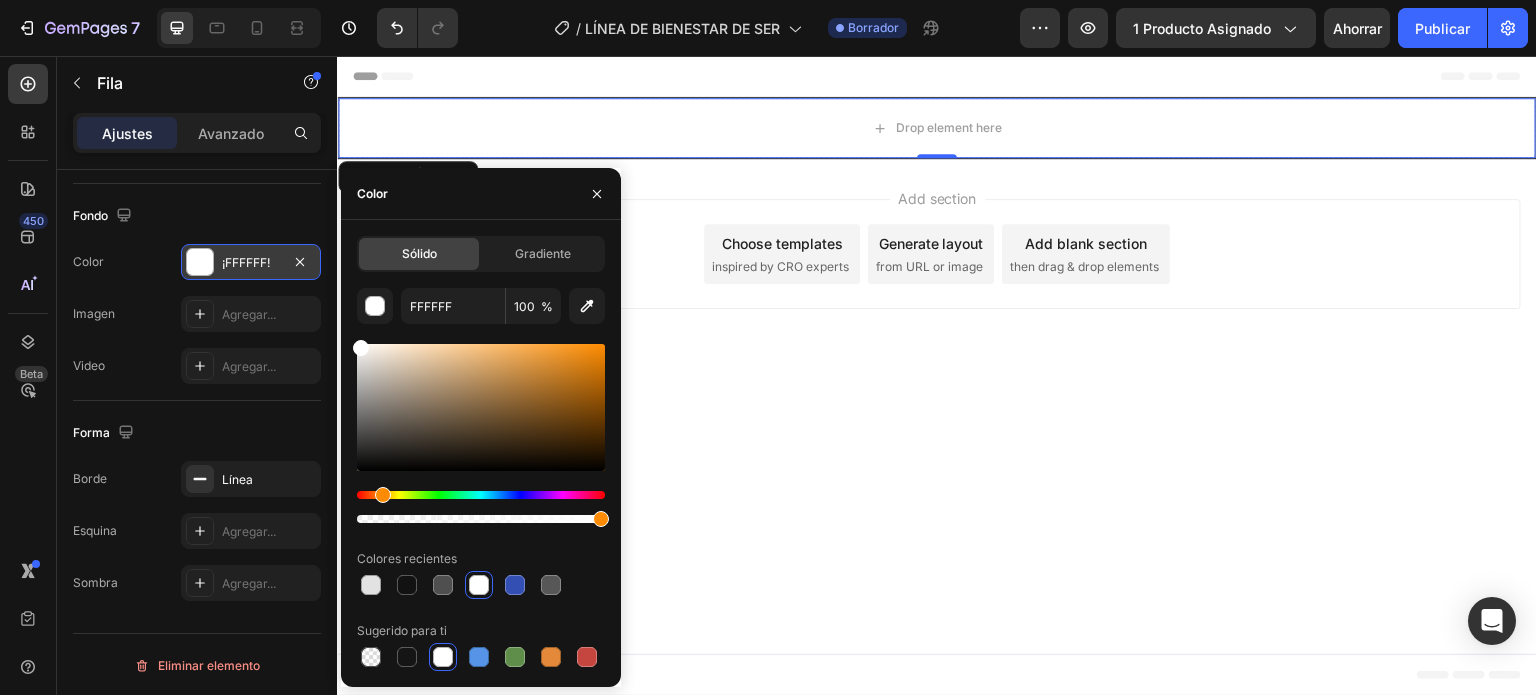 drag, startPoint x: 360, startPoint y: 498, endPoint x: 380, endPoint y: 498, distance: 20 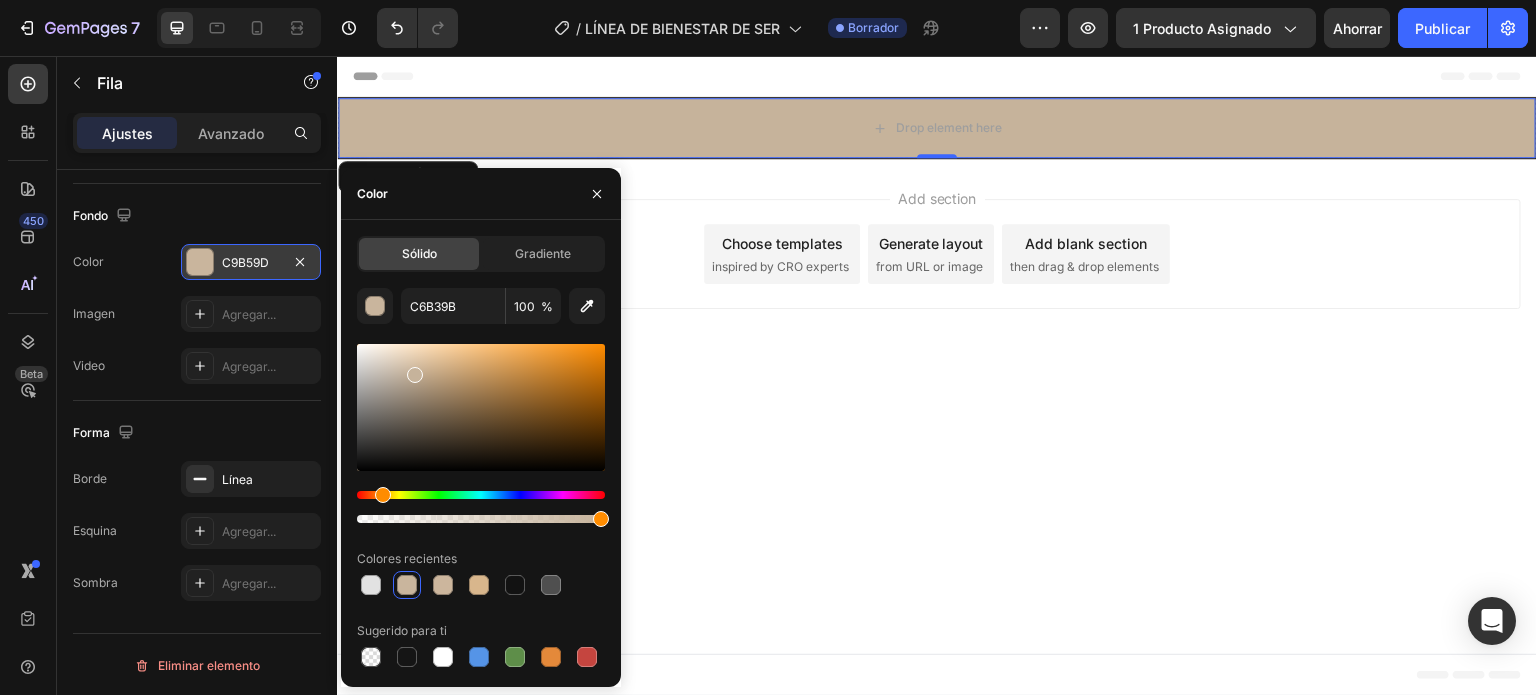 drag, startPoint x: 360, startPoint y: 348, endPoint x: 412, endPoint y: 370, distance: 56.462376 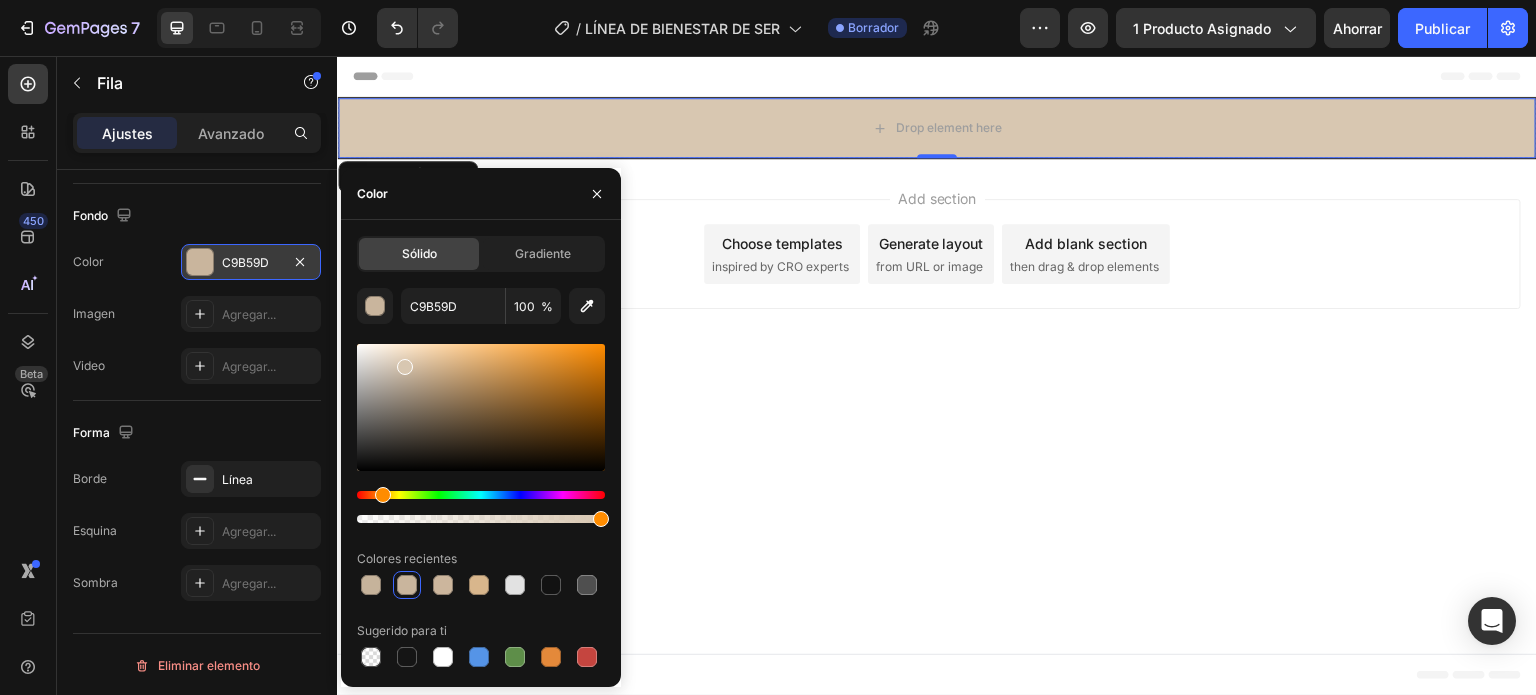 type on "D8C7B1" 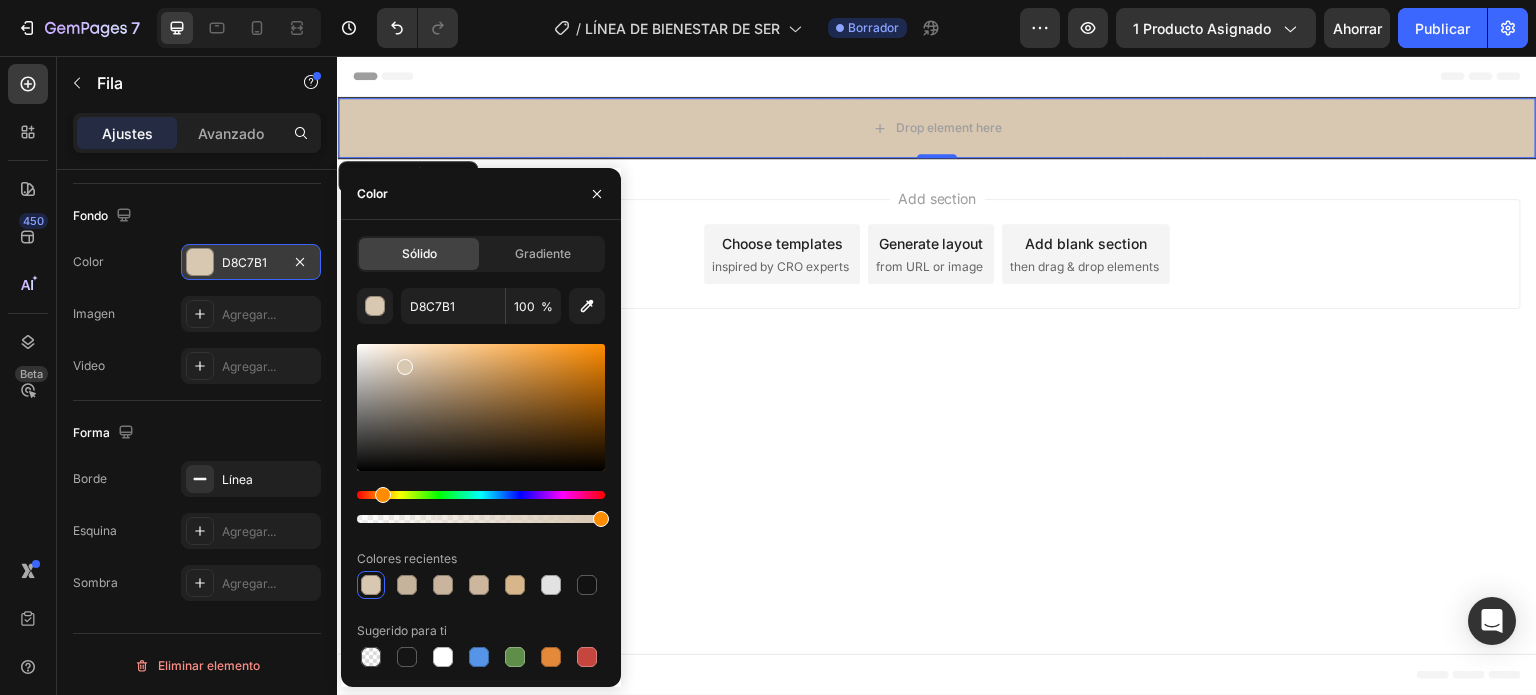 click at bounding box center [481, 407] 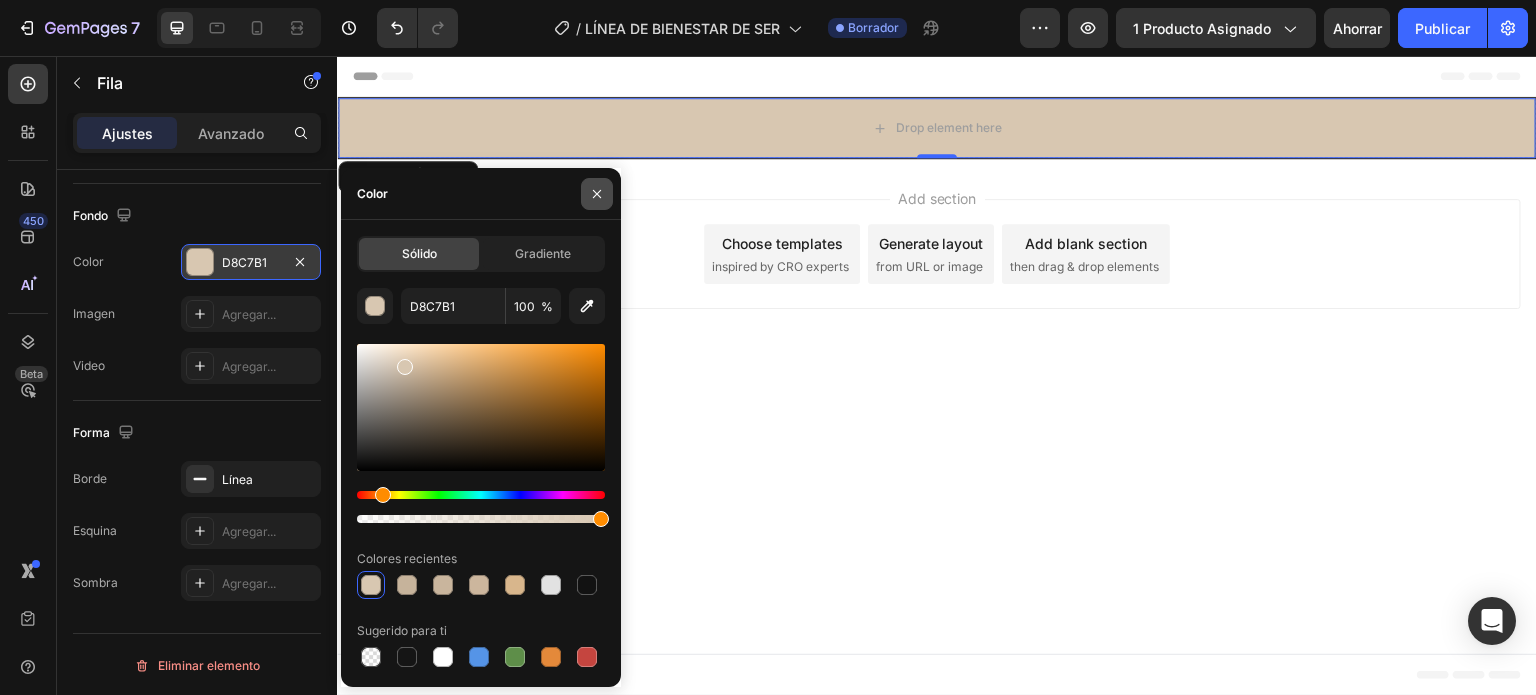 click 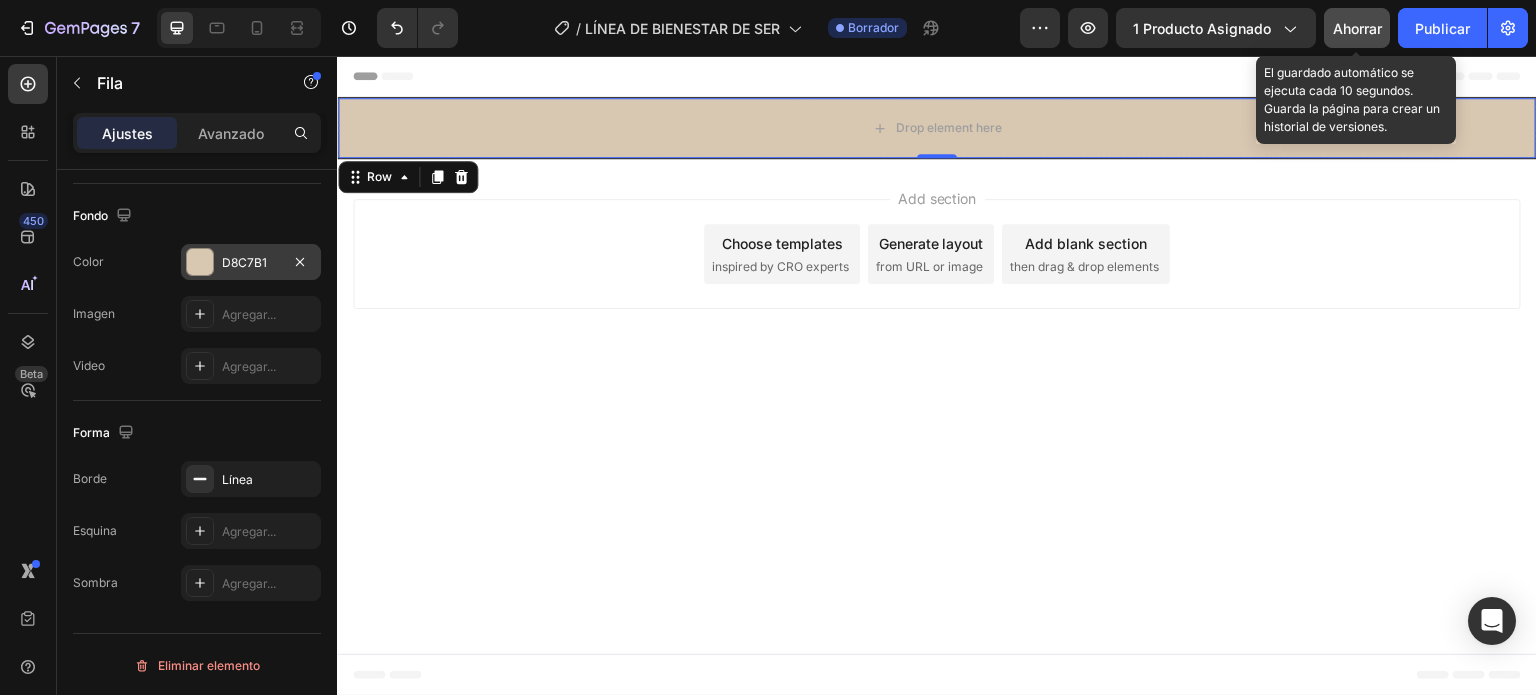 click on "Ahorrar" at bounding box center [1357, 28] 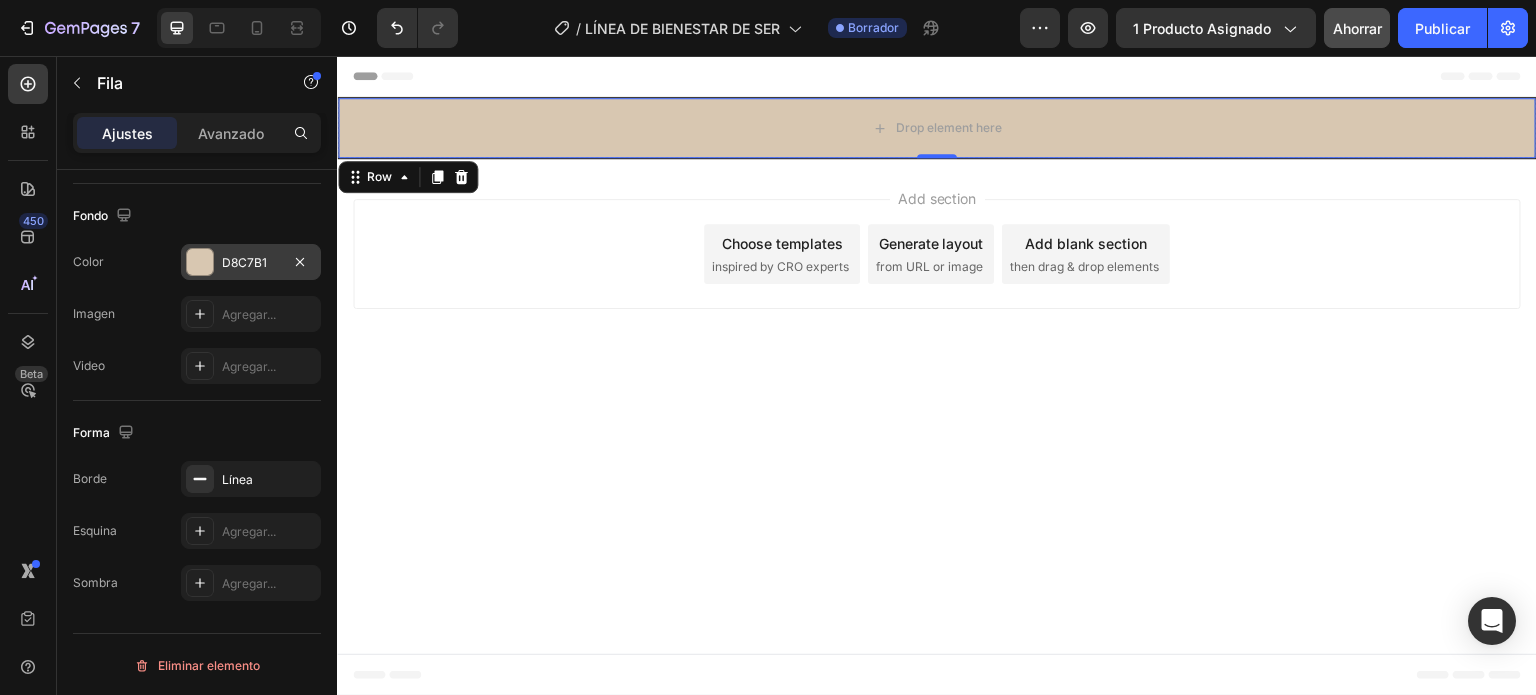 drag, startPoint x: 1022, startPoint y: 693, endPoint x: 472, endPoint y: 420, distance: 614.02686 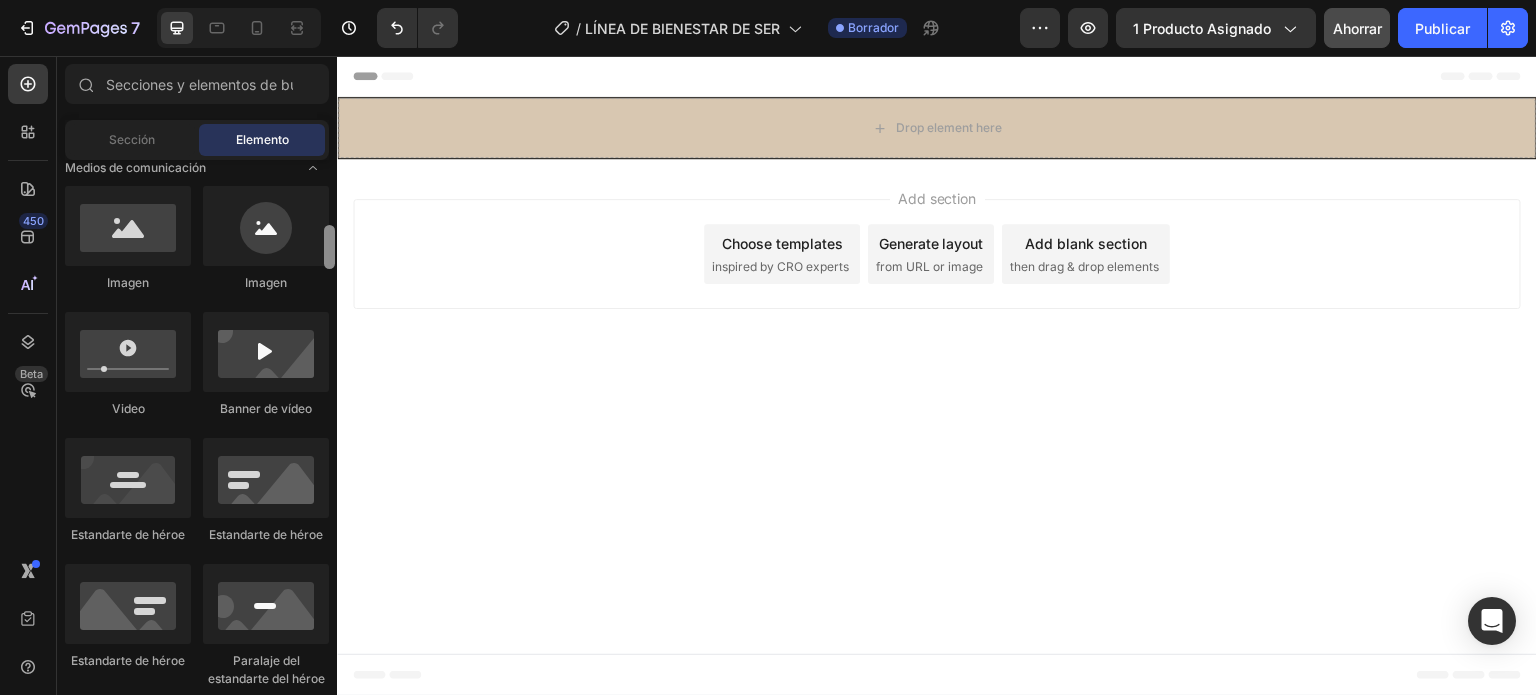 scroll, scrollTop: 660, scrollLeft: 0, axis: vertical 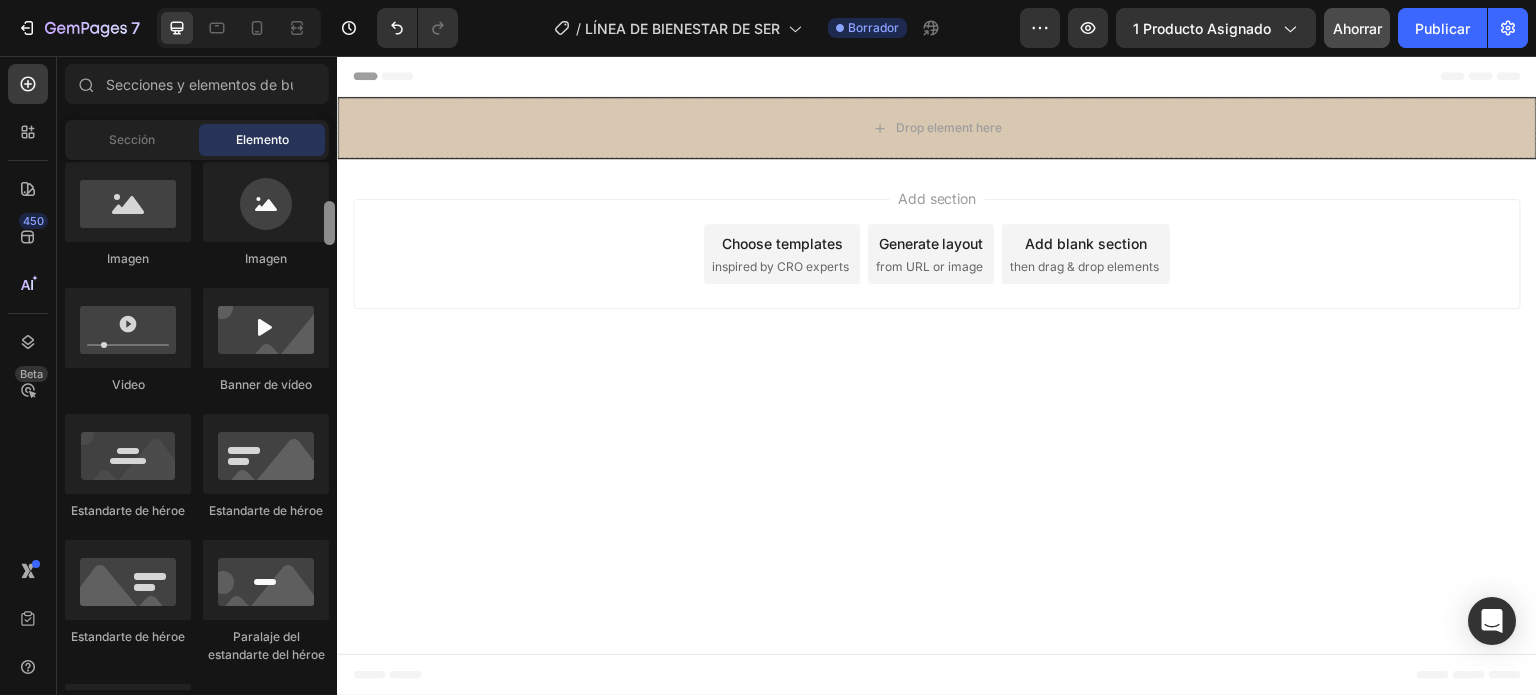 drag, startPoint x: 328, startPoint y: 195, endPoint x: 331, endPoint y: 250, distance: 55.081757 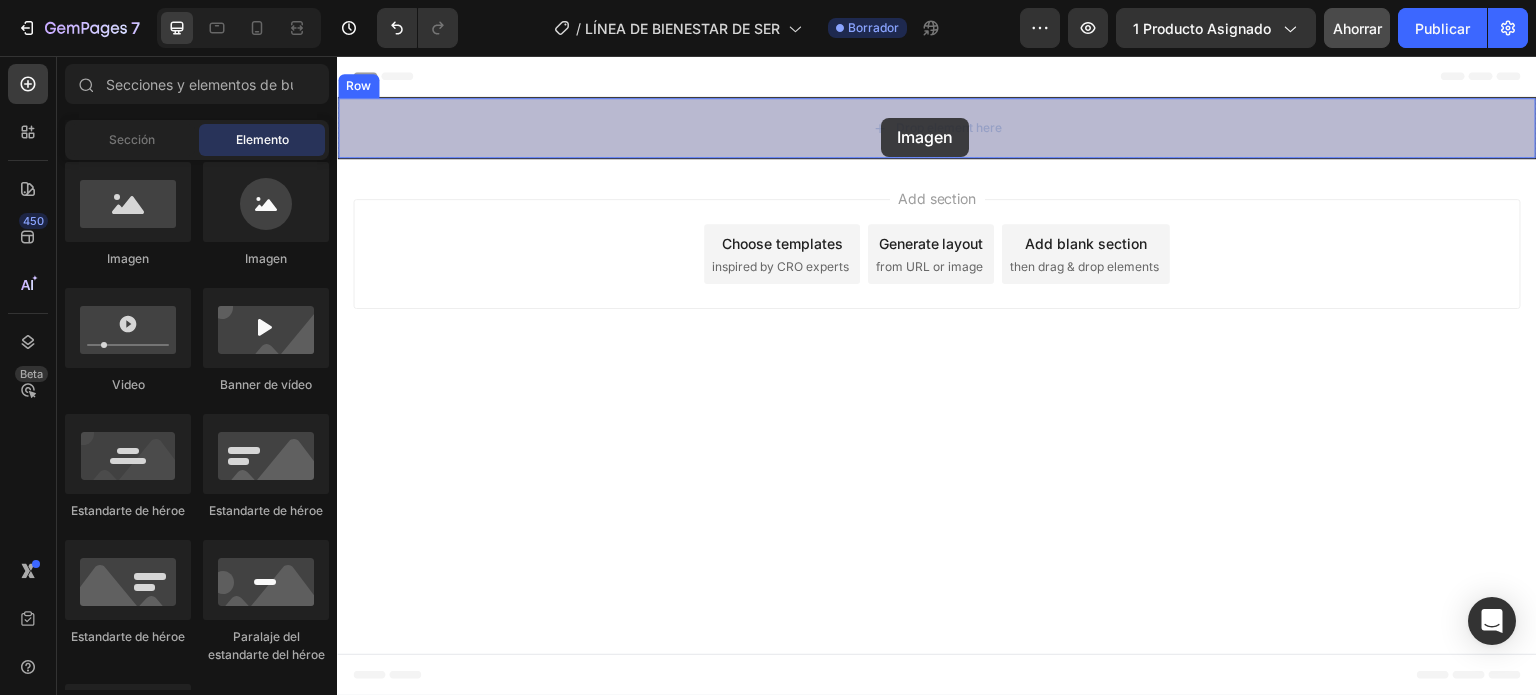 drag, startPoint x: 470, startPoint y: 274, endPoint x: 881, endPoint y: 118, distance: 439.61005 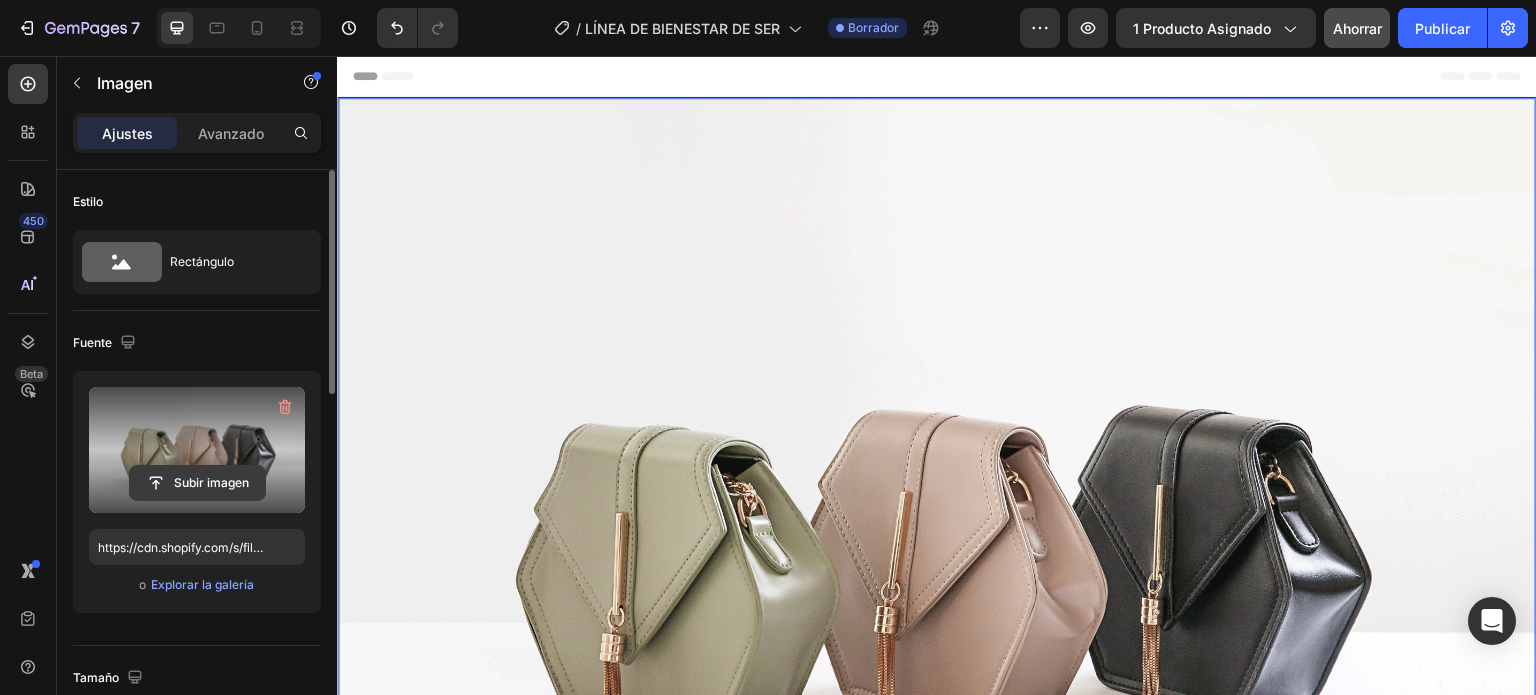 click 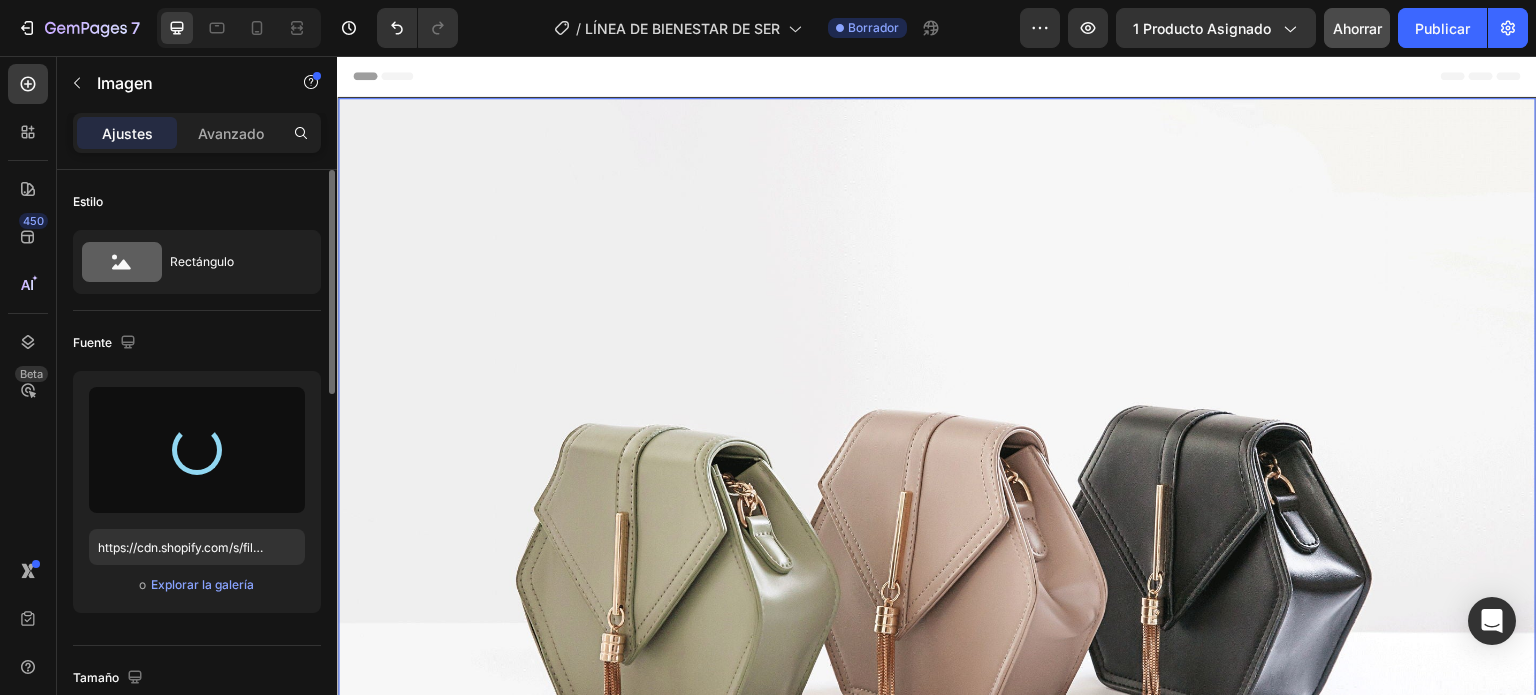 type on "https://cdn.shopify.com/s/files/1/0948/6925/8557/files/gempages_578057757173744402-fd76db7c-1917-4251-b46b-f54e684d565d.webp" 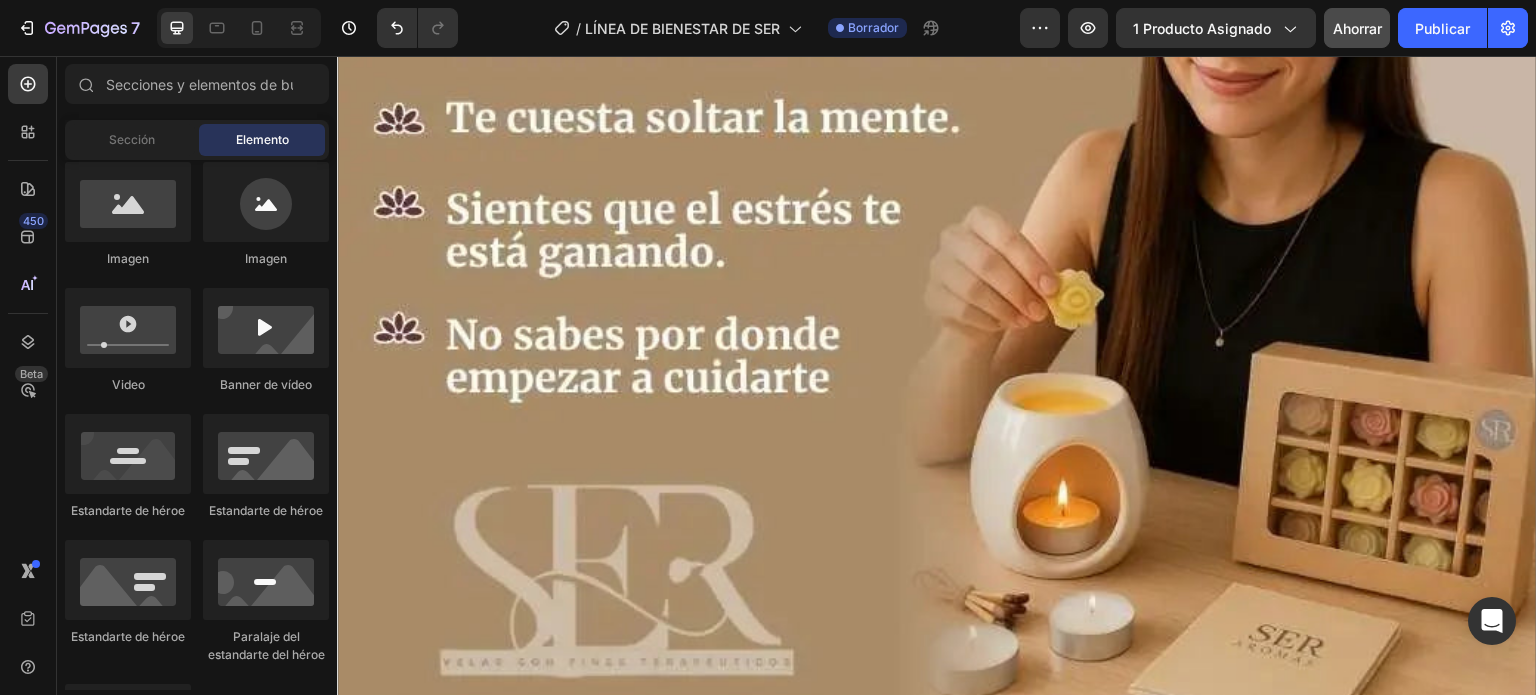 scroll, scrollTop: 751, scrollLeft: 0, axis: vertical 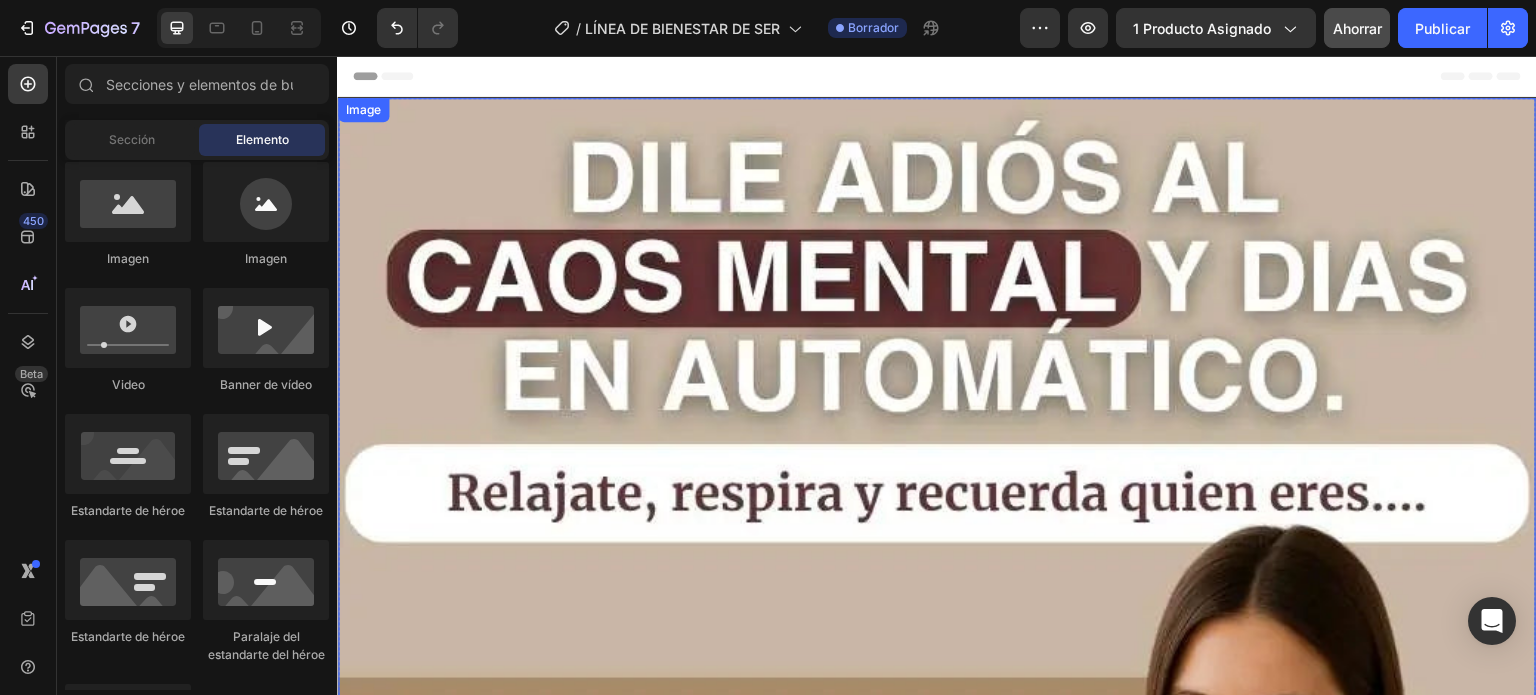 click at bounding box center (937, 871) 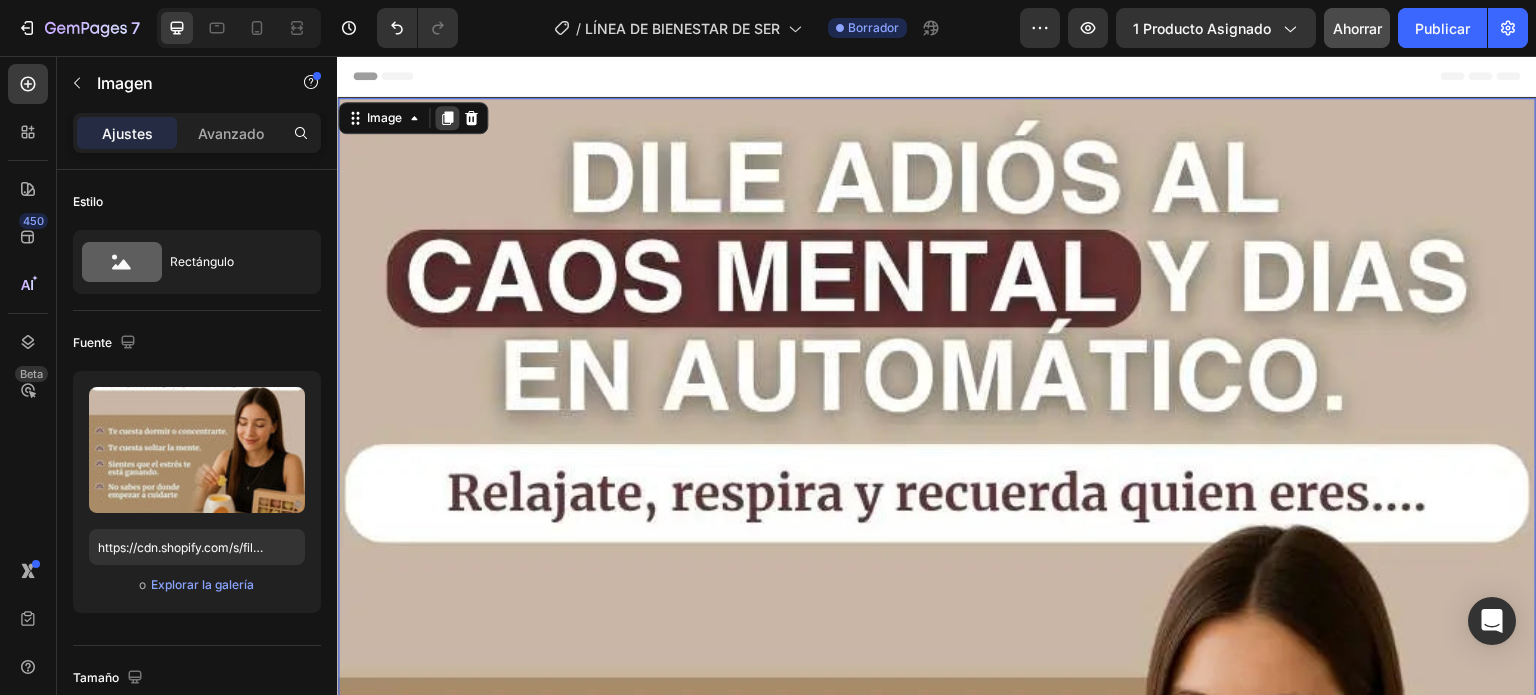 click 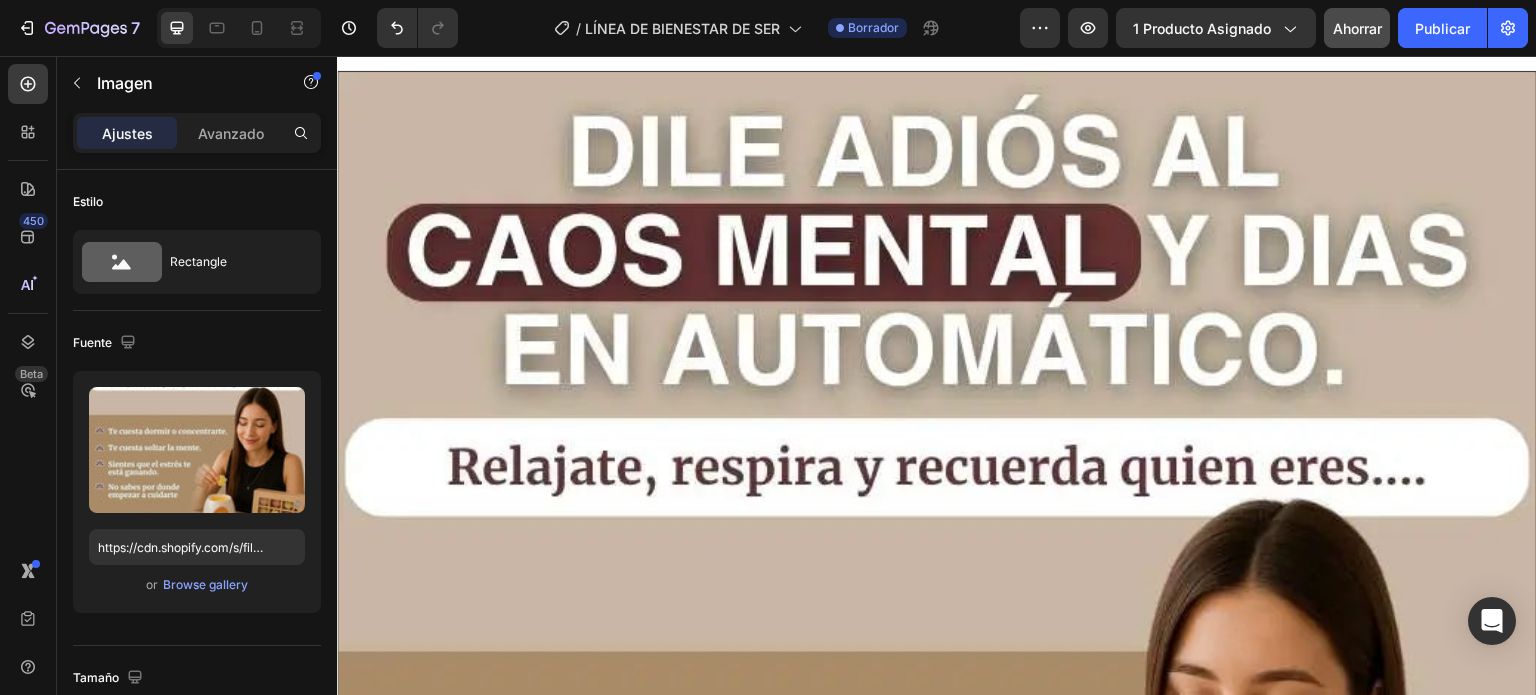 scroll, scrollTop: 636, scrollLeft: 0, axis: vertical 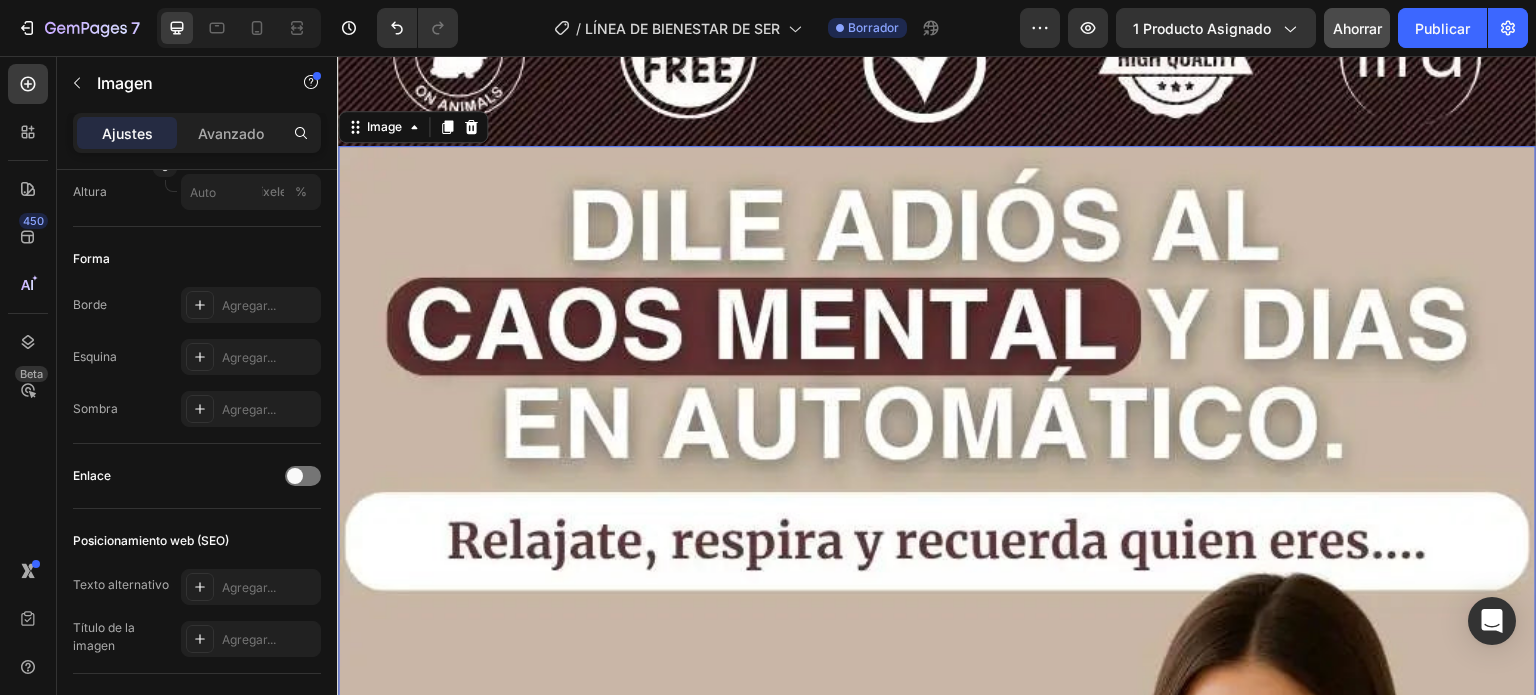 click at bounding box center (937, 919) 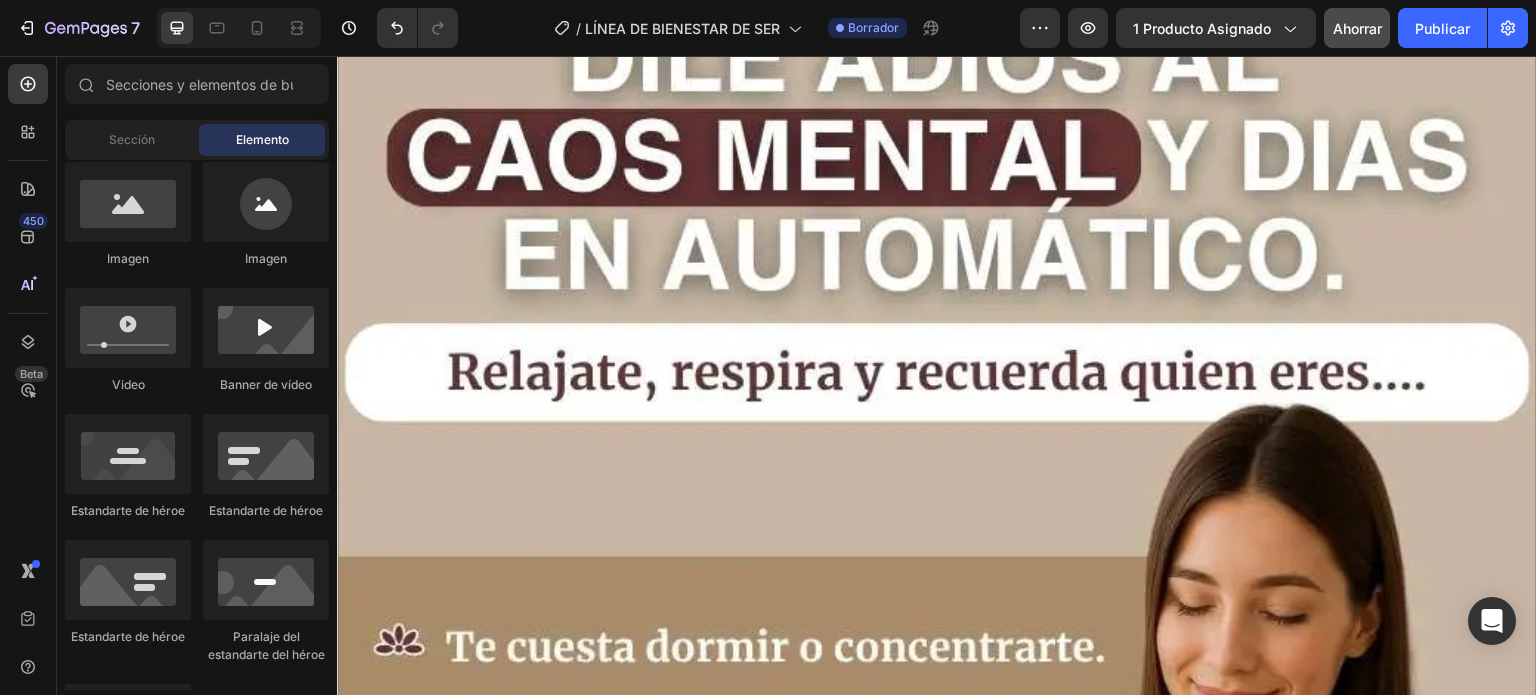 scroll, scrollTop: 1708, scrollLeft: 0, axis: vertical 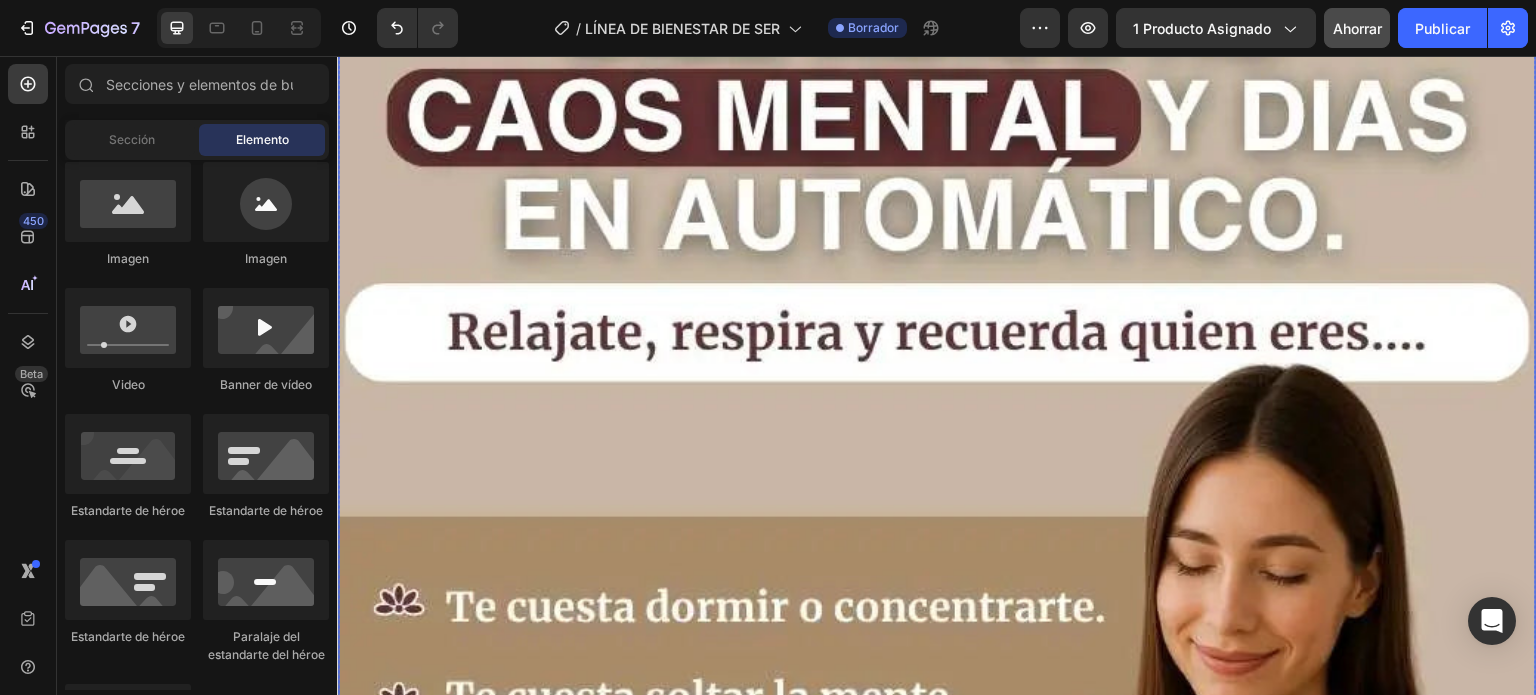 click at bounding box center (937, 710) 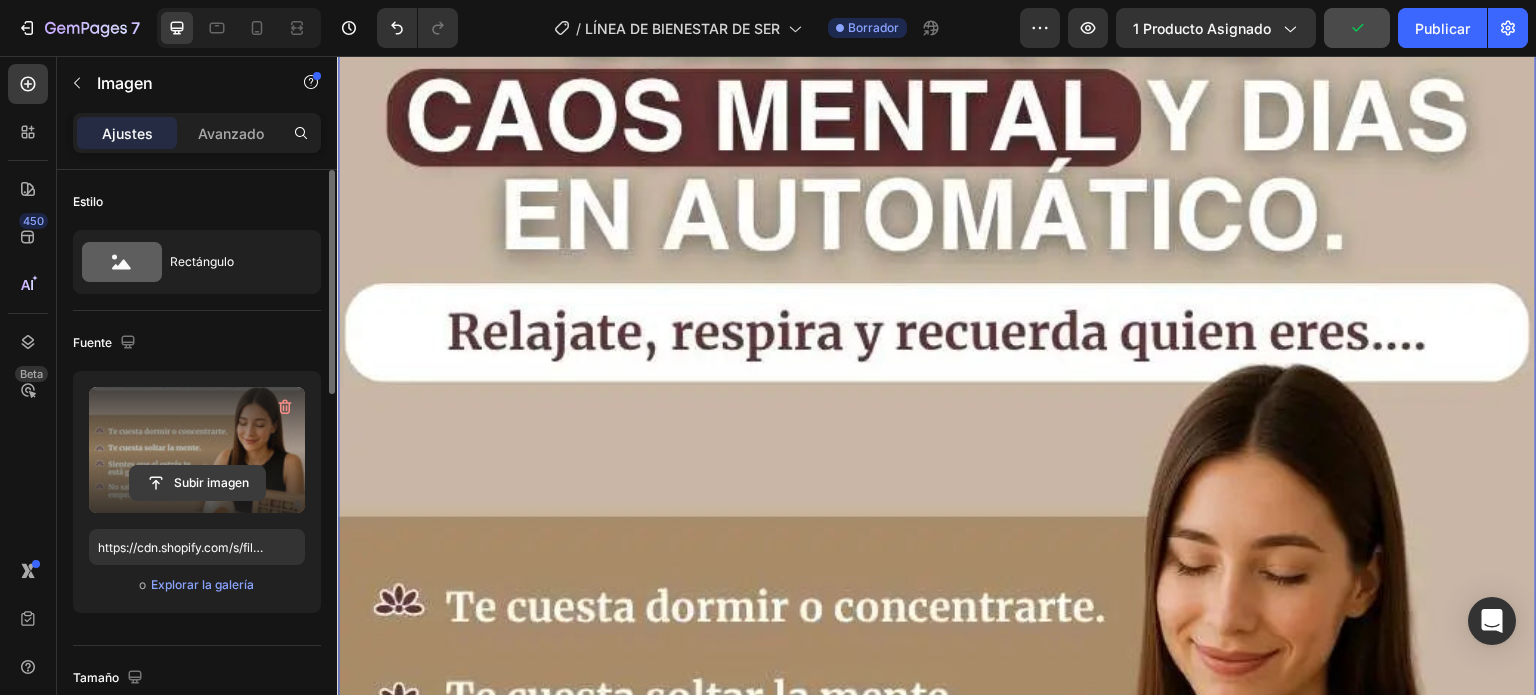 click 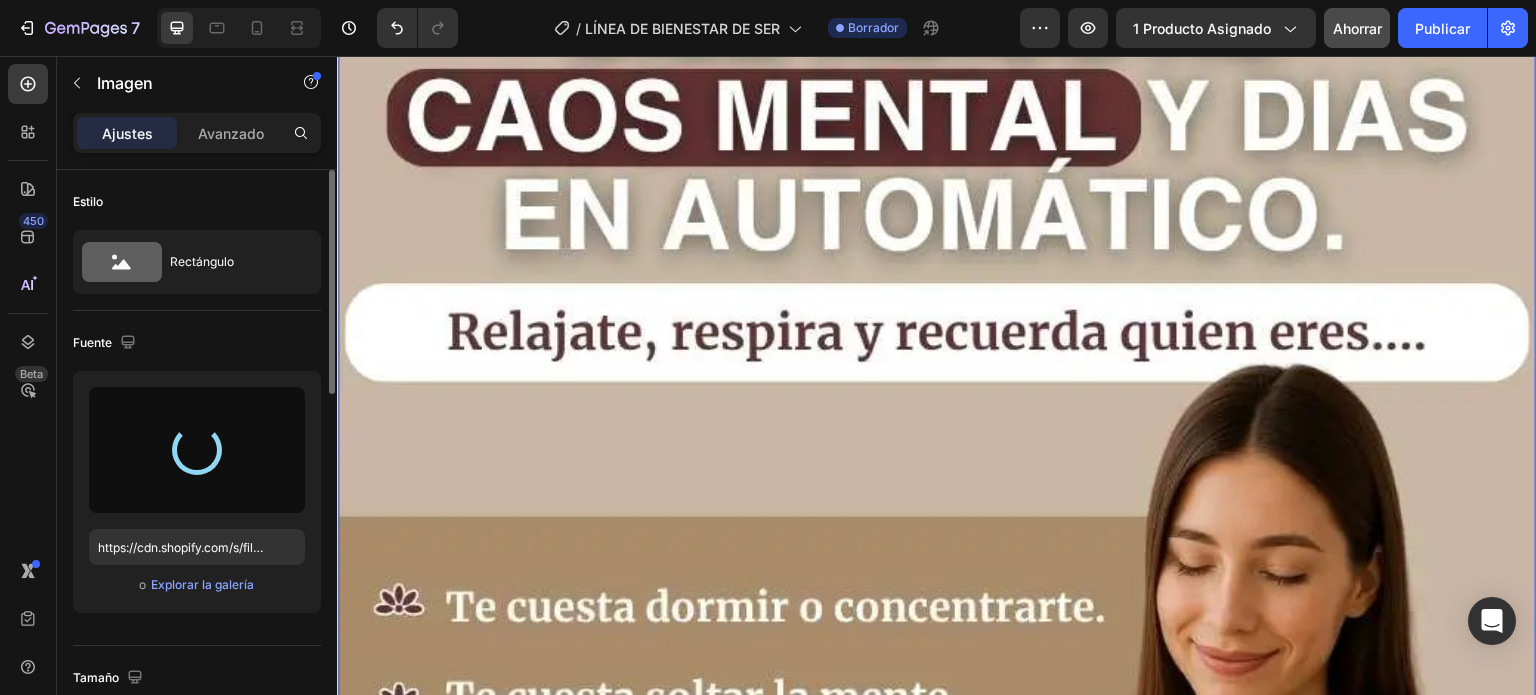 type on "https://cdn.shopify.com/s/files/1/0948/6925/8557/files/gempages_578057757173744402-f4d4003b-aeaf-45d3-89de-73e0cb79c431.webp" 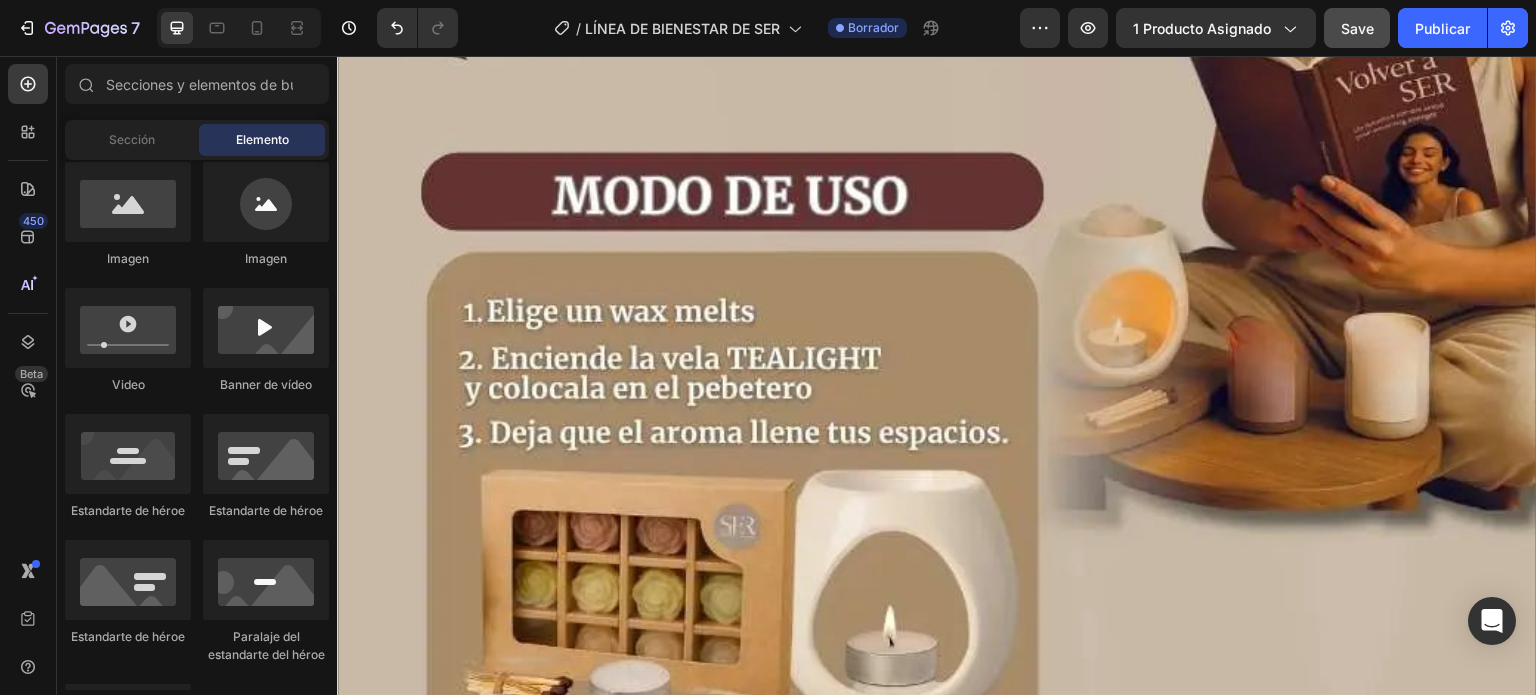 scroll, scrollTop: 2415, scrollLeft: 0, axis: vertical 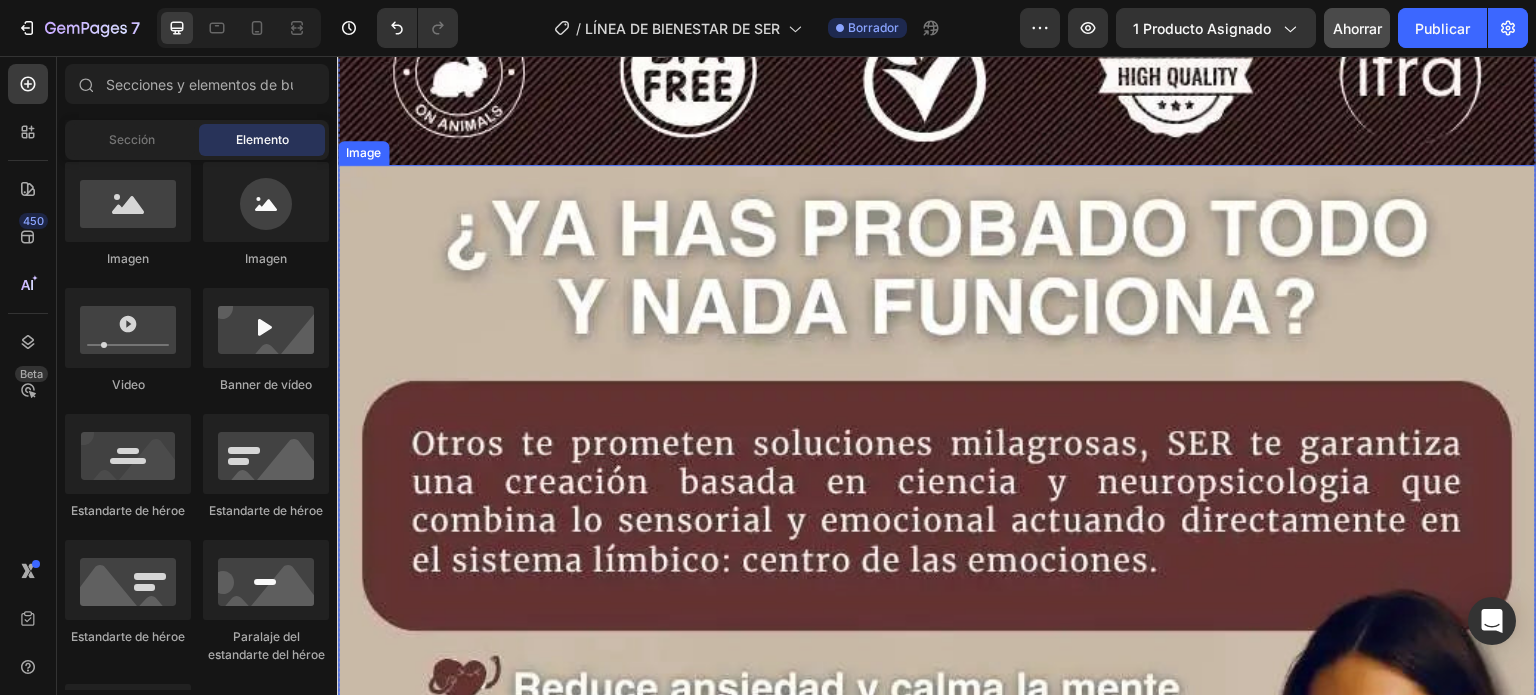 click at bounding box center (937, 938) 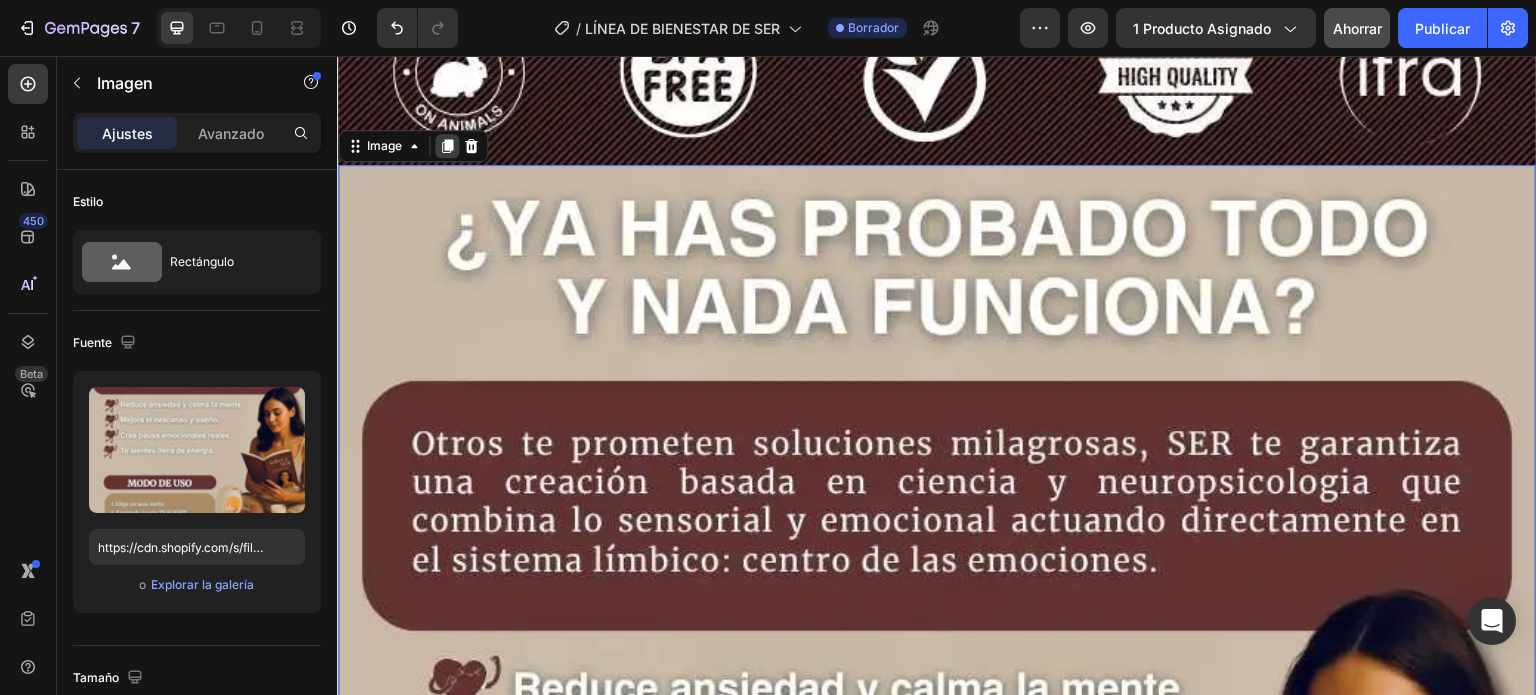 click 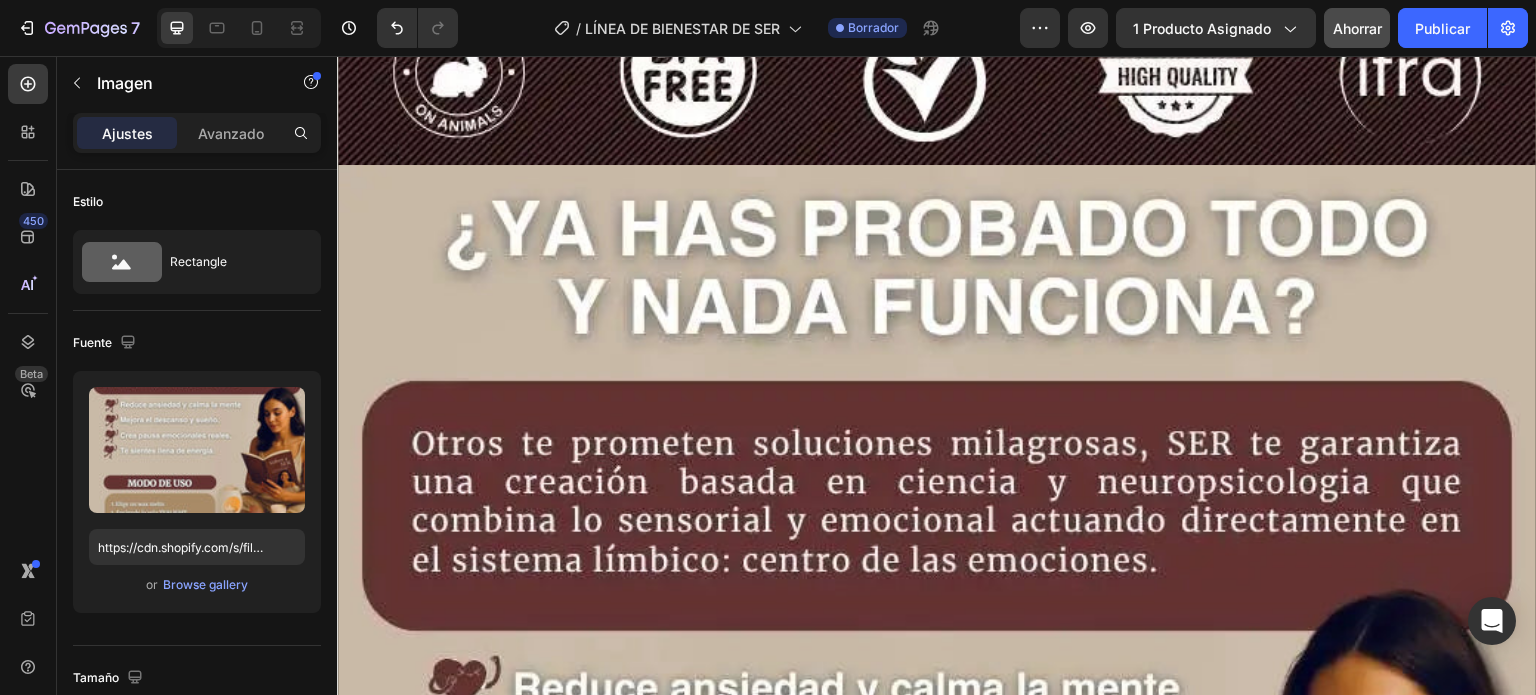 scroll, scrollTop: 1838, scrollLeft: 0, axis: vertical 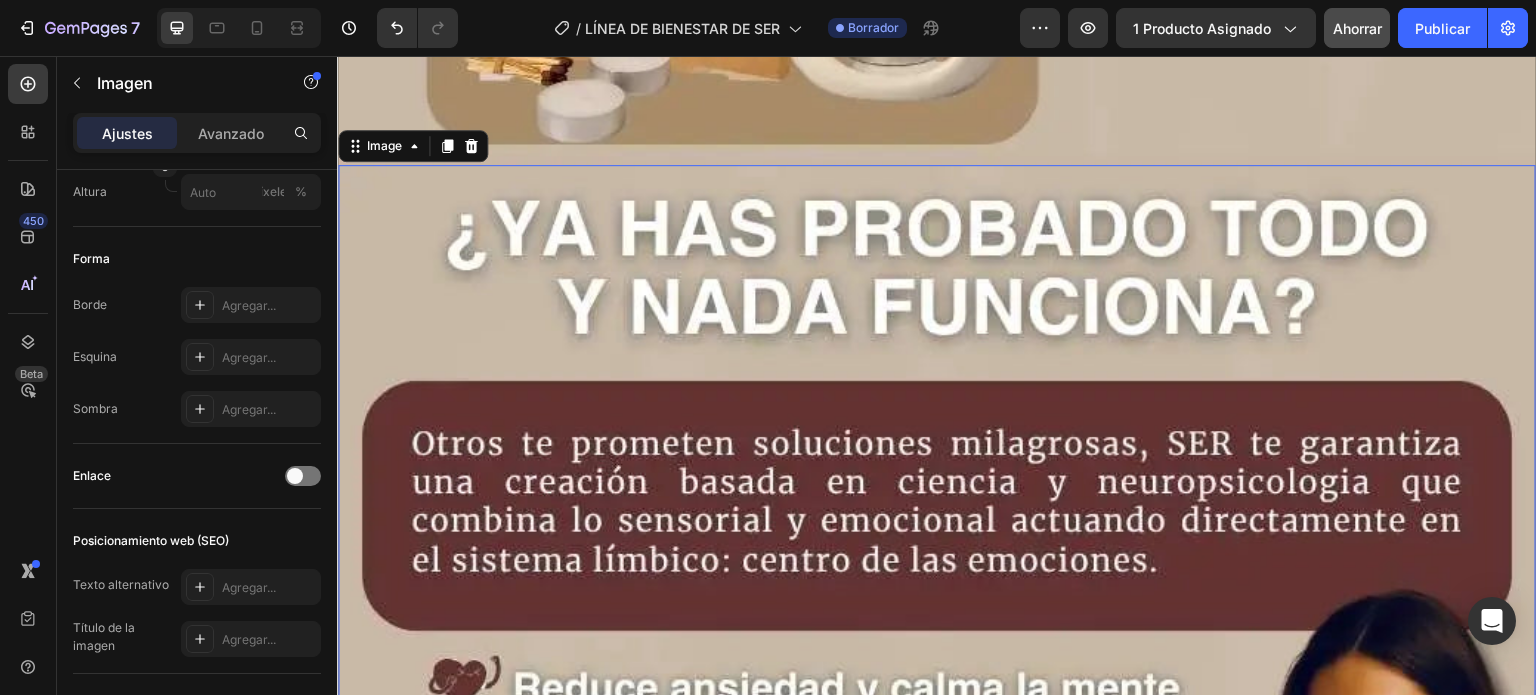 click at bounding box center [937, 938] 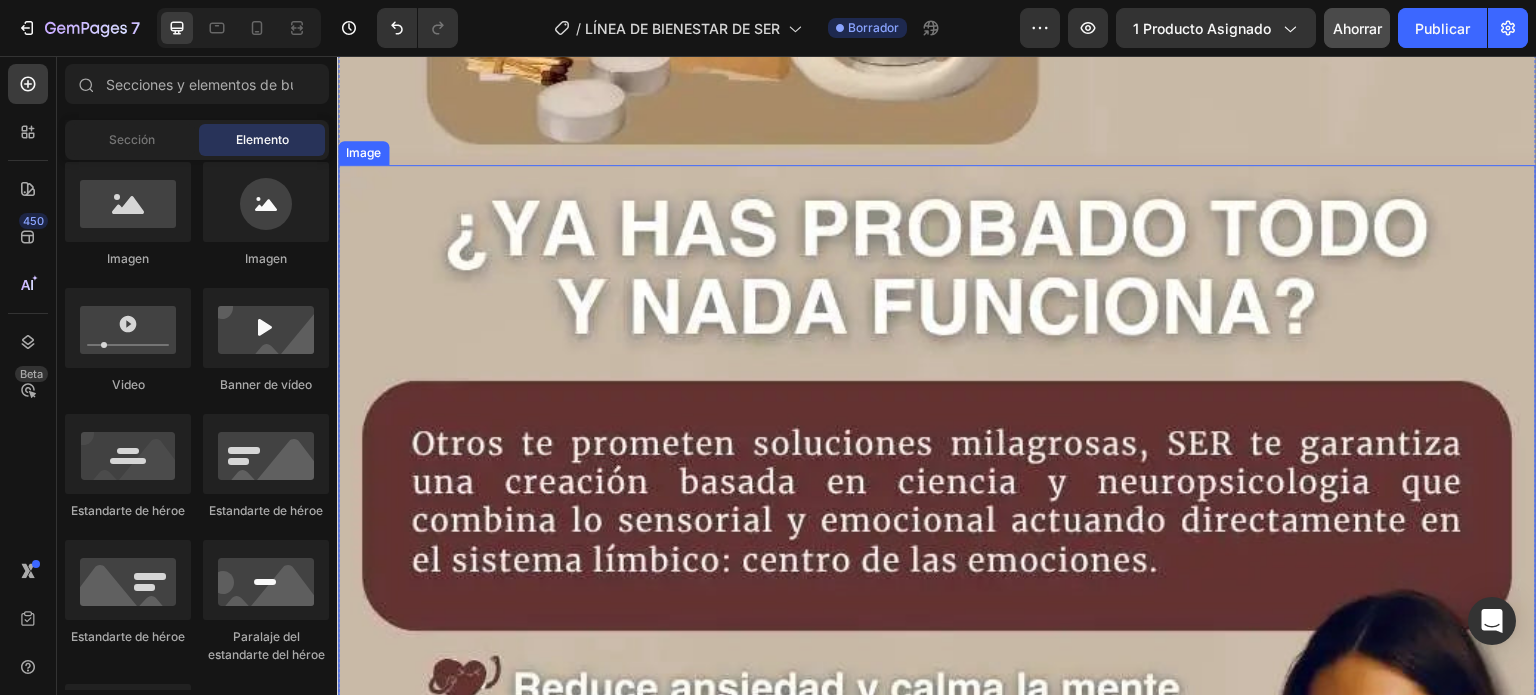 click at bounding box center (937, 938) 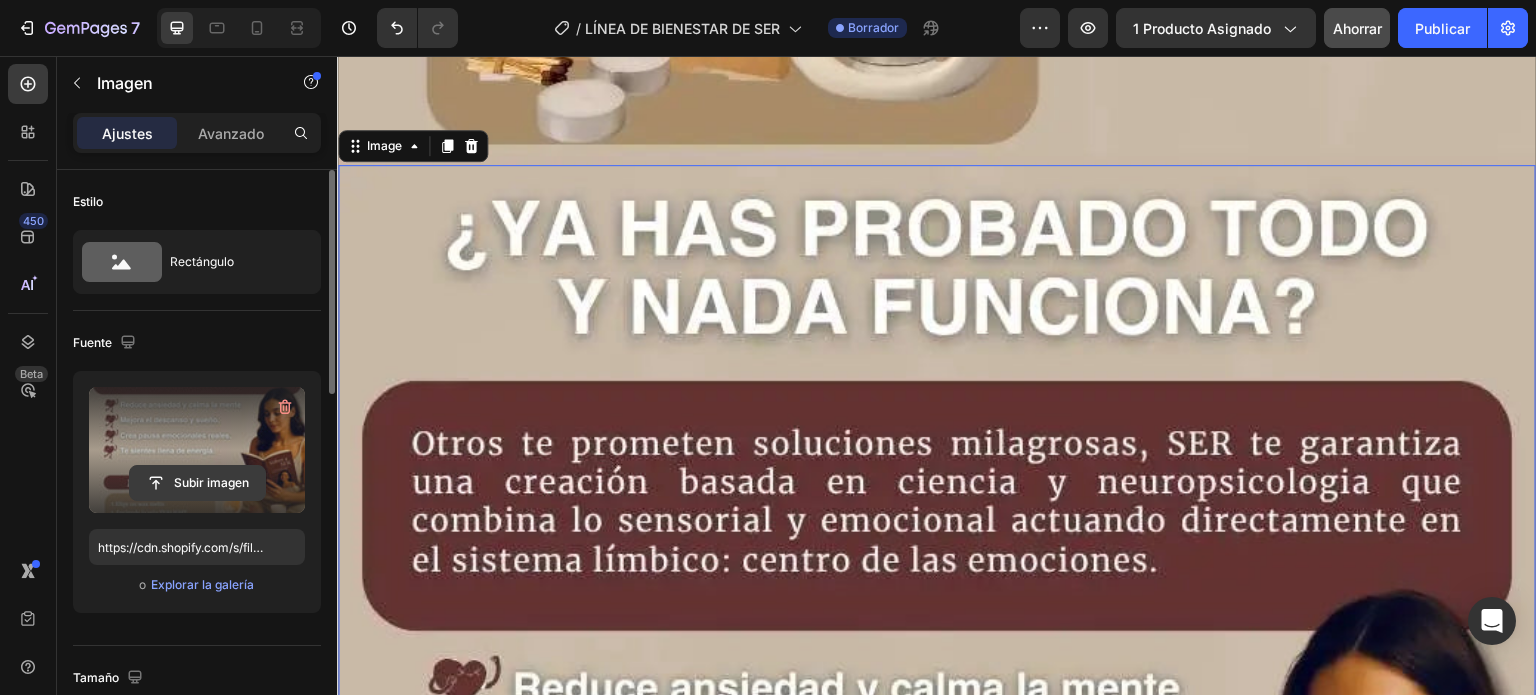 click 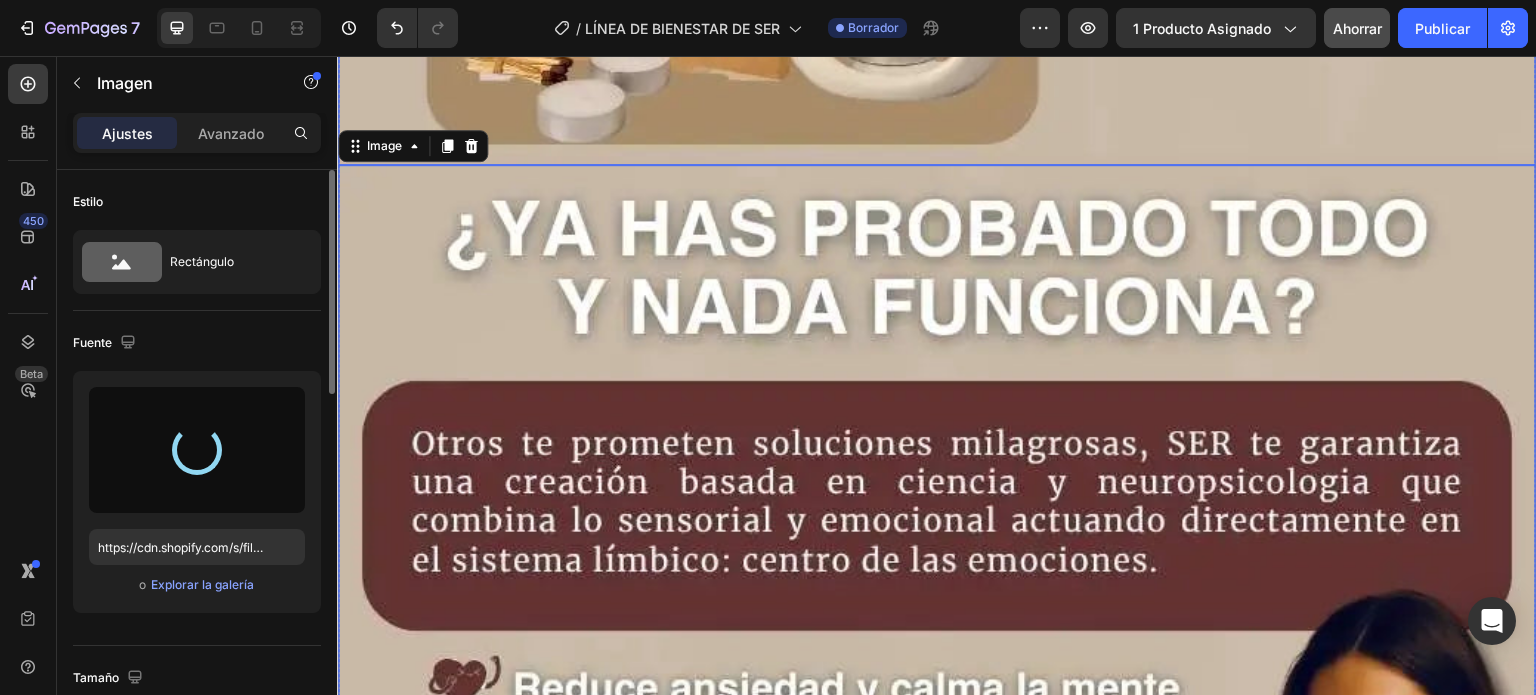 type on "https://cdn.shopify.com/s/files/1/0948/6925/8557/files/gempages_578057757173744402-5b2b80c0-5e94-4066-9769-57190a691640.jpg" 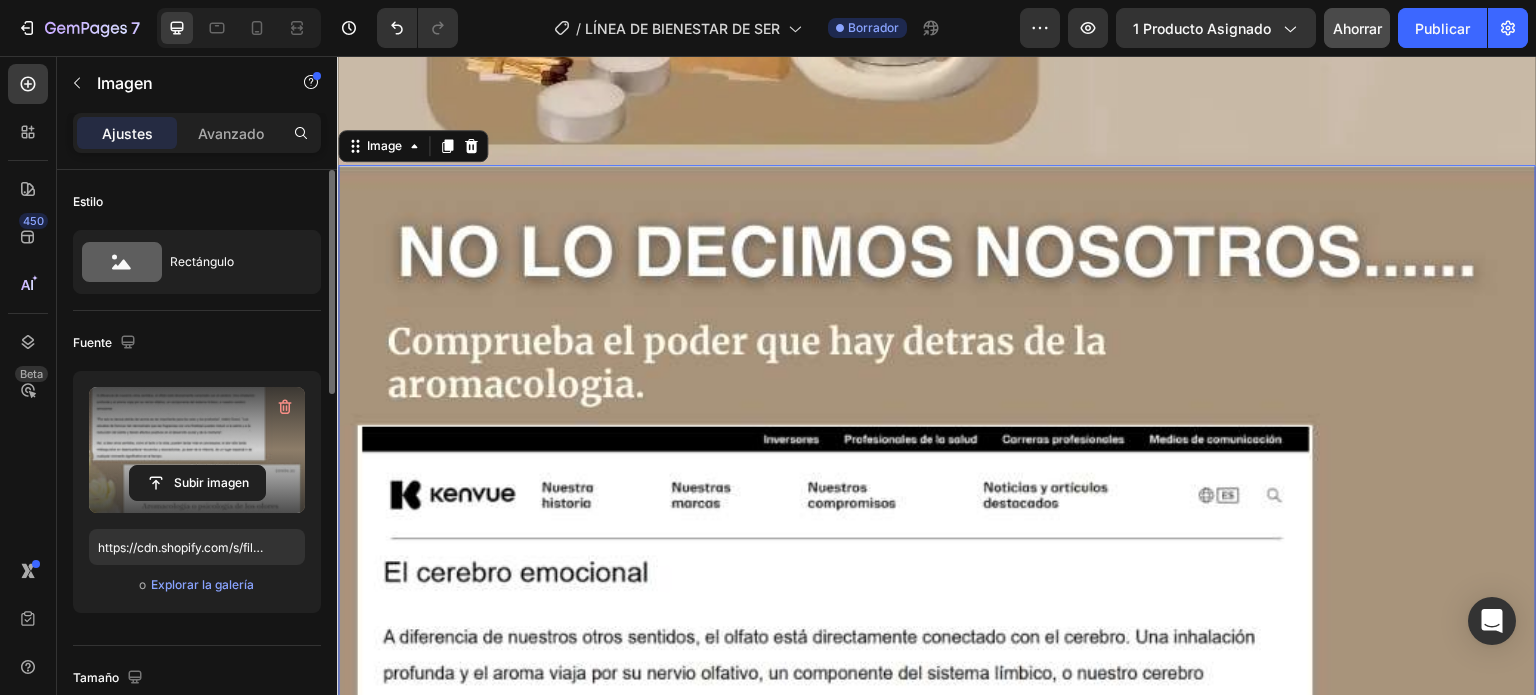 click at bounding box center [937, 938] 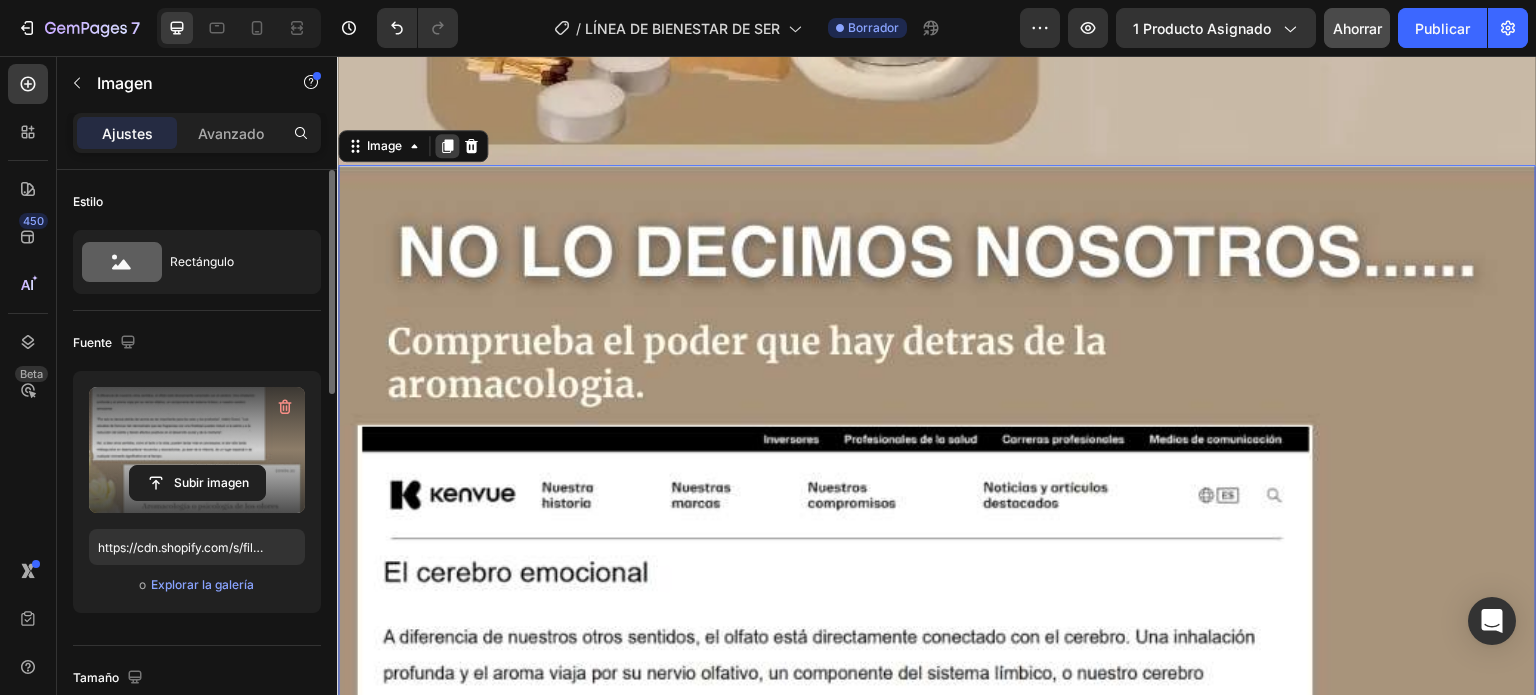 click 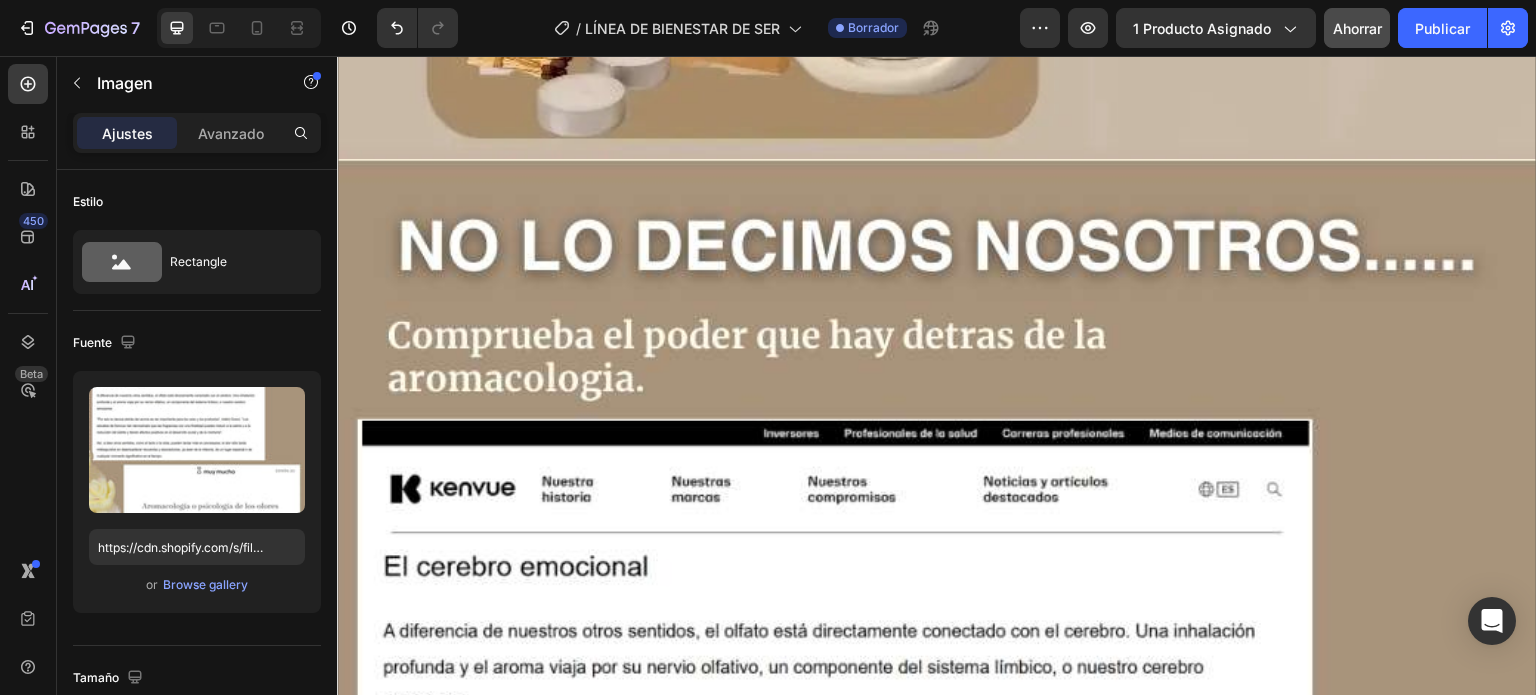 scroll, scrollTop: 636, scrollLeft: 0, axis: vertical 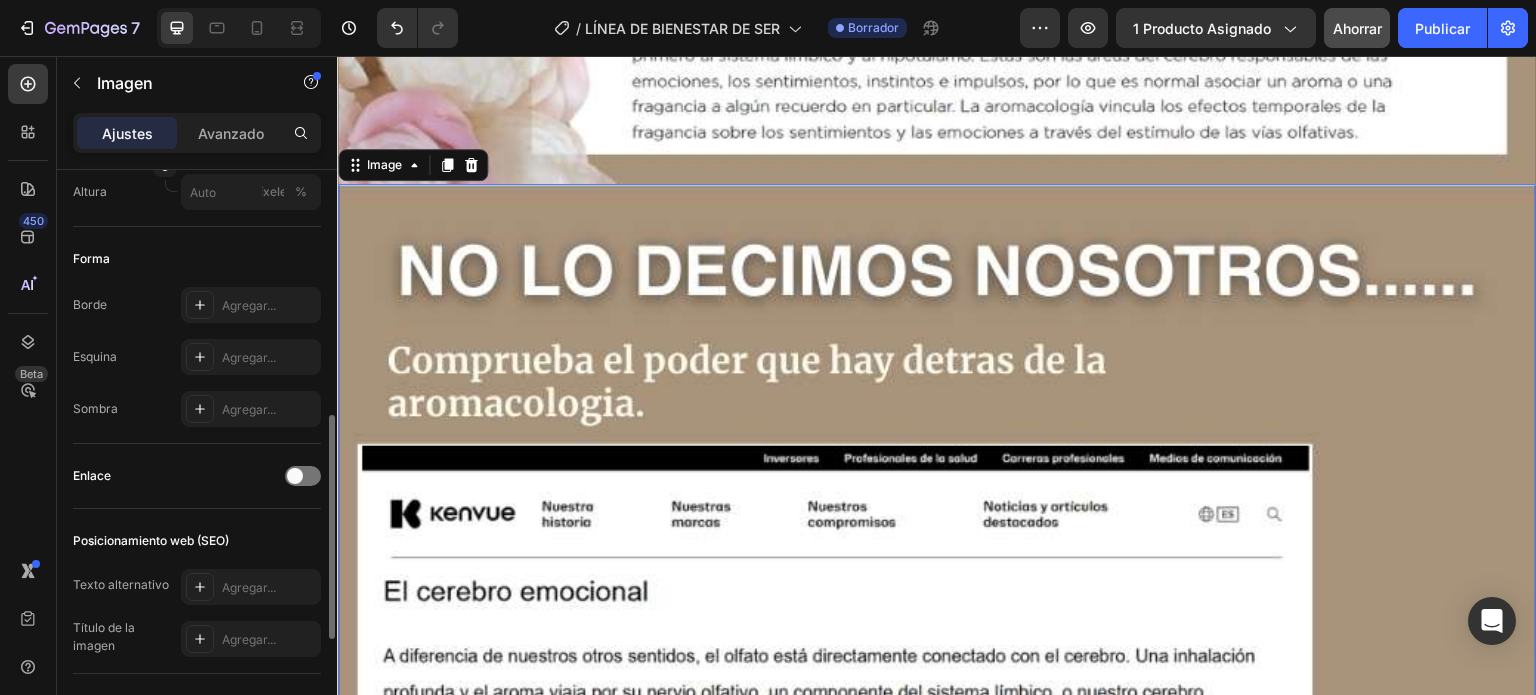 click at bounding box center (937, 957) 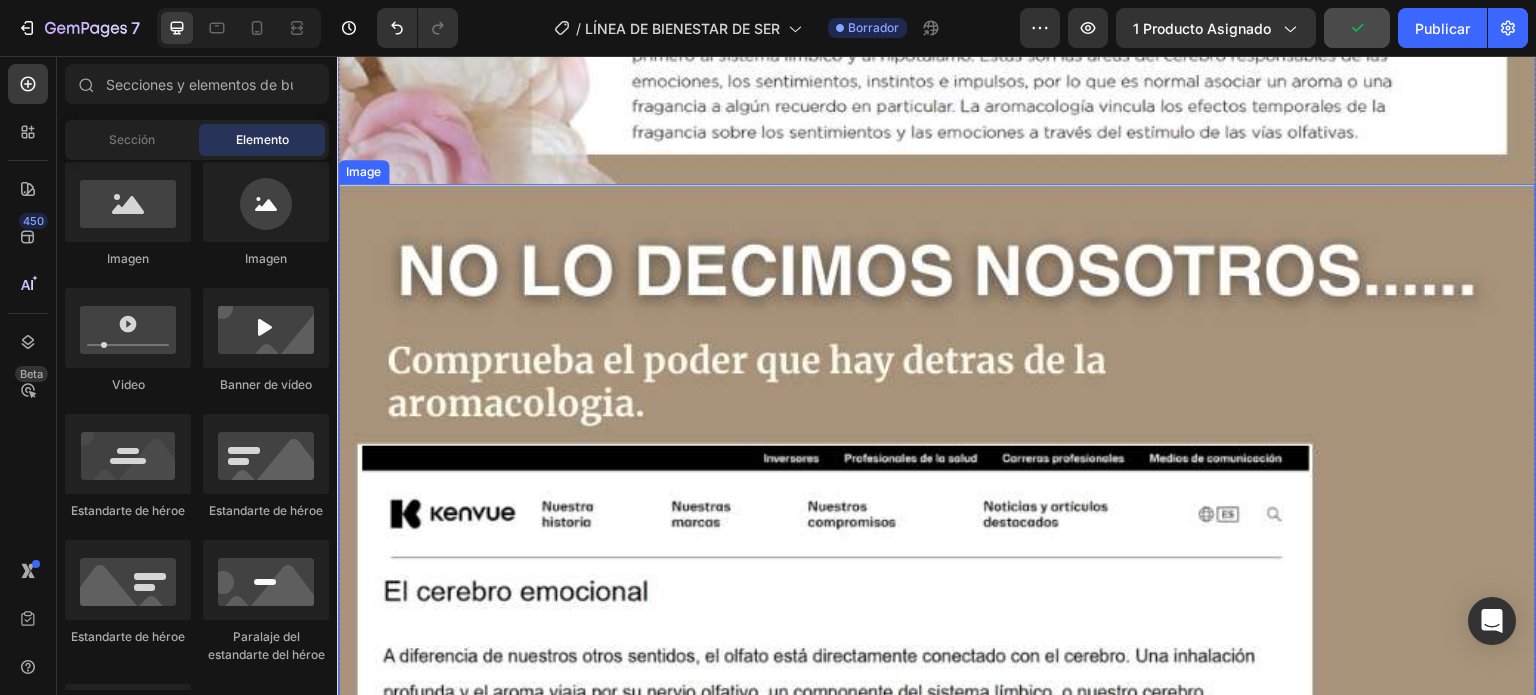 click at bounding box center [937, 957] 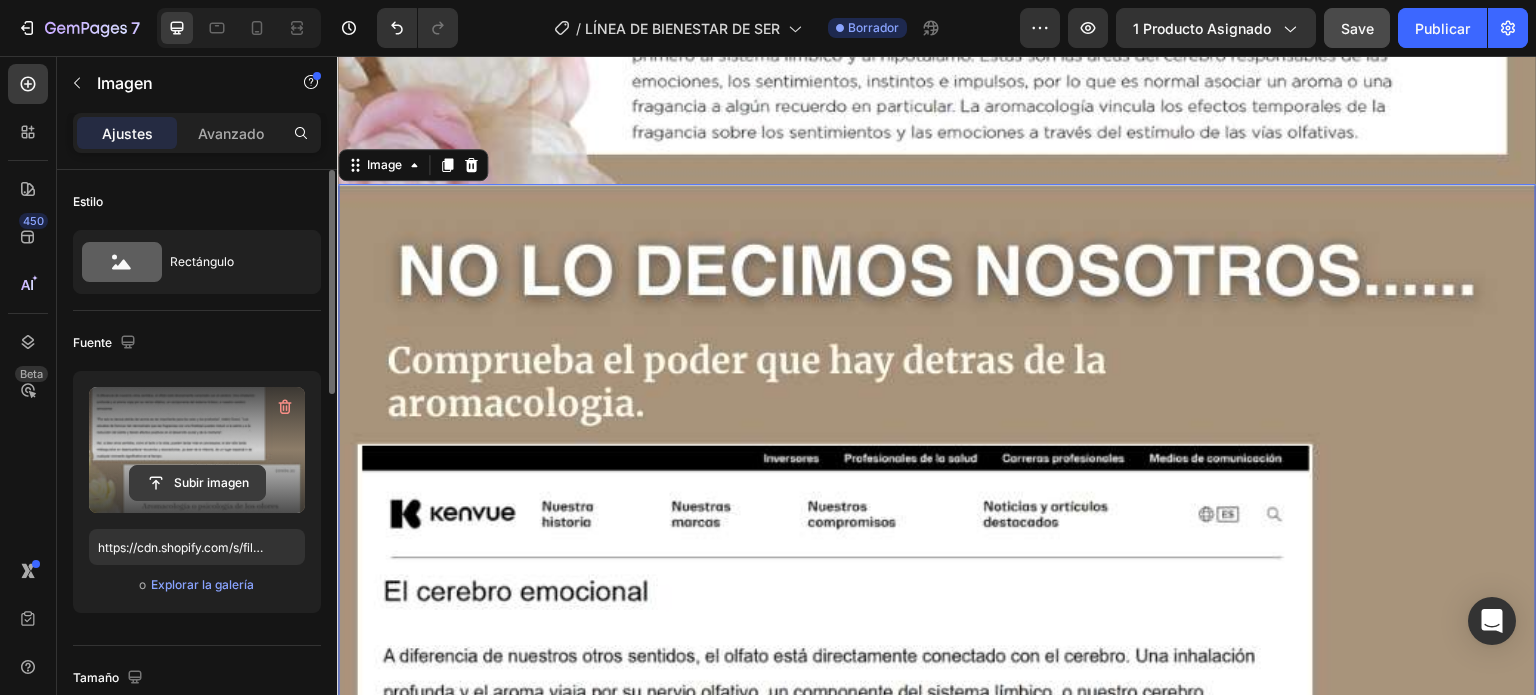click 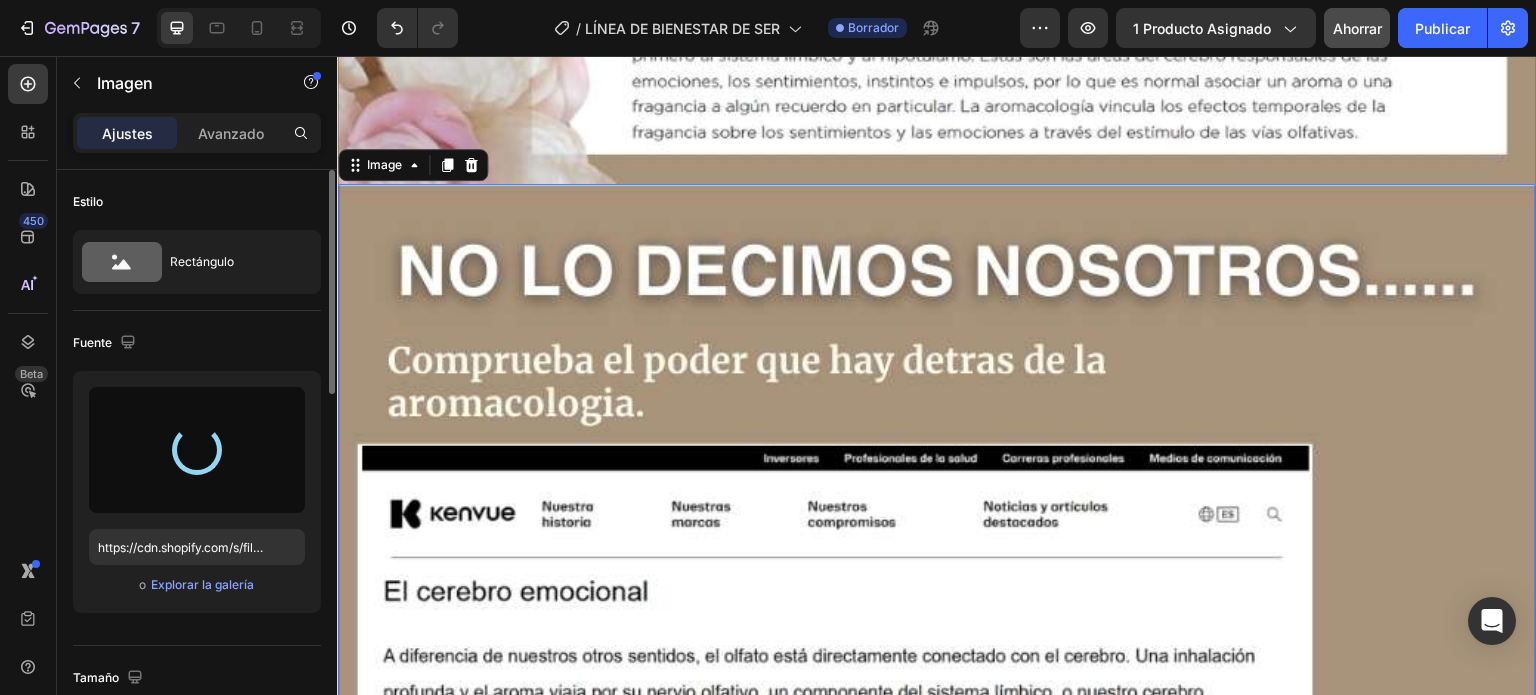 type on "https://cdn.shopify.com/s/files/1/0948/6925/8557/files/gempages_578057757173744402-3d885fe6-cce2-4712-aff7-6c0346535110.webp" 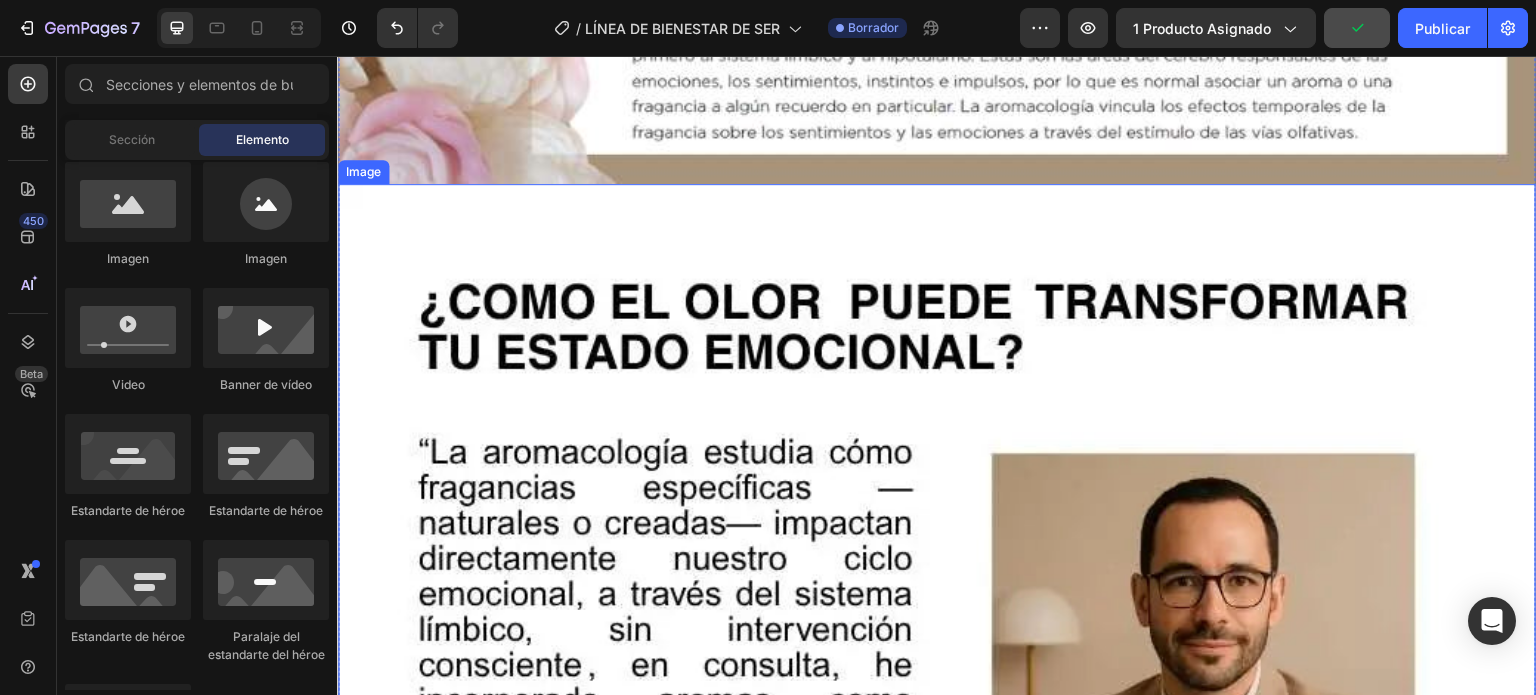 click at bounding box center (937, 957) 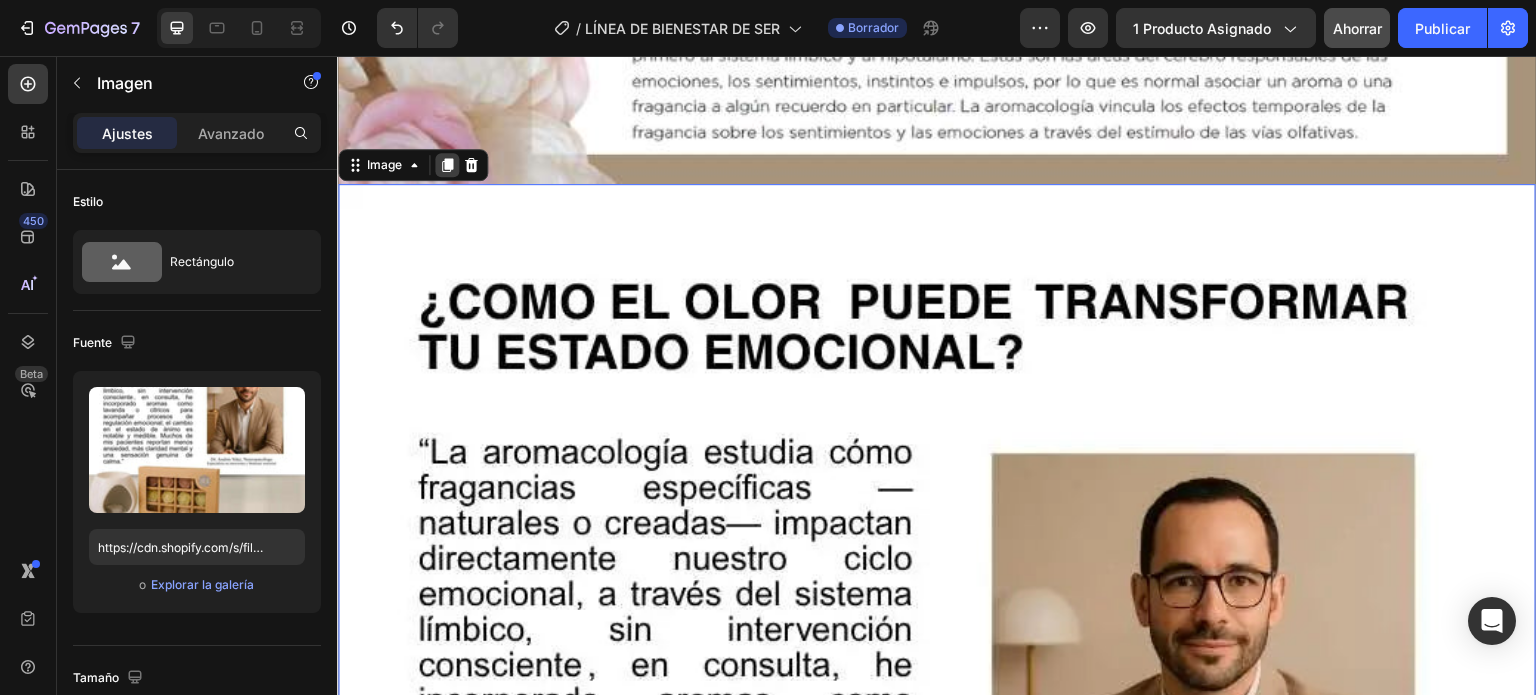 click 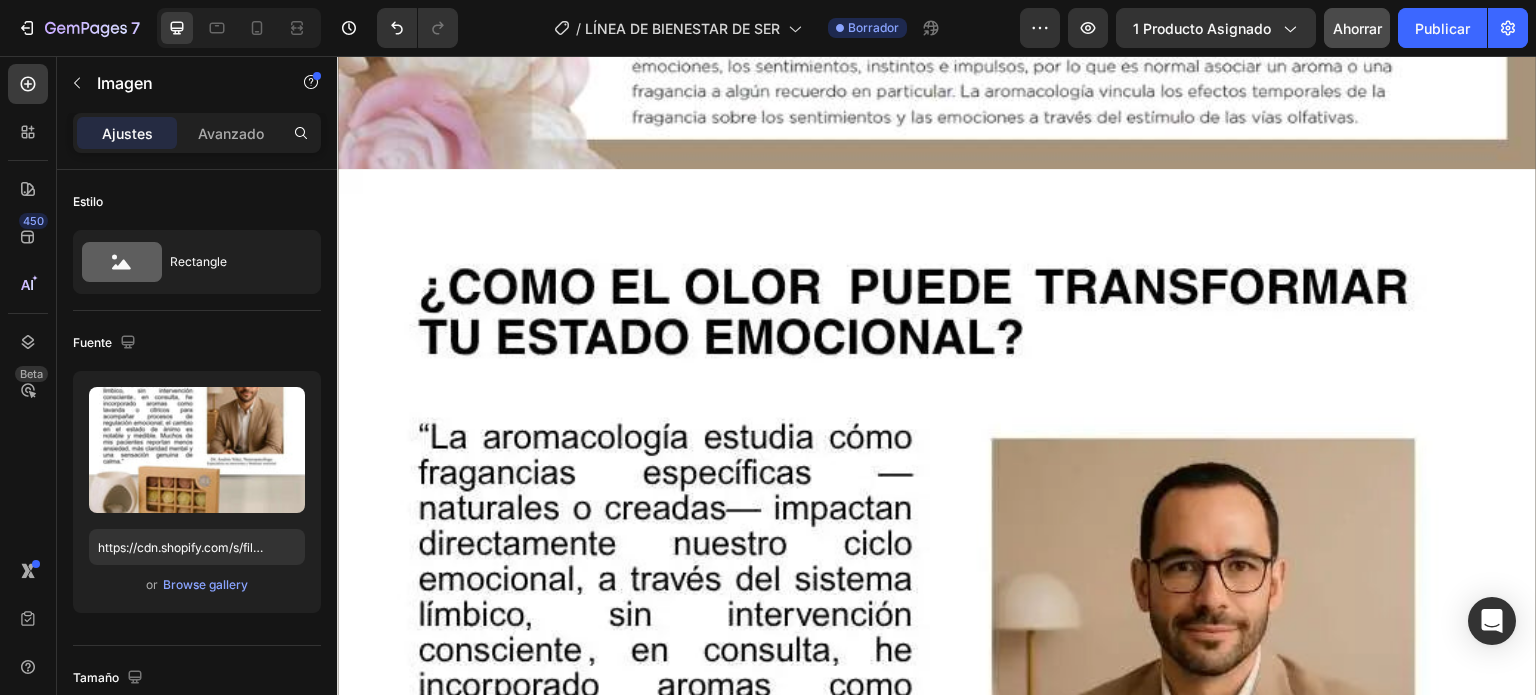 scroll, scrollTop: 636, scrollLeft: 0, axis: vertical 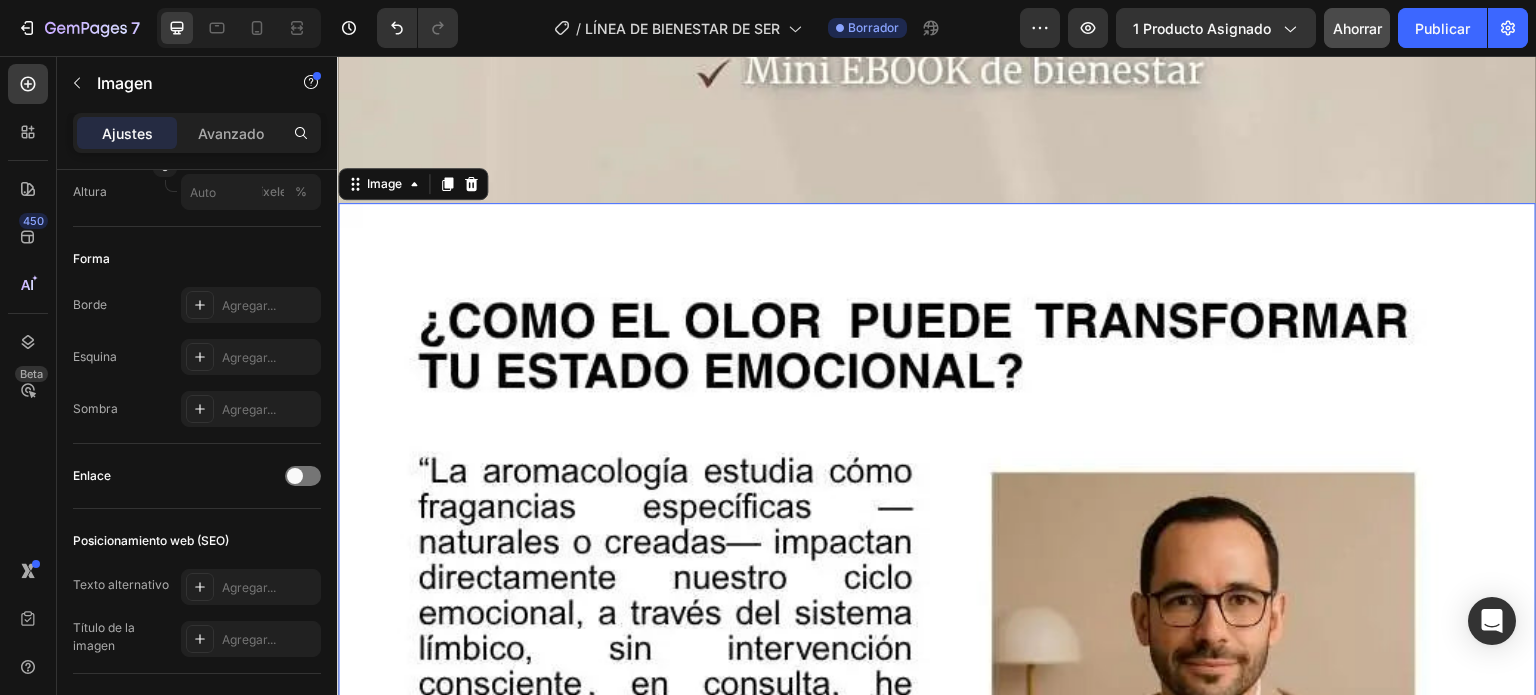 click at bounding box center (937, 976) 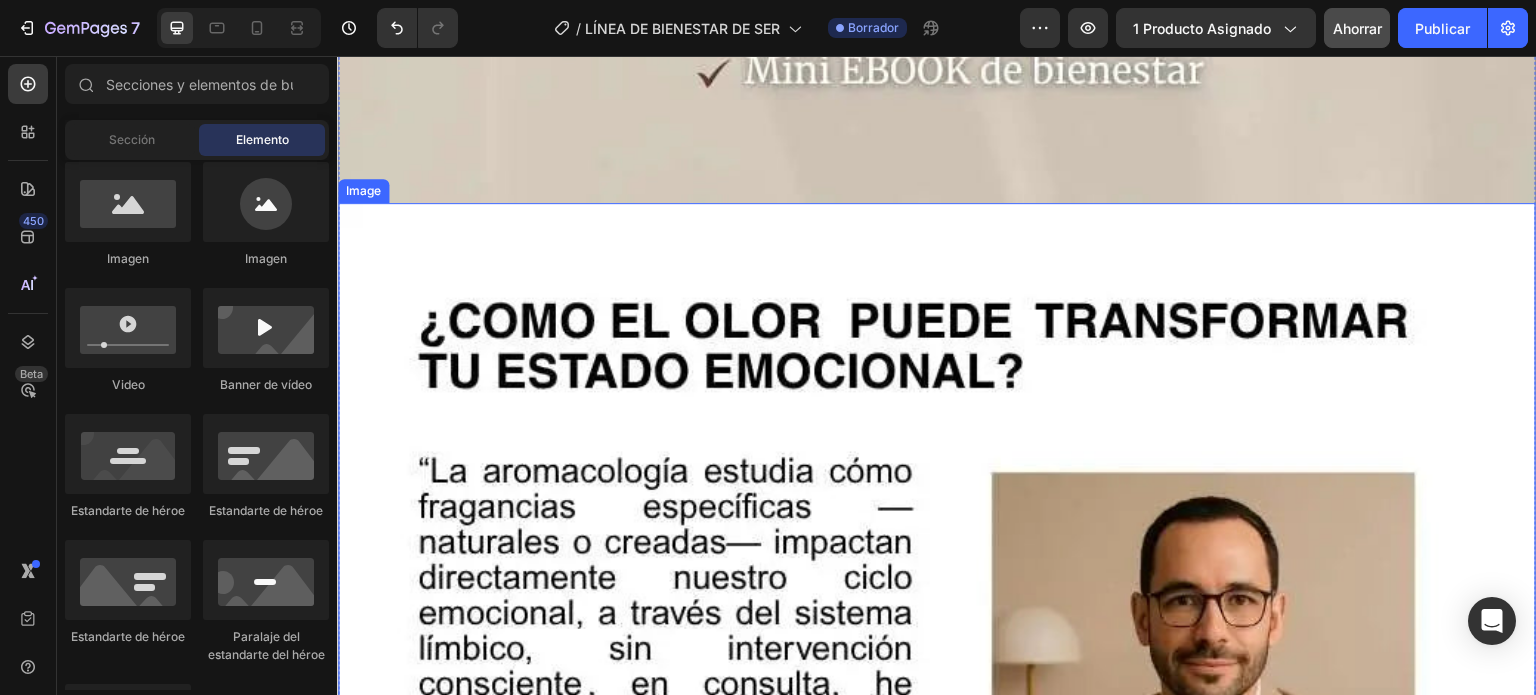 click at bounding box center [937, 976] 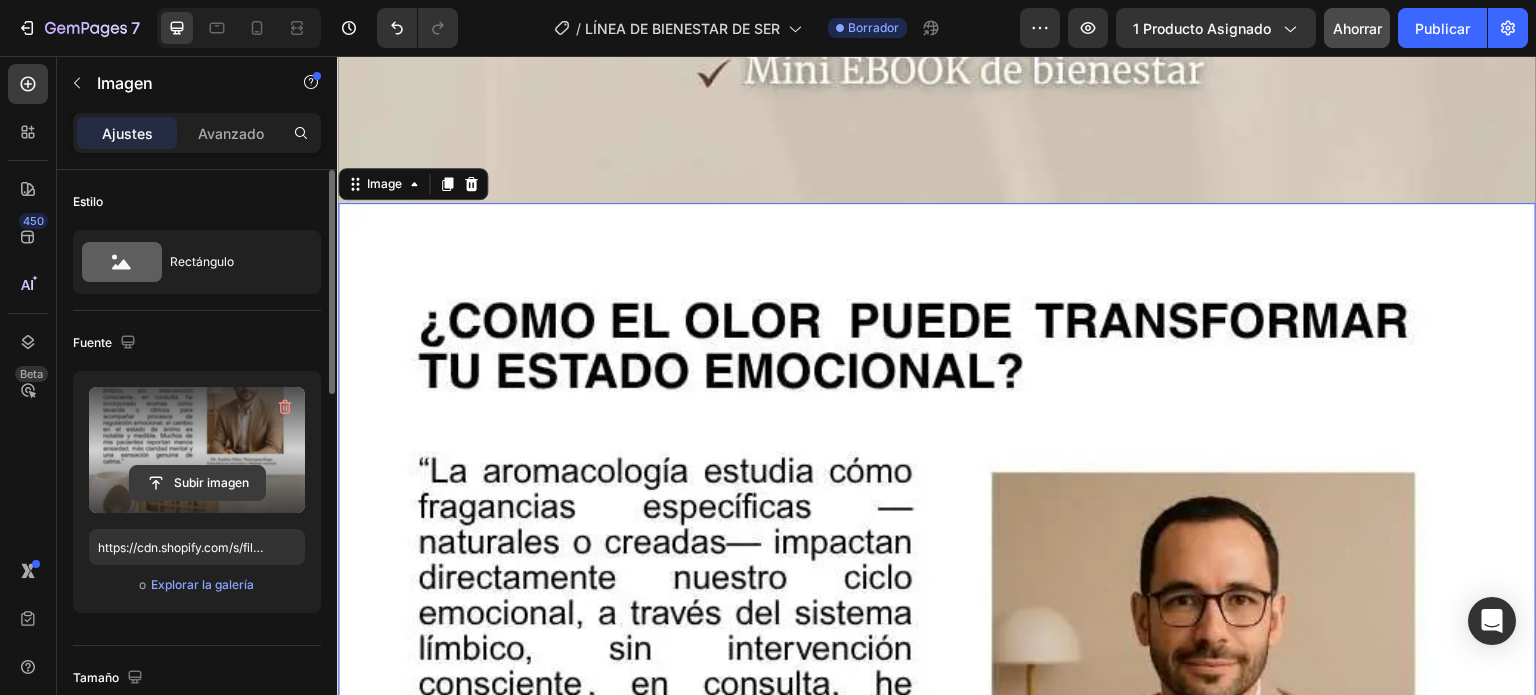 click 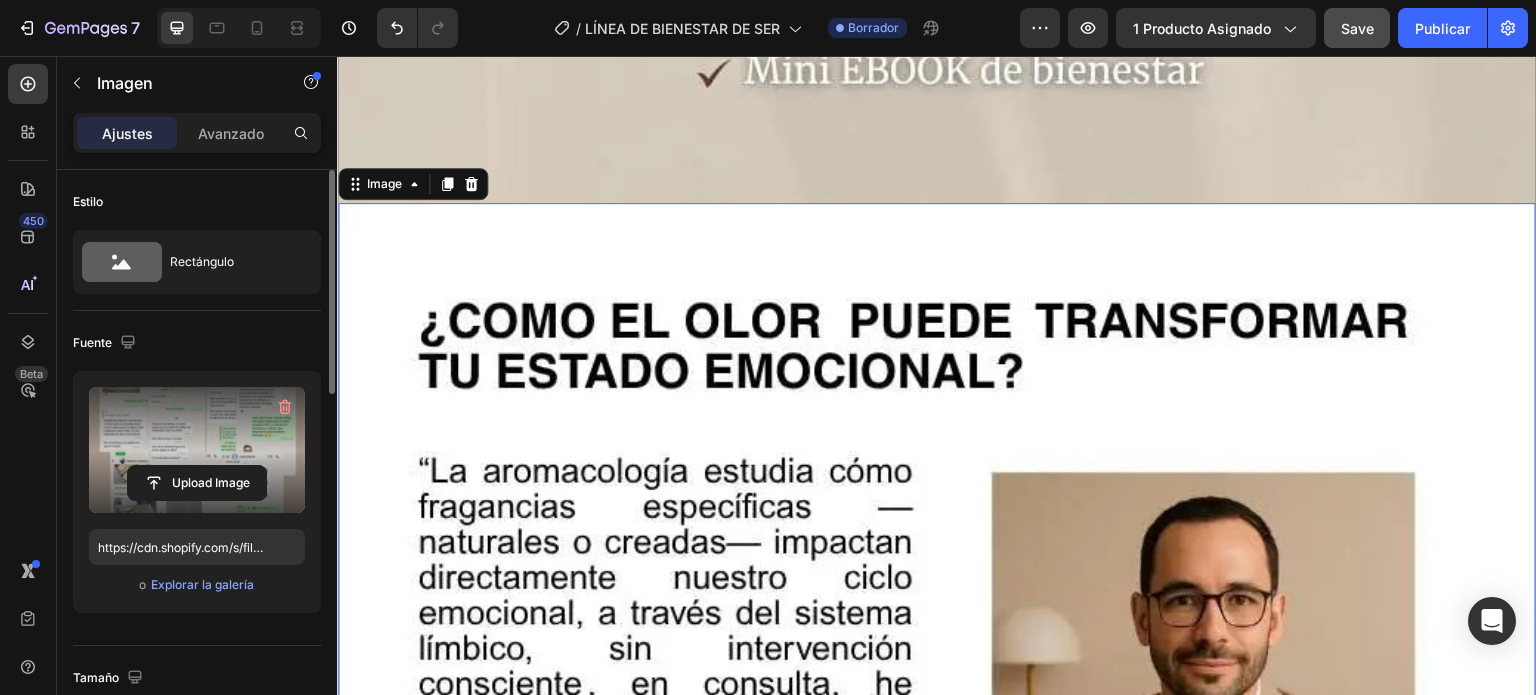 type on "https://cdn.shopify.com/s/files/1/0948/6925/8557/files/gempages_578057757173744402-d34526ba-974c-46b1-b034-ac359beae2b4.jpg" 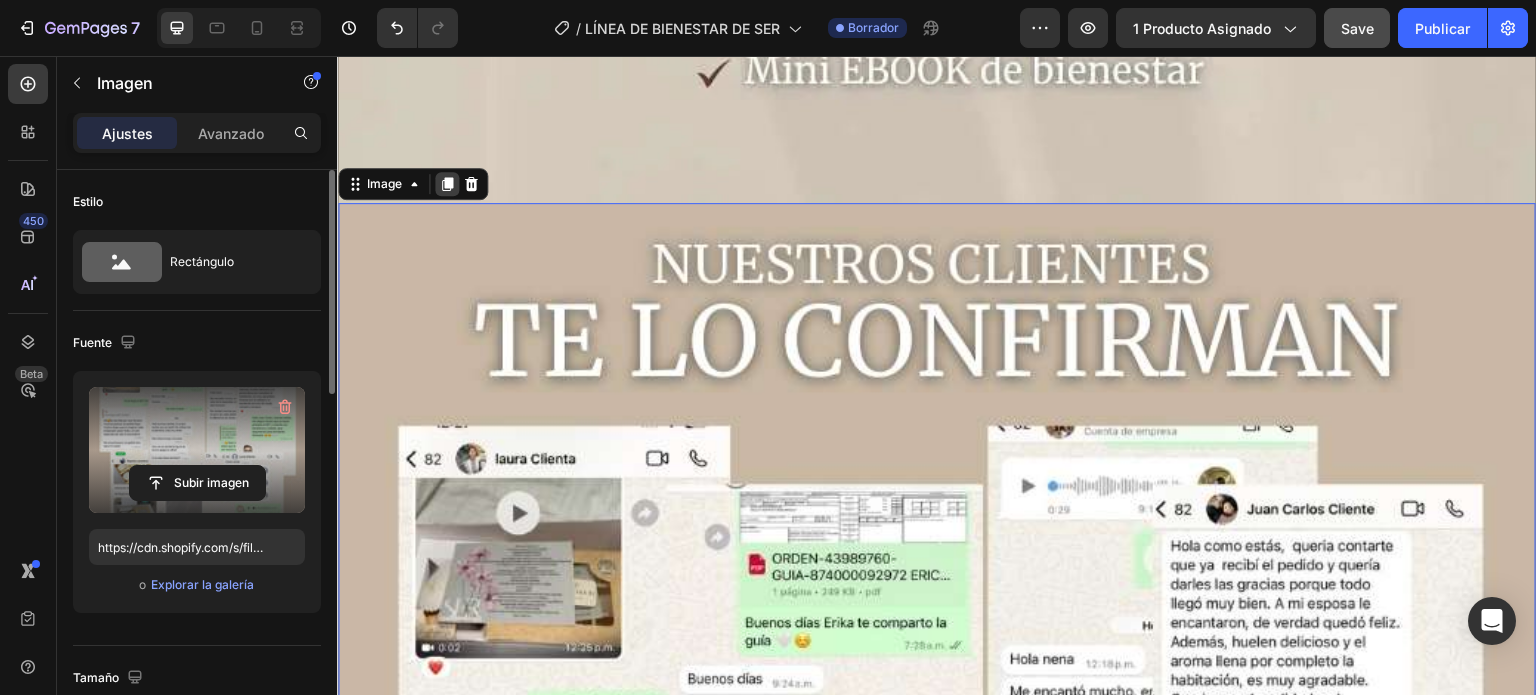 click 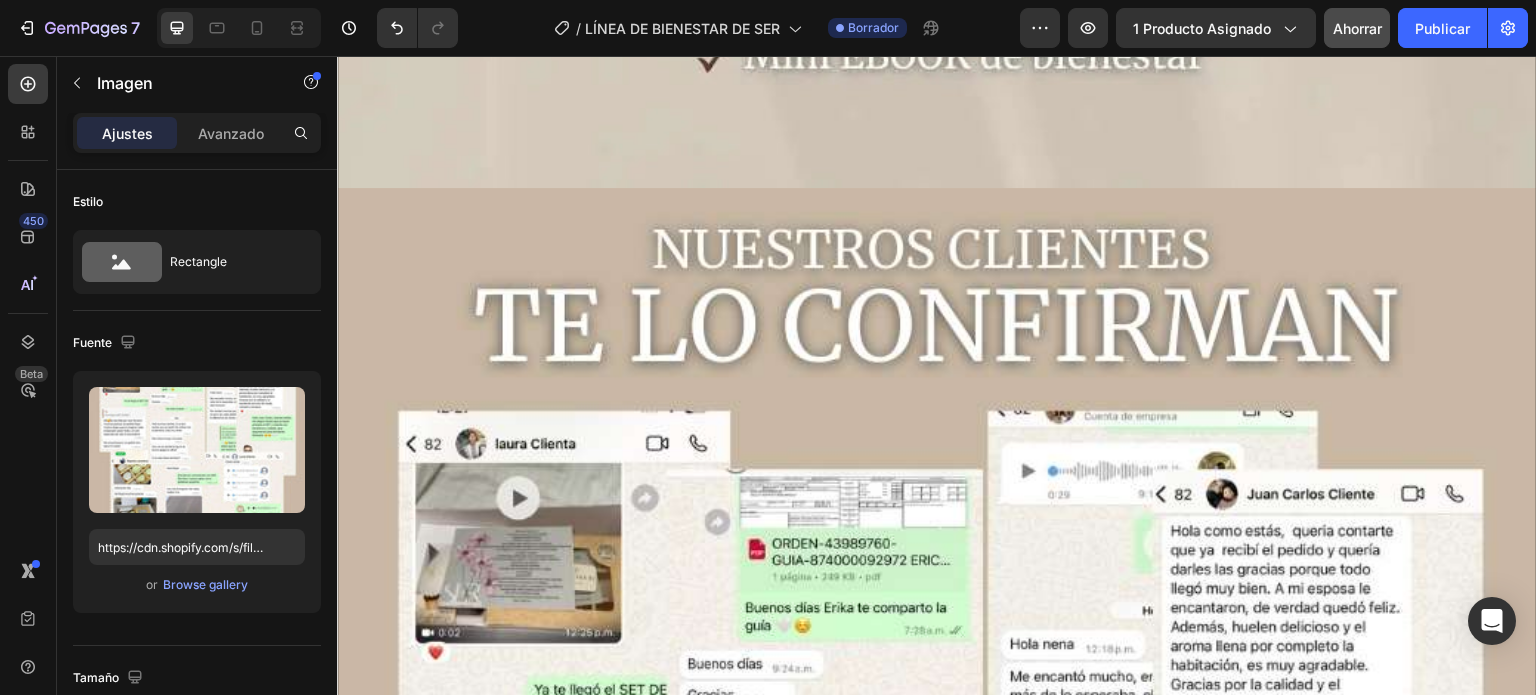 scroll, scrollTop: 636, scrollLeft: 0, axis: vertical 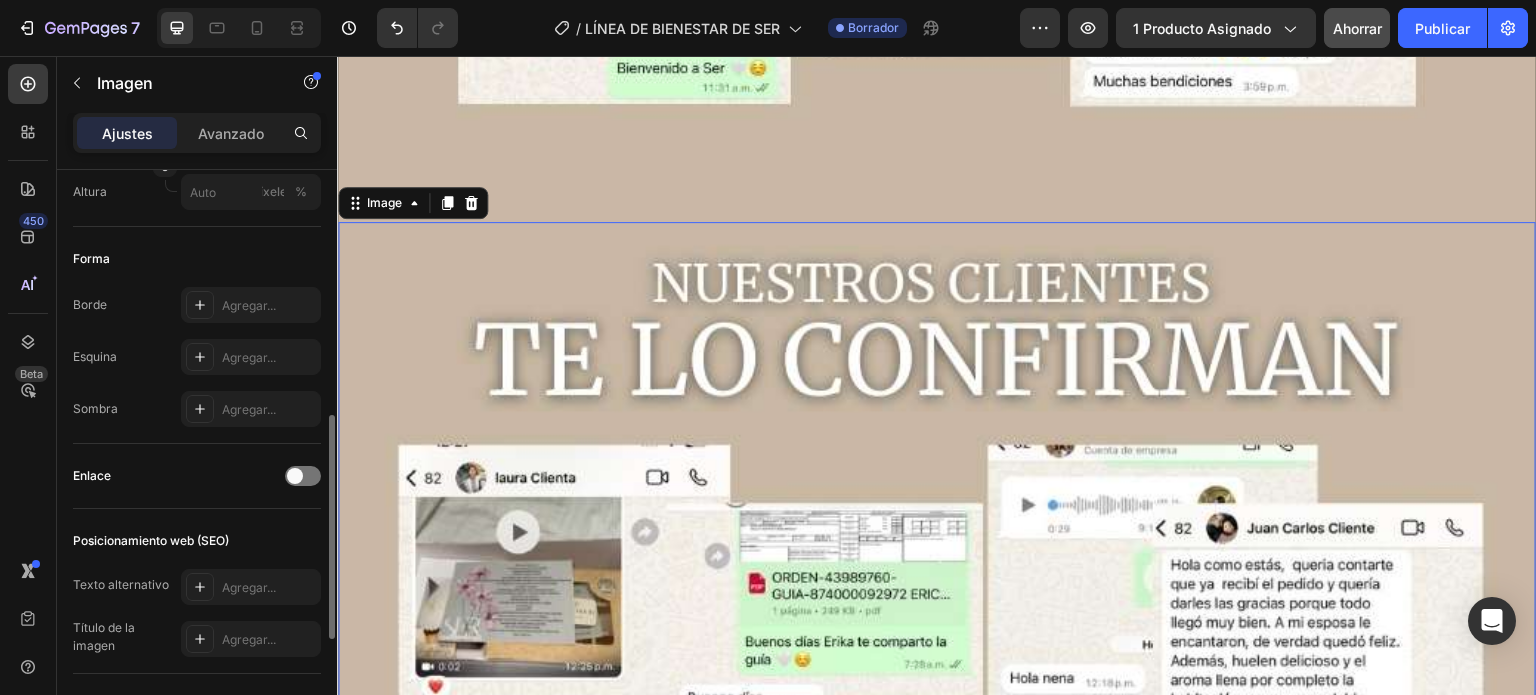 click at bounding box center (937, 995) 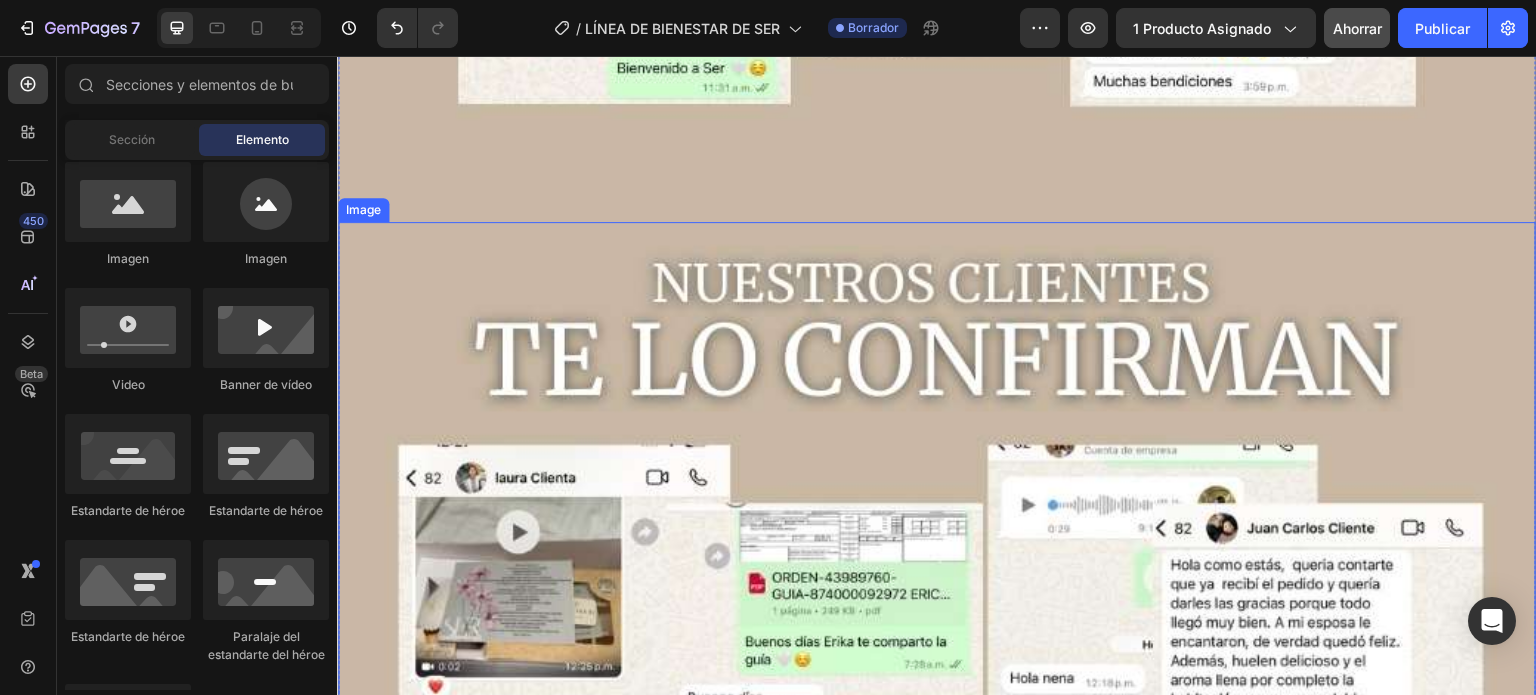click at bounding box center [937, 995] 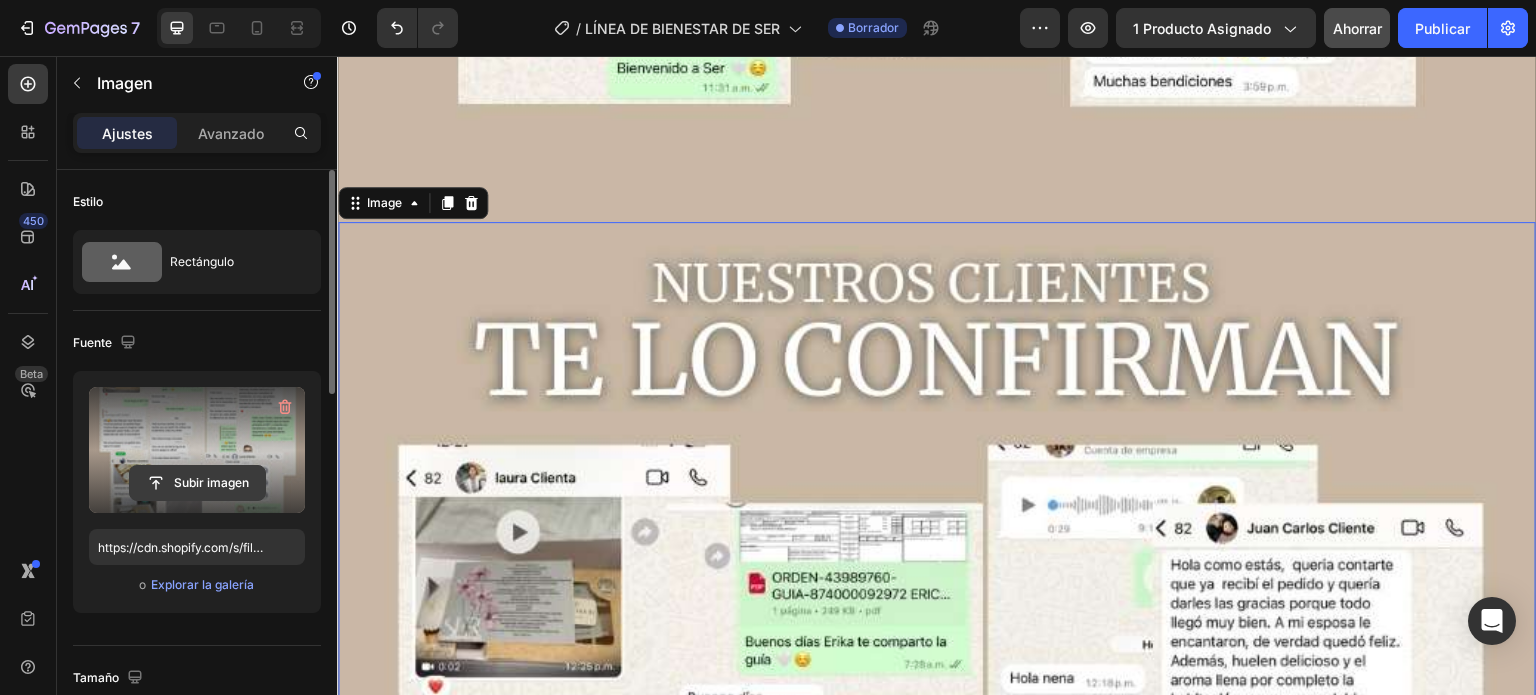click 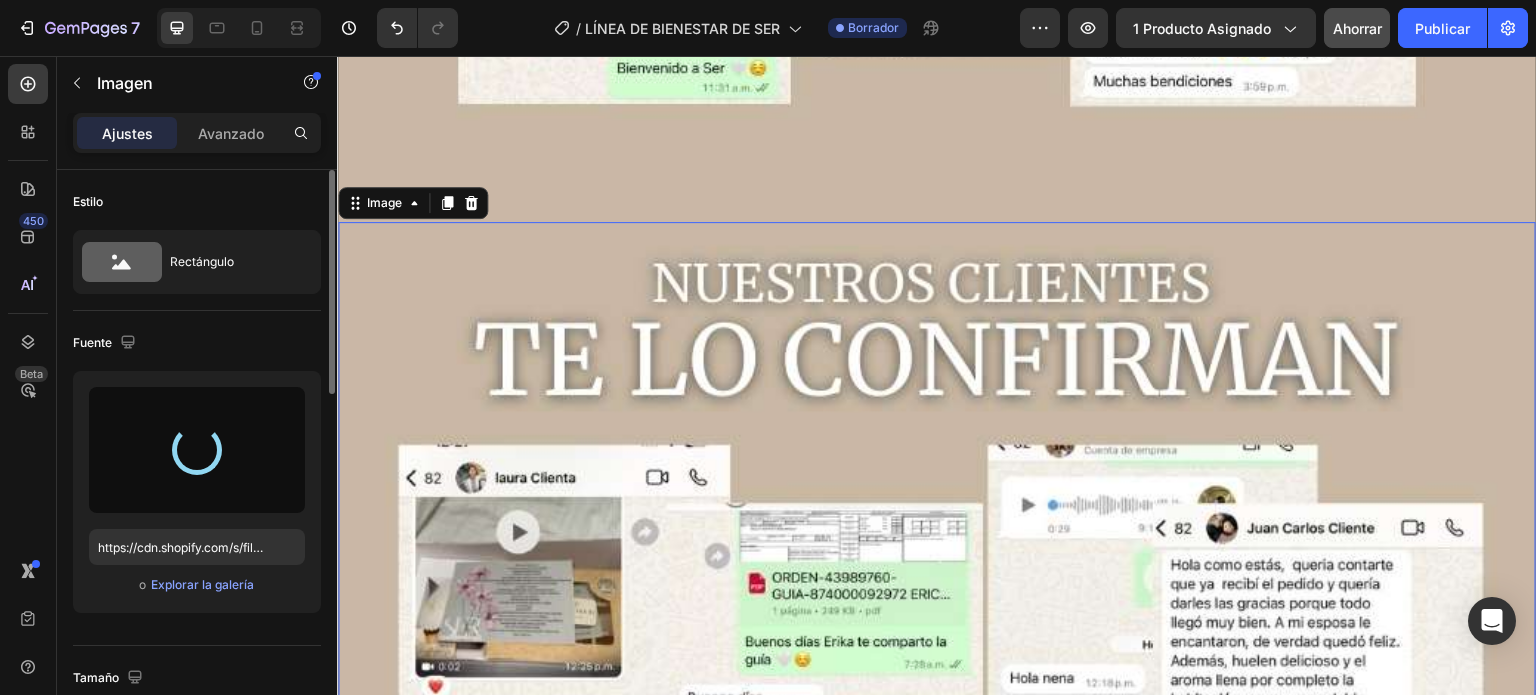 type on "https://cdn.shopify.com/s/files/1/0948/6925/8557/files/gempages_578057757173744402-06e1d064-16fa-46ea-b235-36df6966173c.webp" 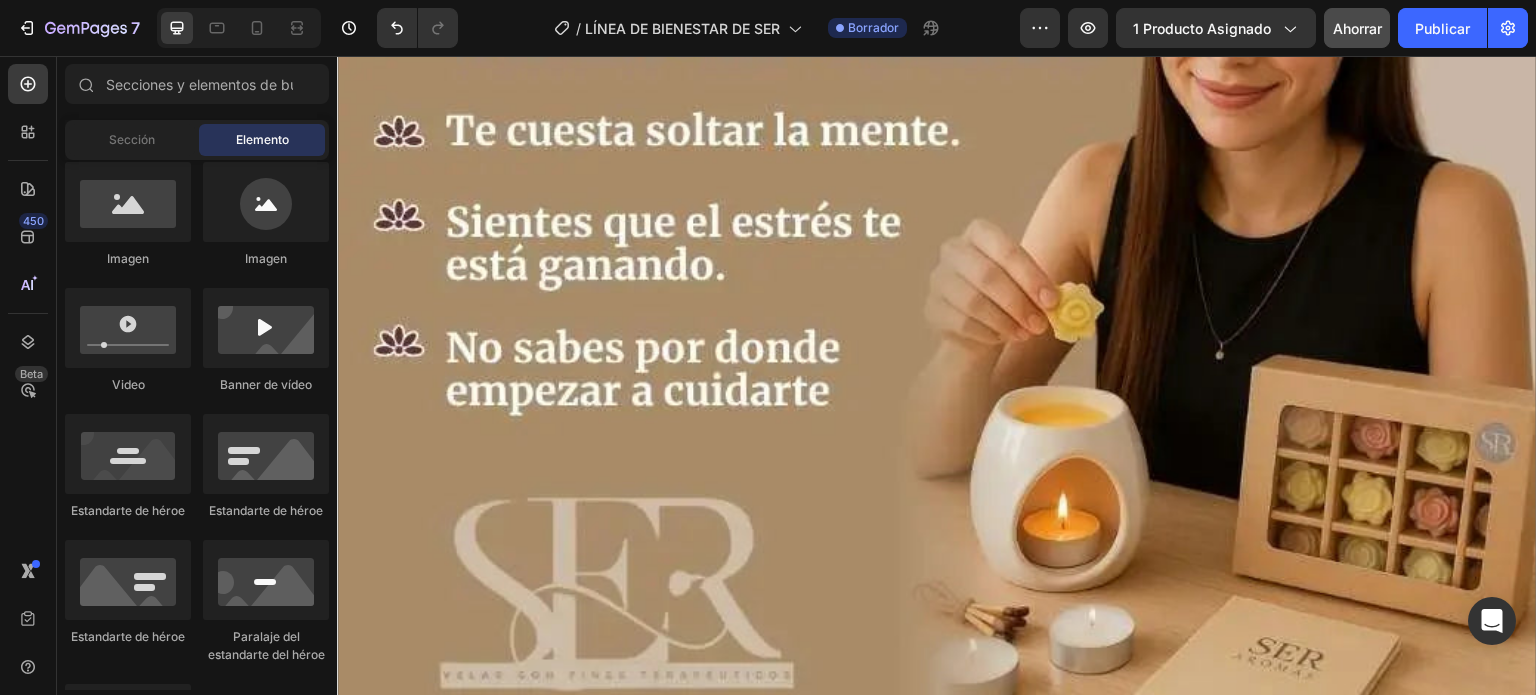 scroll, scrollTop: 777, scrollLeft: 0, axis: vertical 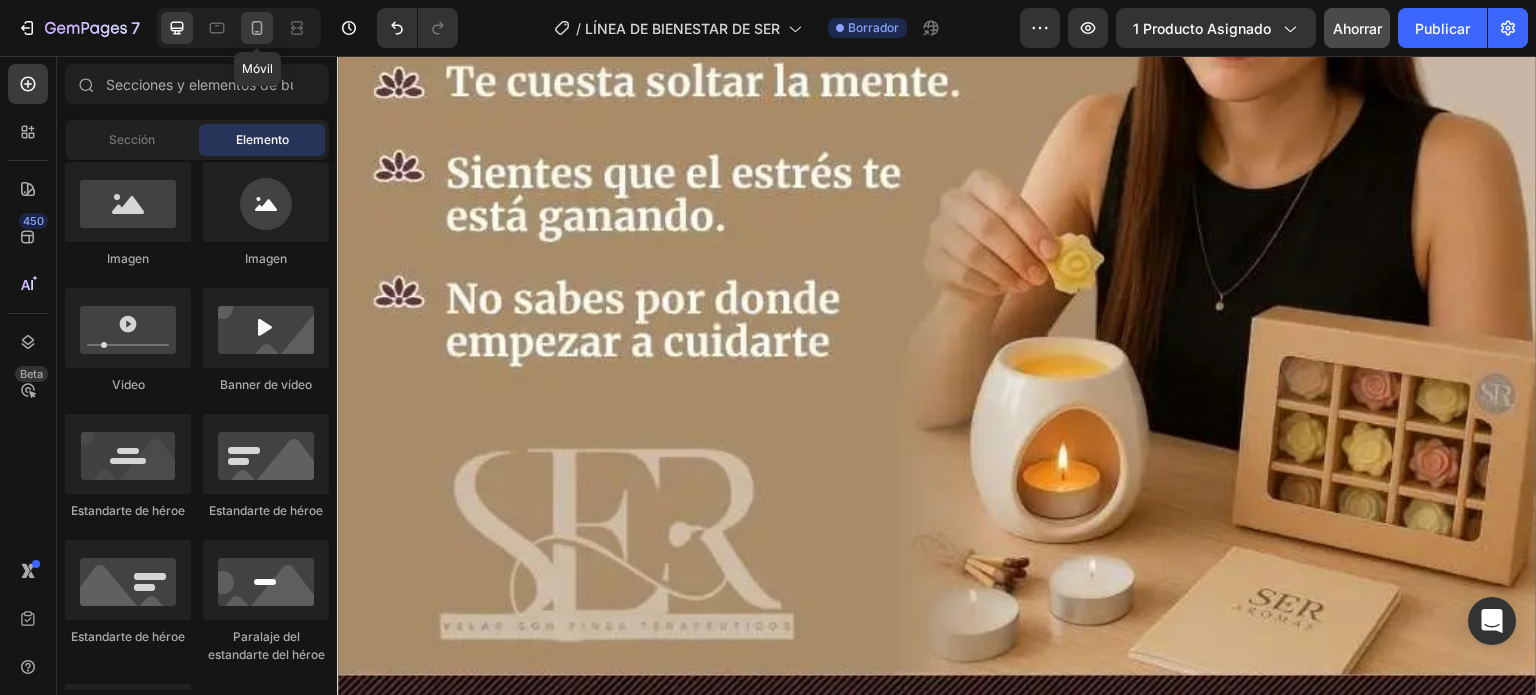 click 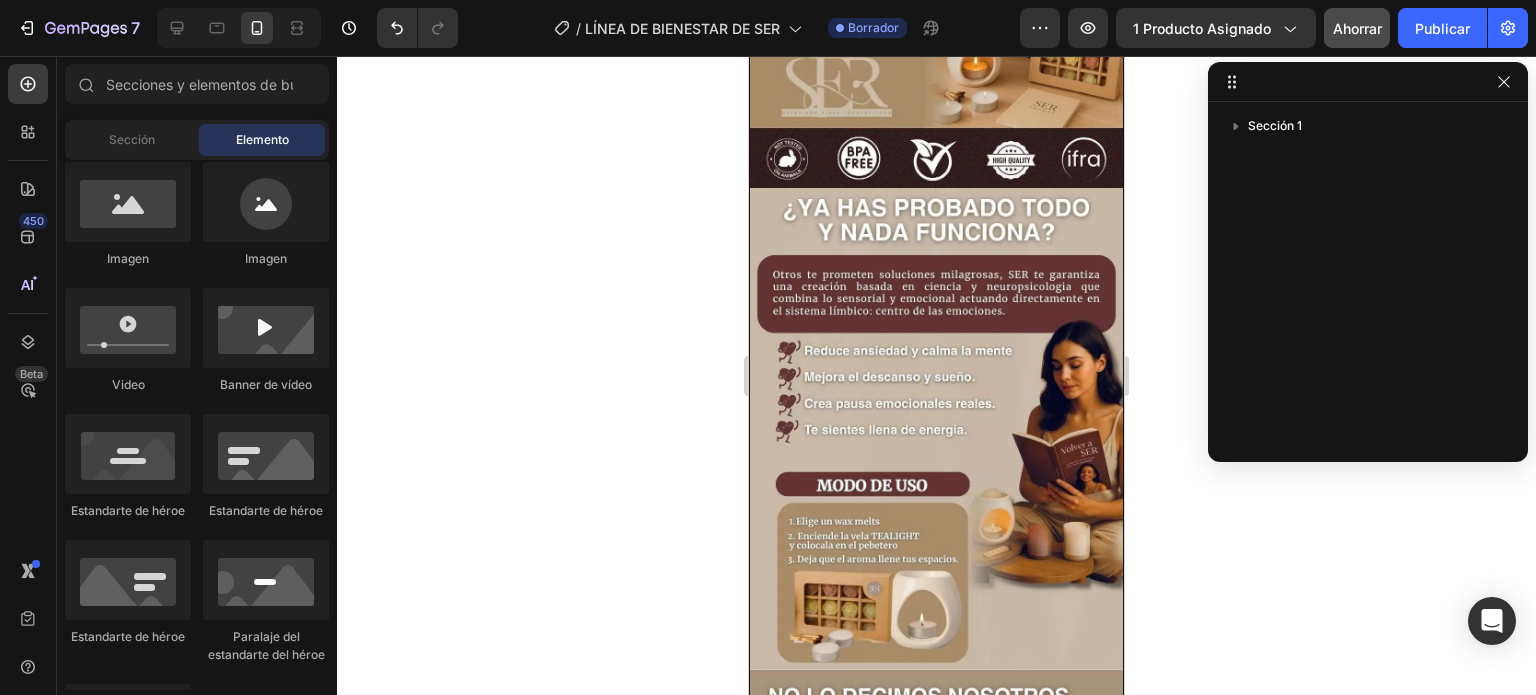 scroll, scrollTop: 0, scrollLeft: 0, axis: both 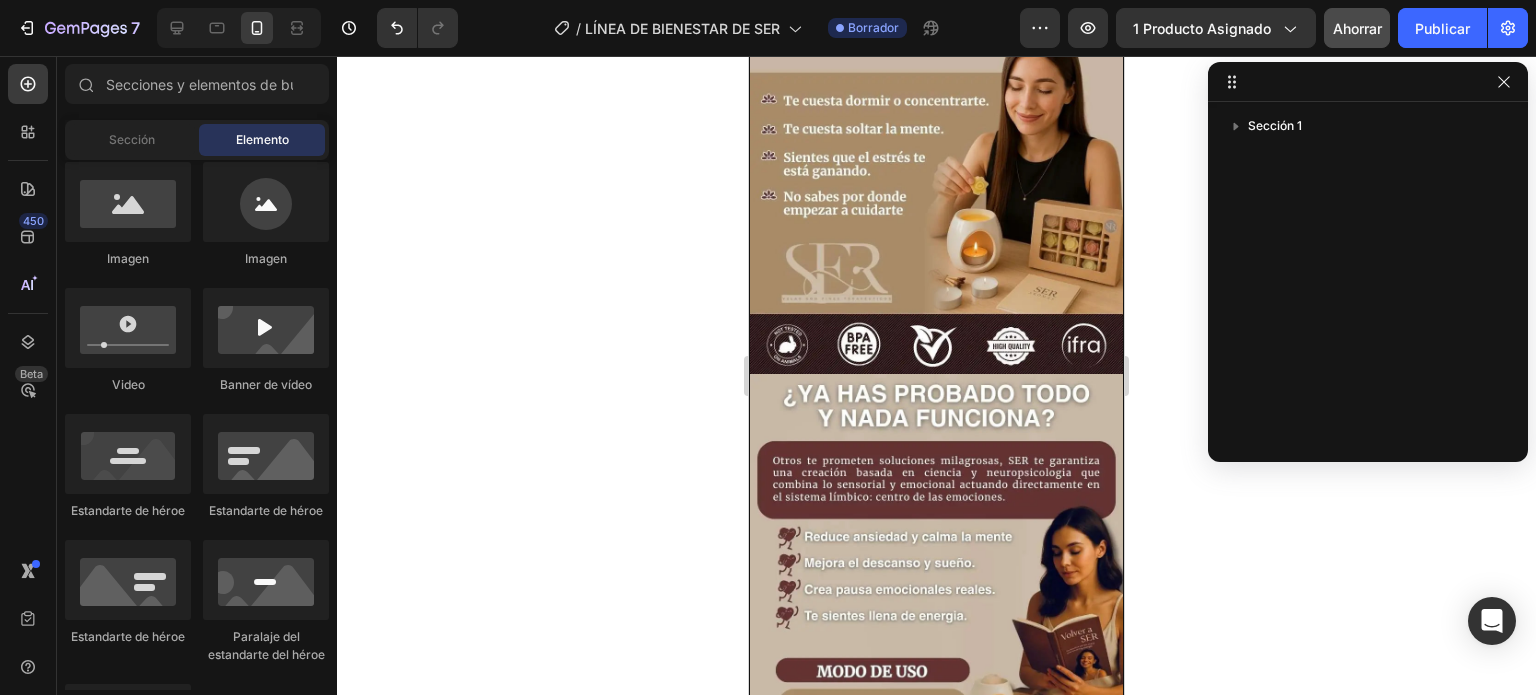 drag, startPoint x: 1113, startPoint y: 162, endPoint x: 1873, endPoint y: 259, distance: 766.1651 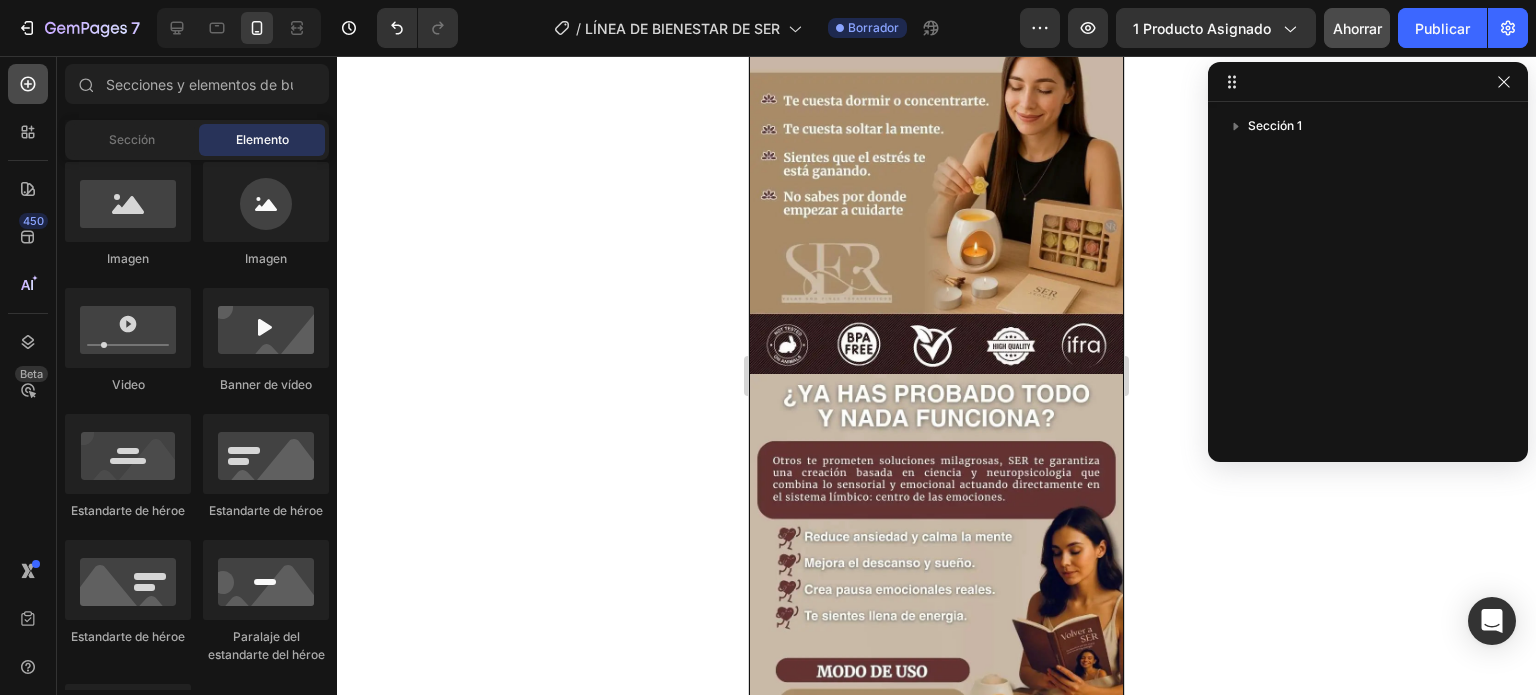 click 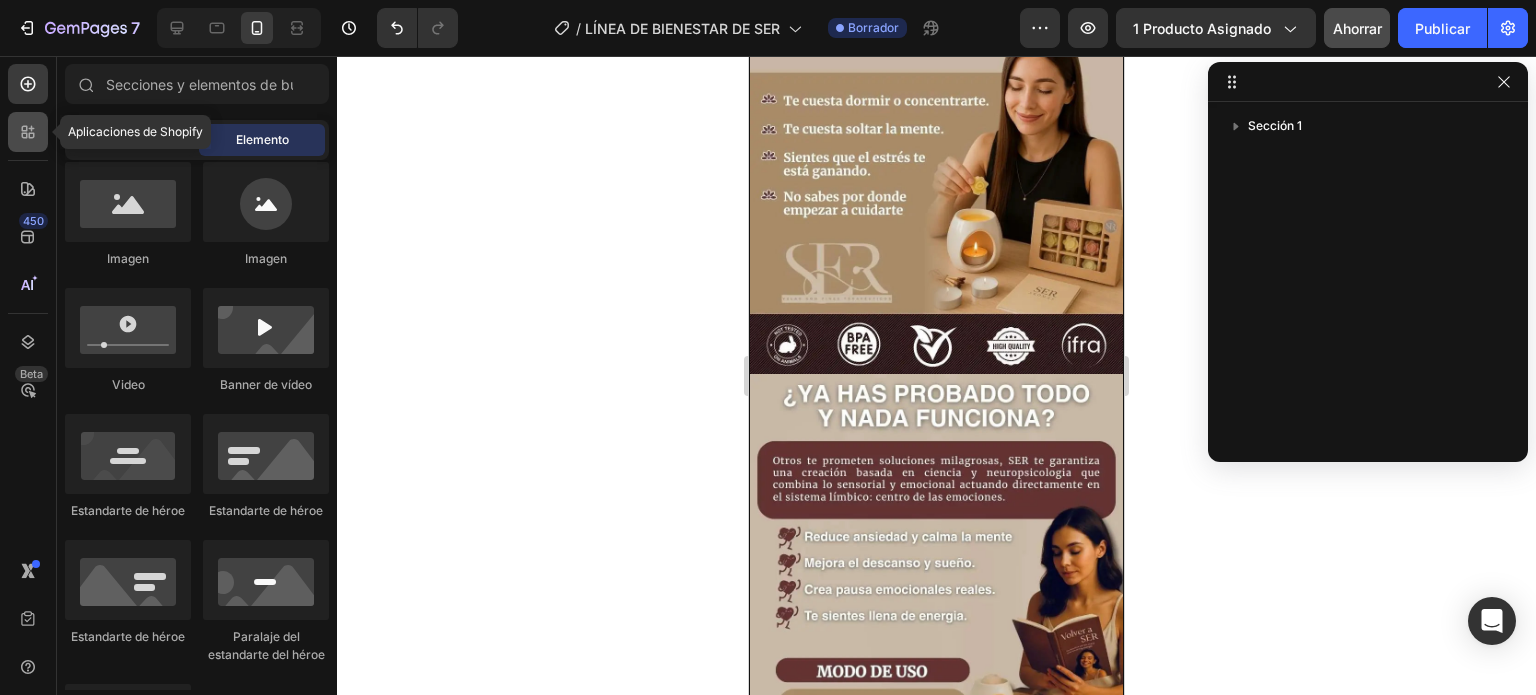 click 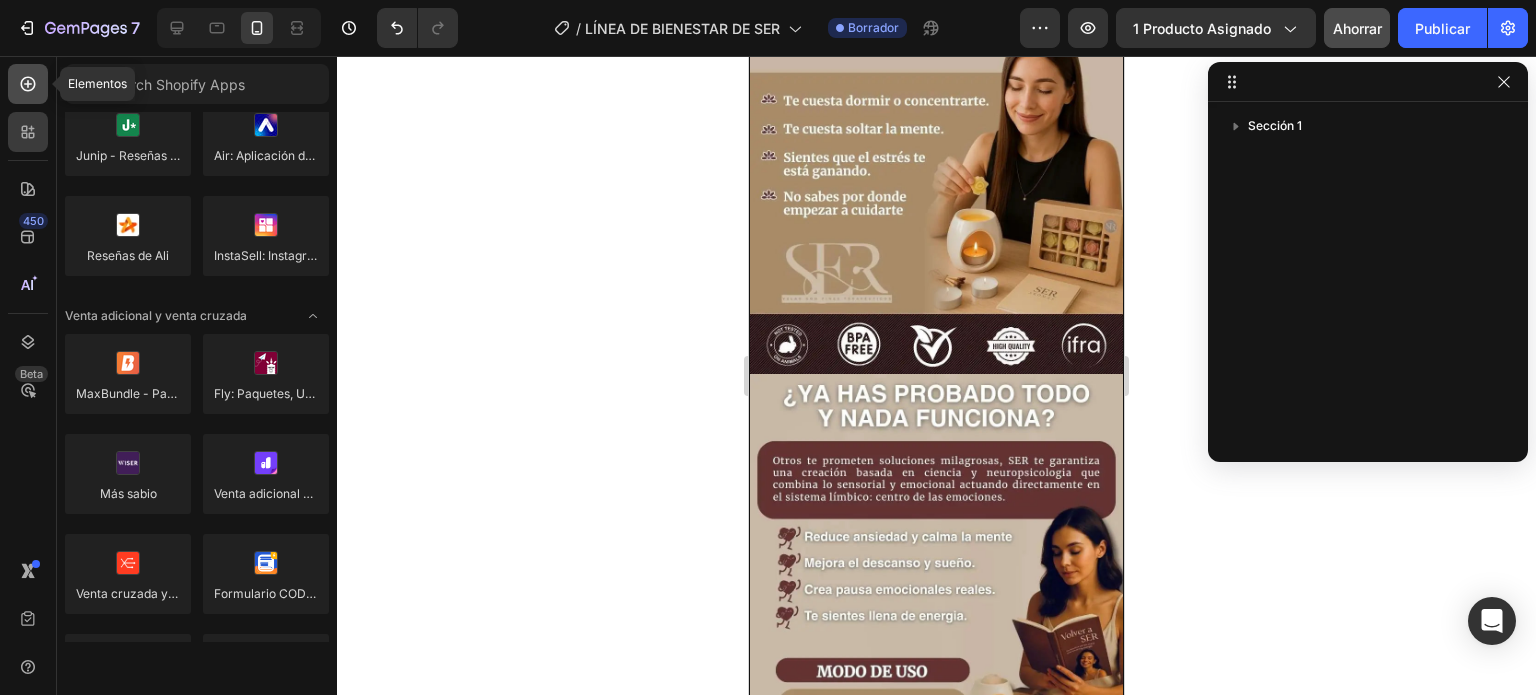 click 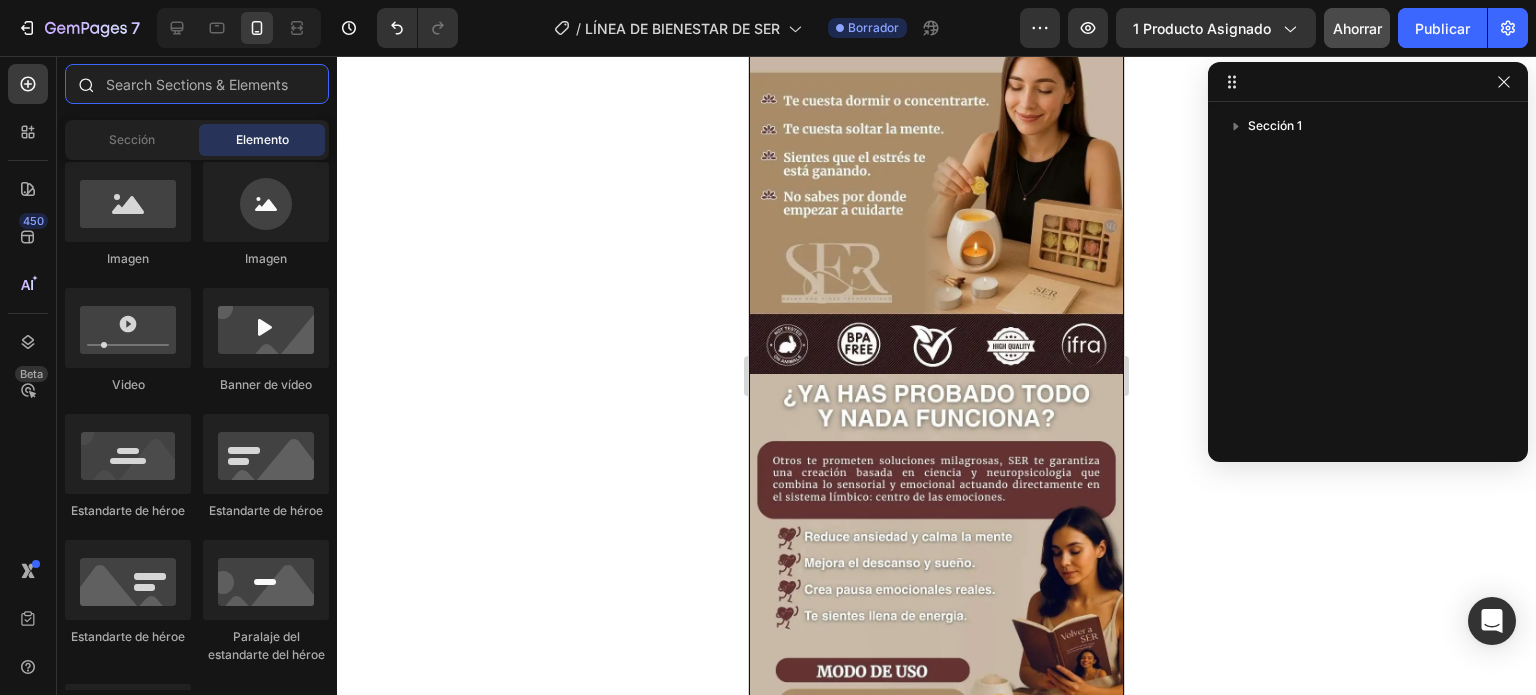 click at bounding box center (197, 84) 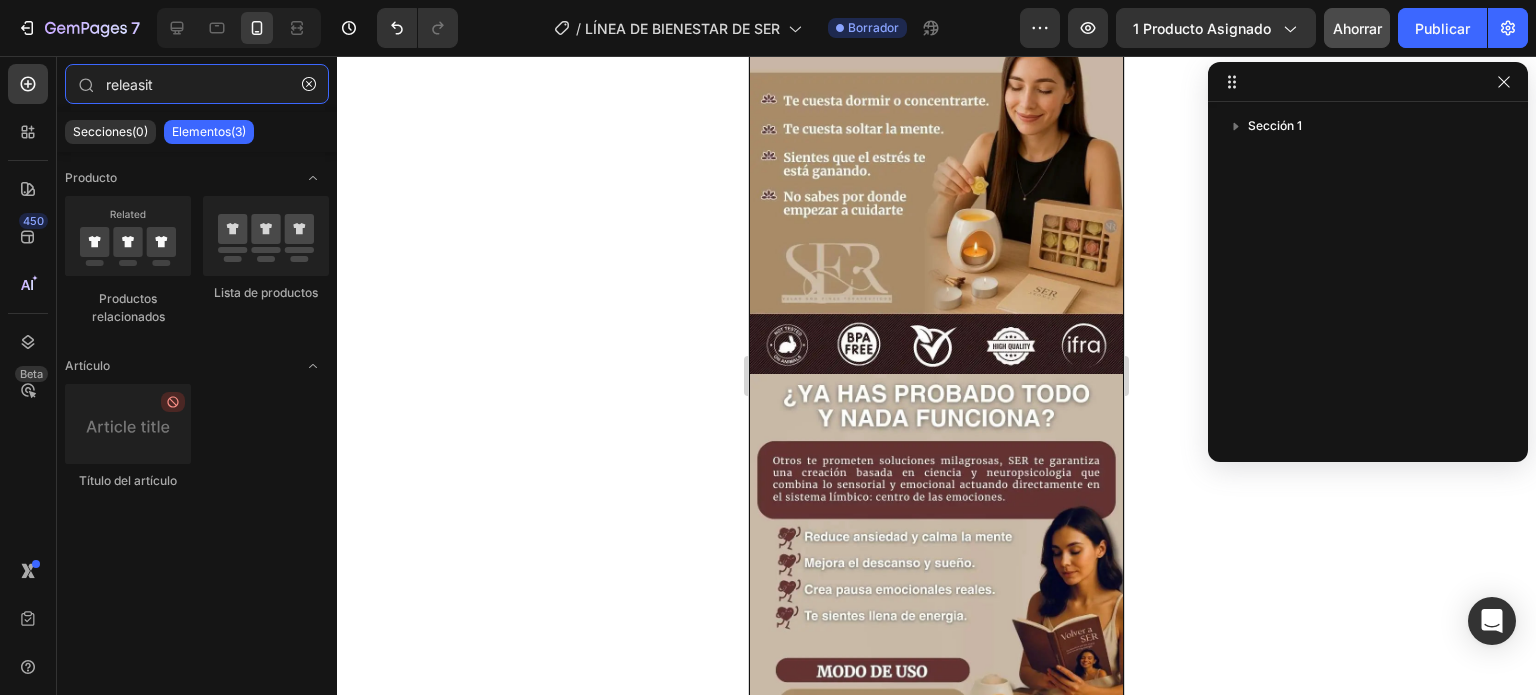 type on "releasit" 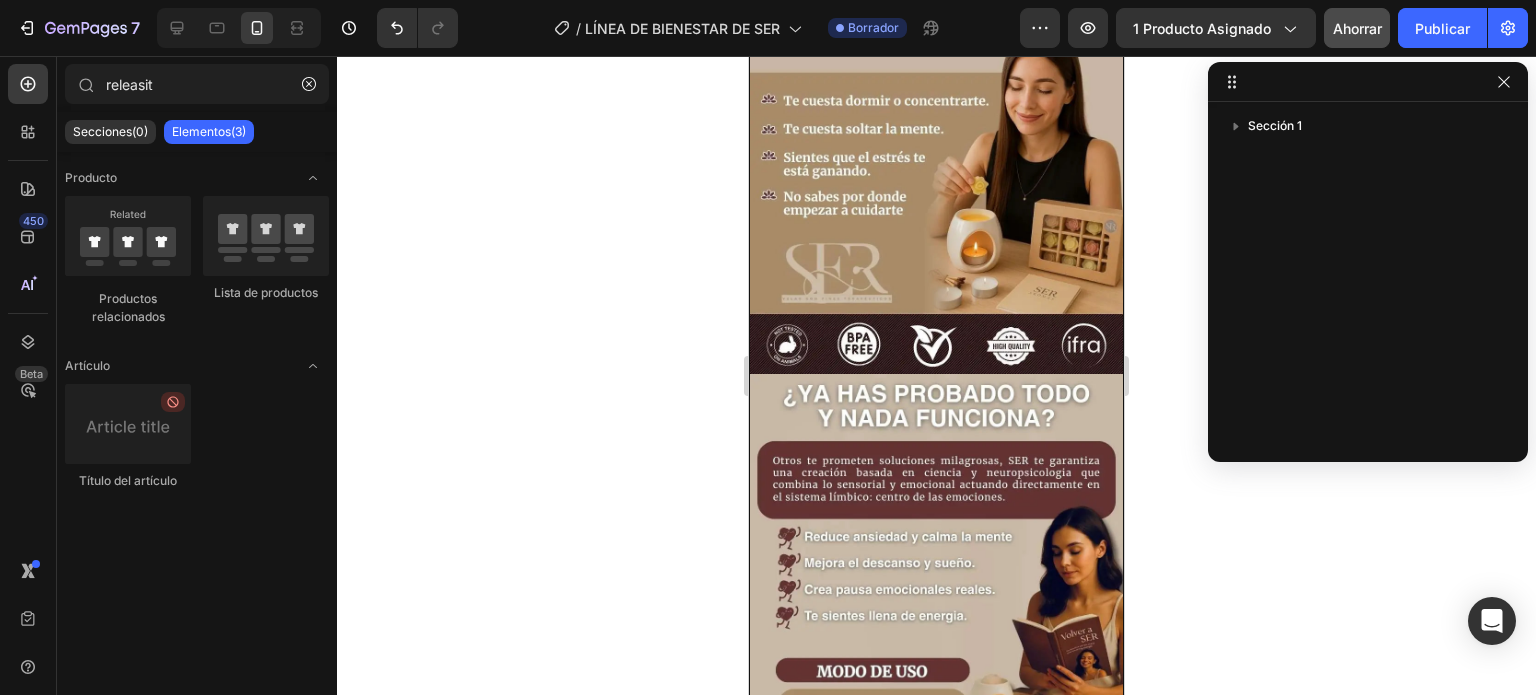 click on "Elementos(3)" at bounding box center (209, 131) 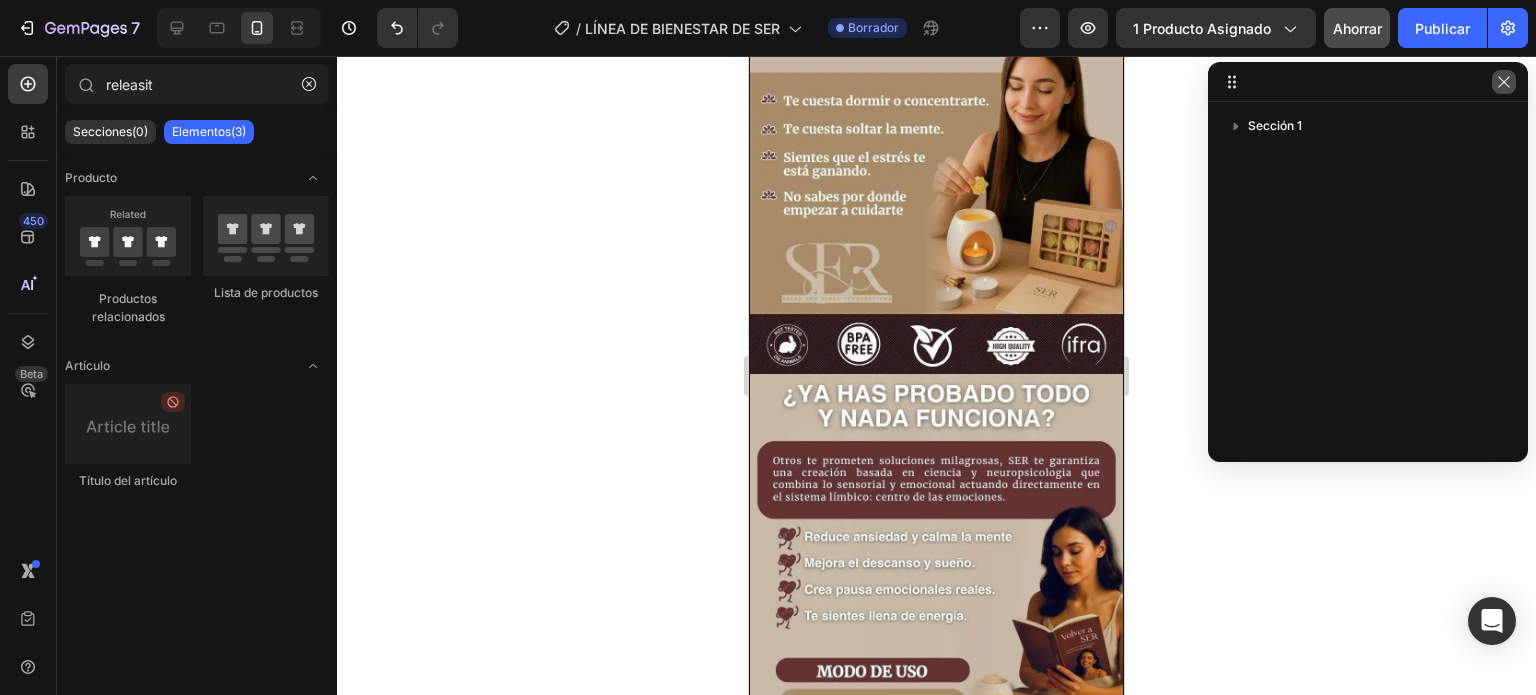 click 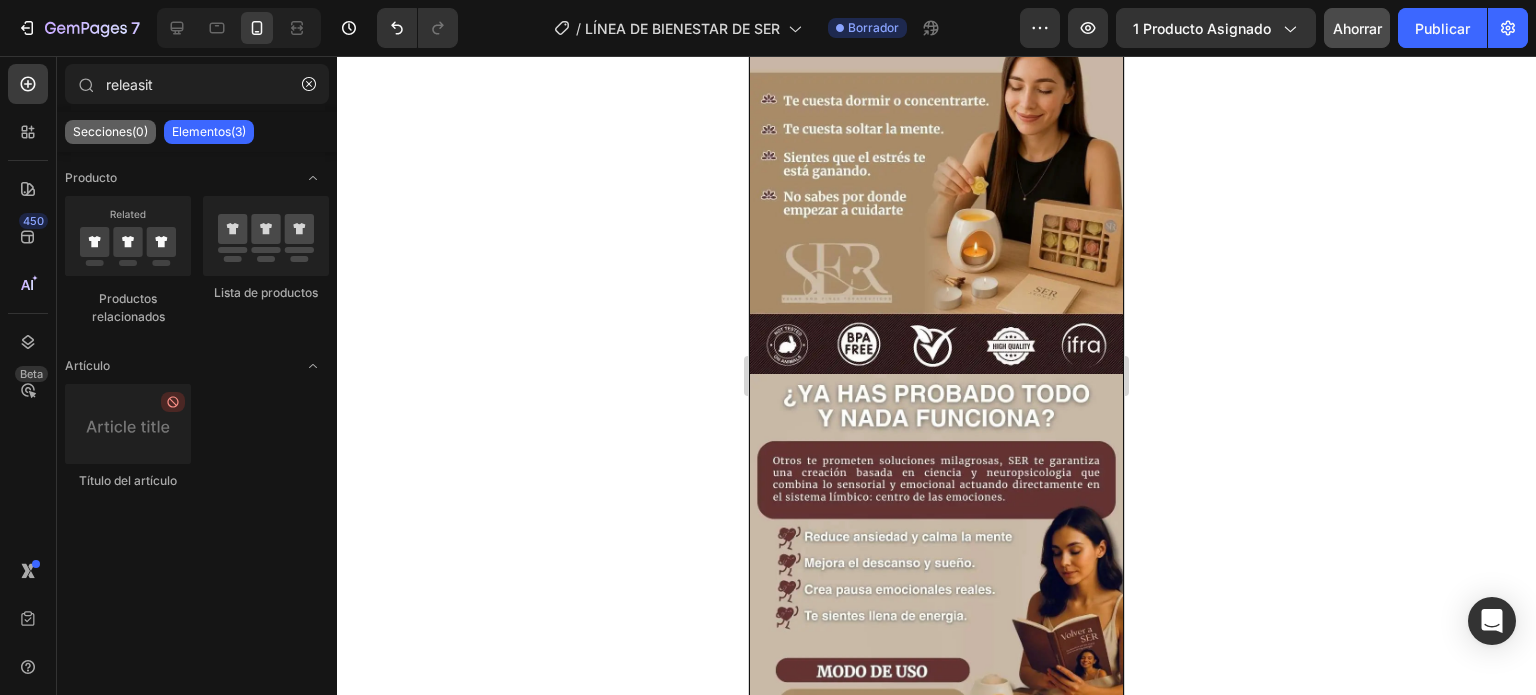 click on "Secciones(0)" at bounding box center [110, 131] 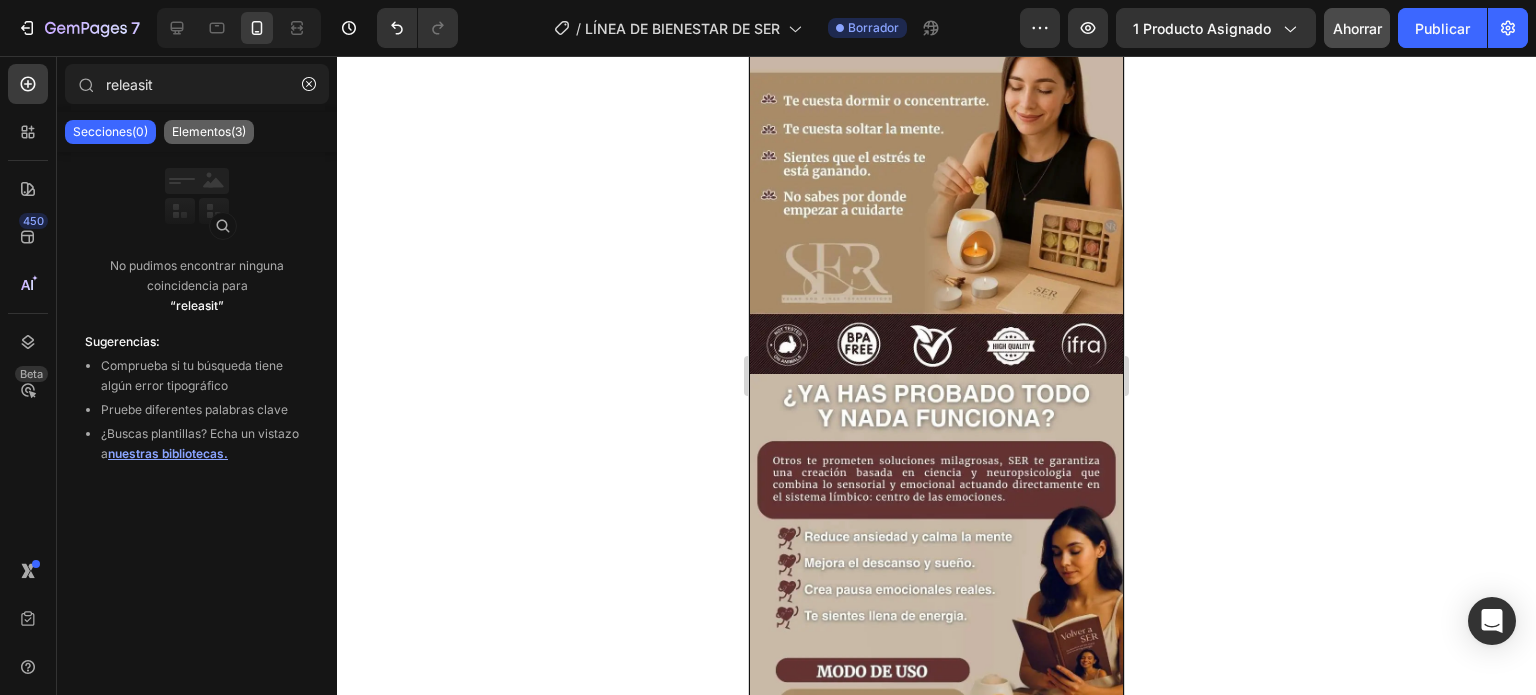 click on "Elementos(3)" at bounding box center (209, 131) 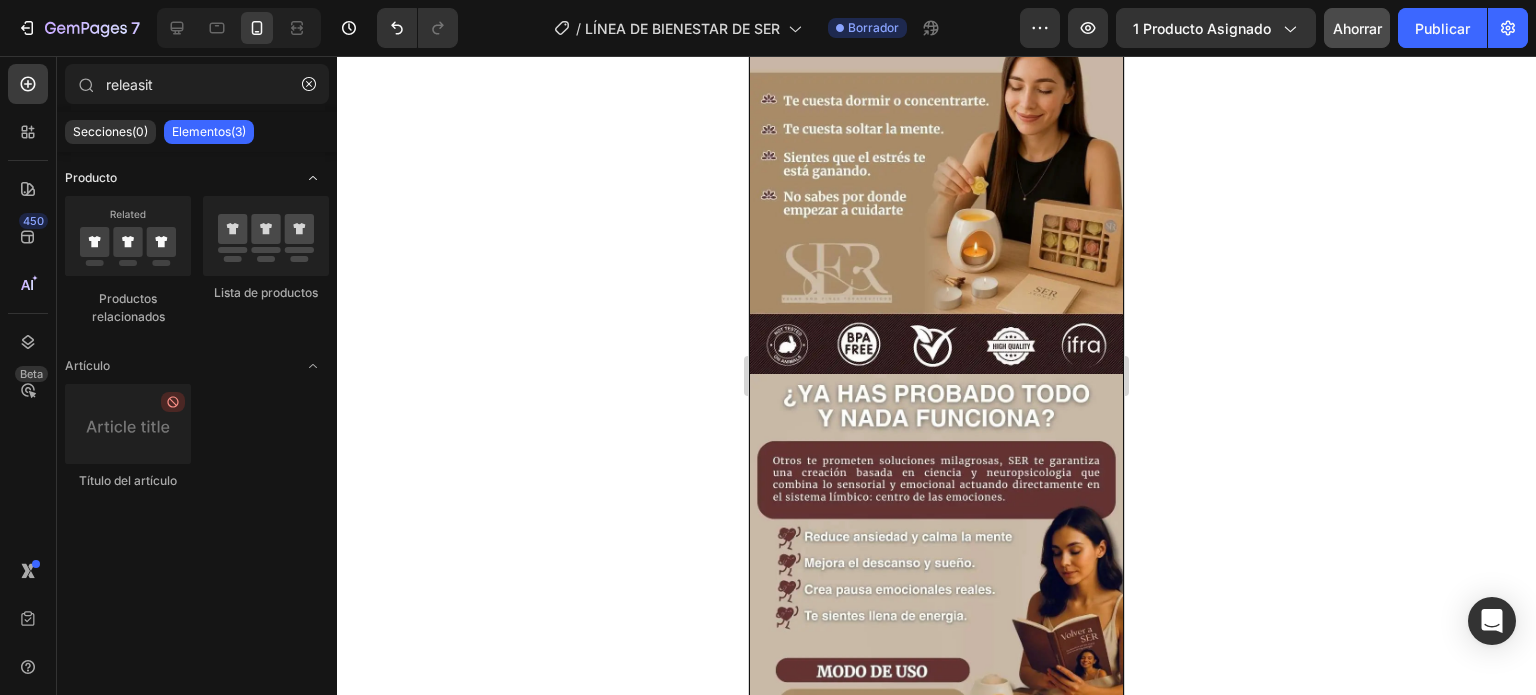 click 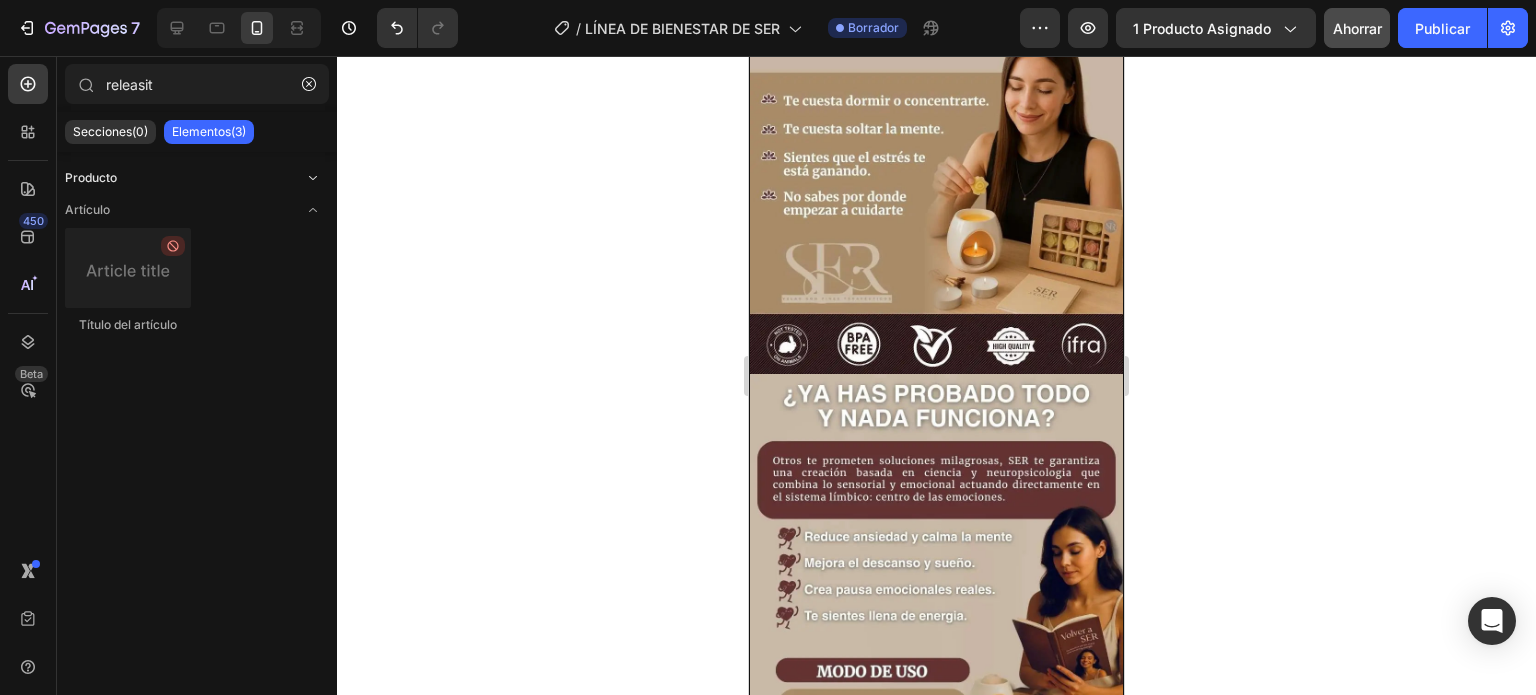 click at bounding box center (313, 178) 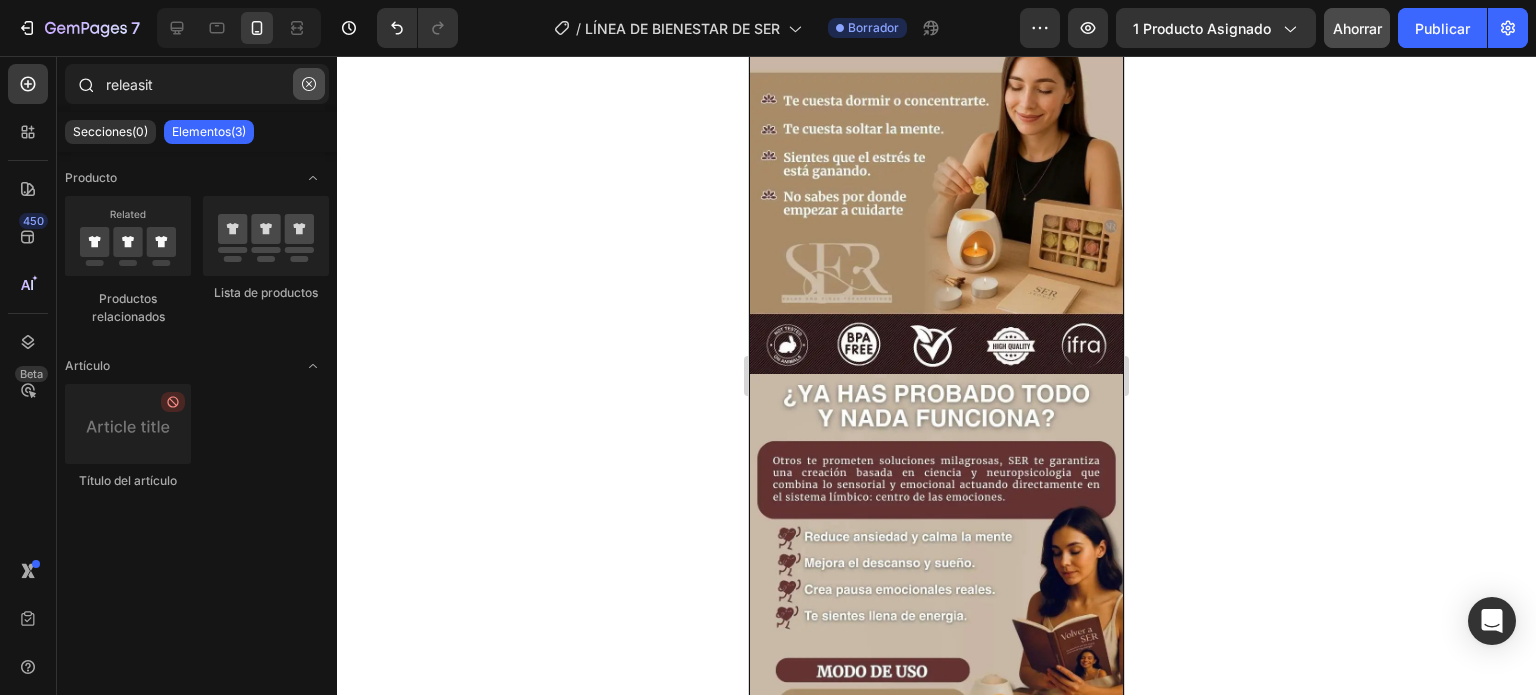 click 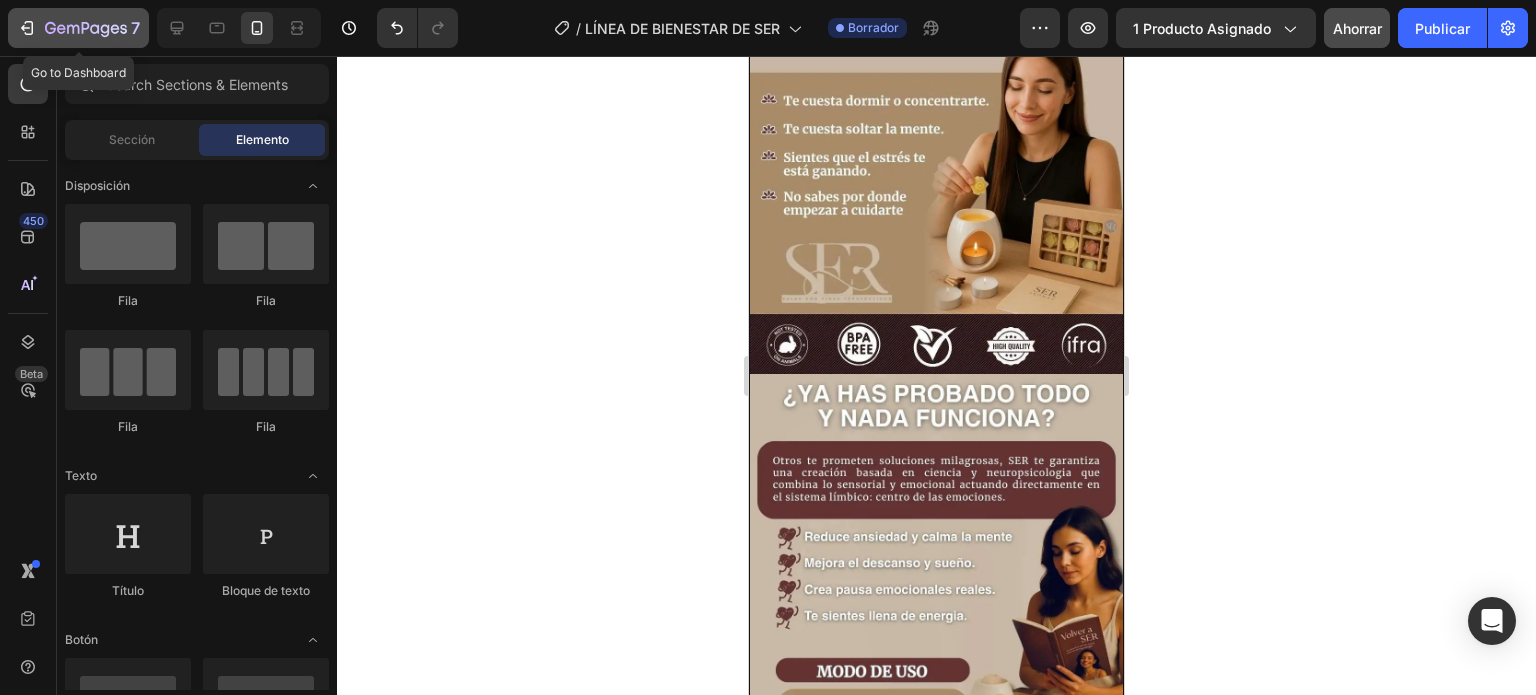 click 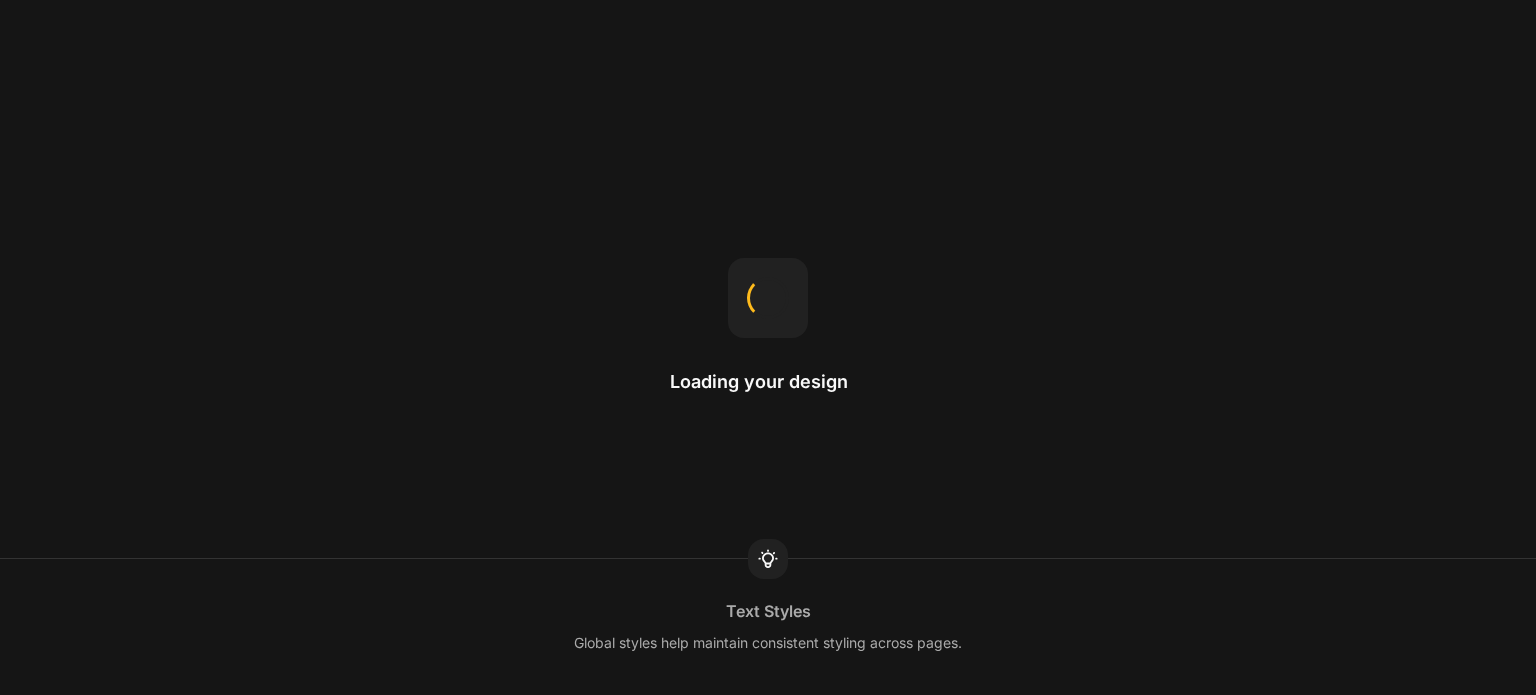 scroll, scrollTop: 0, scrollLeft: 0, axis: both 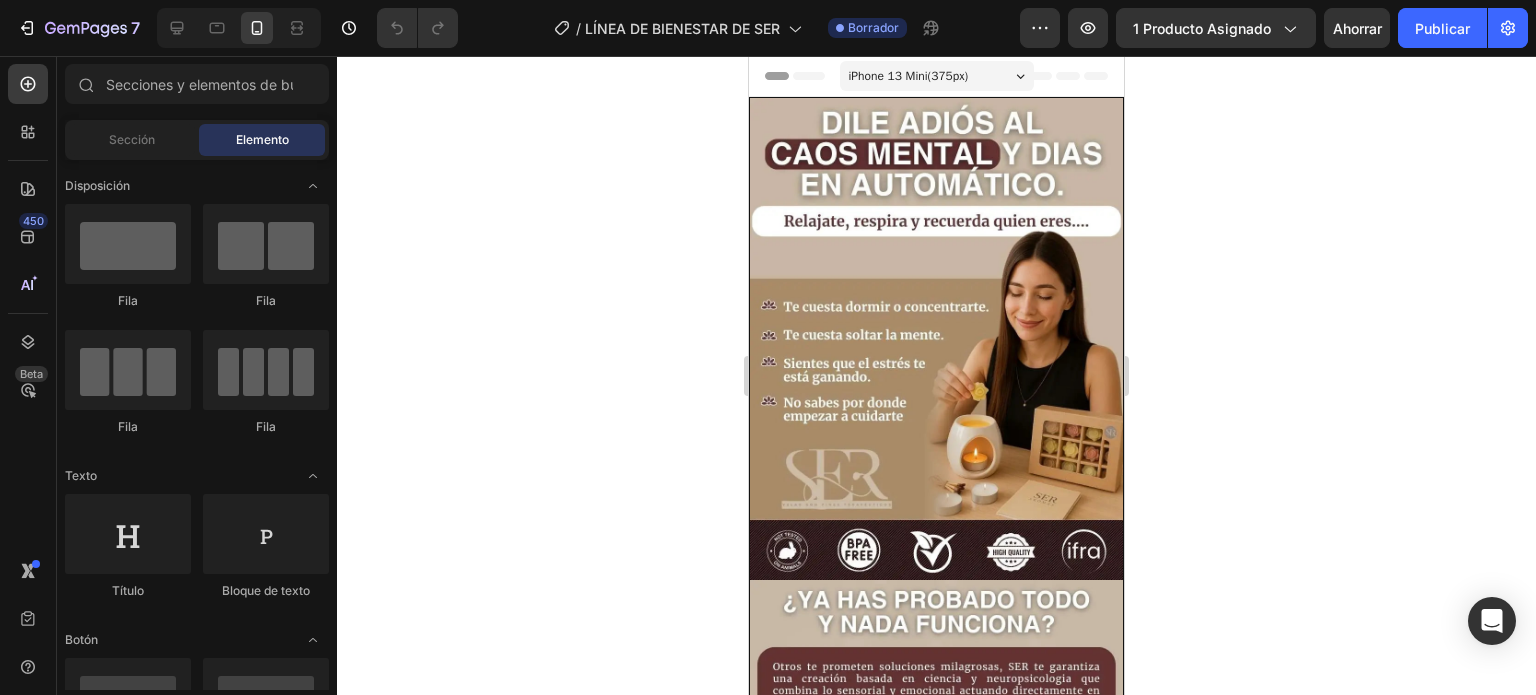 click 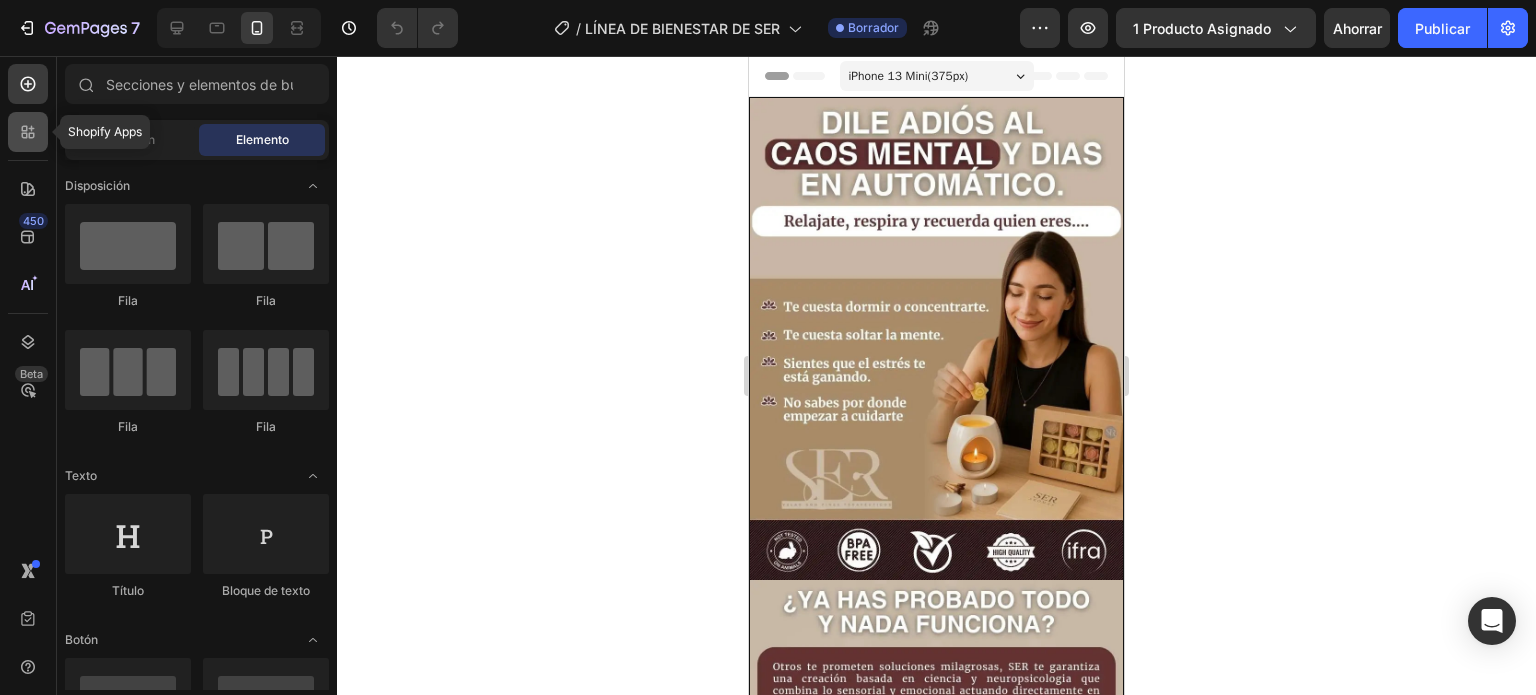 click 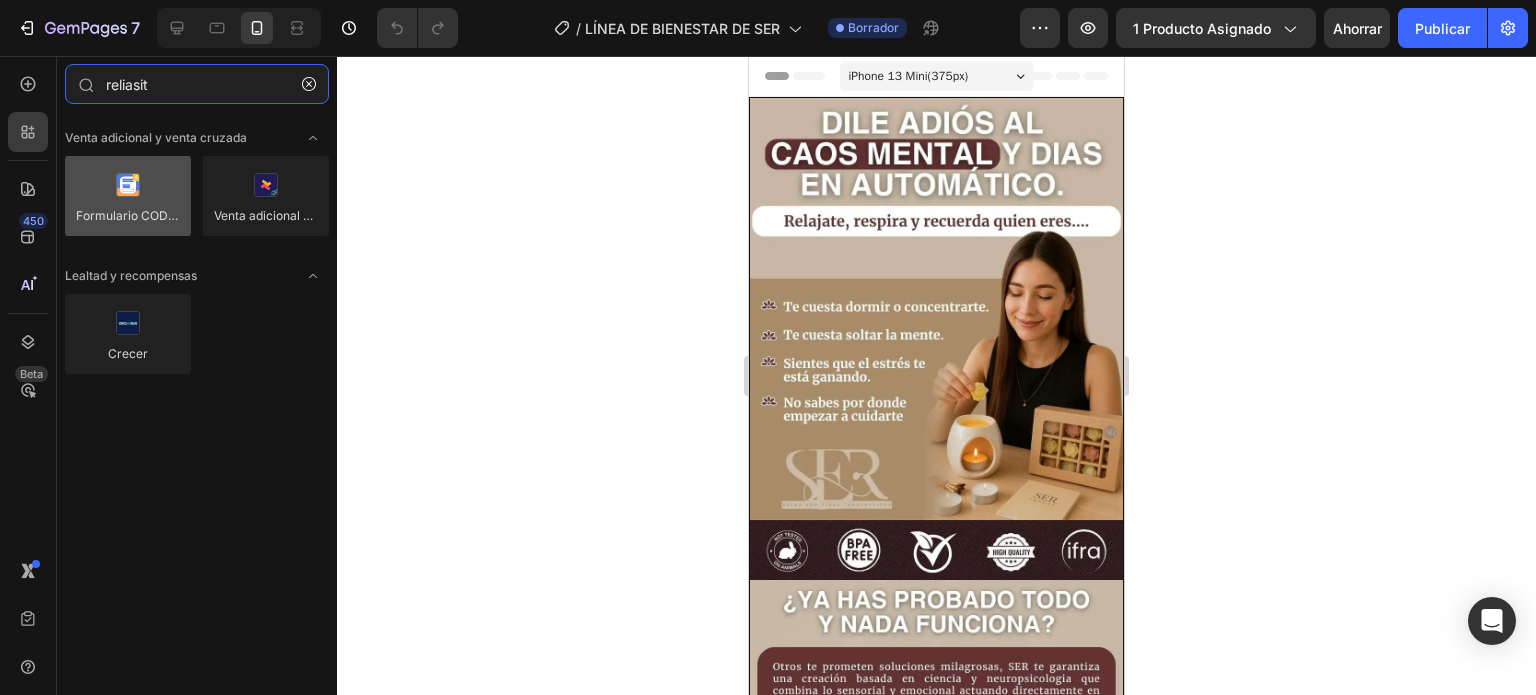 type on "reliasit" 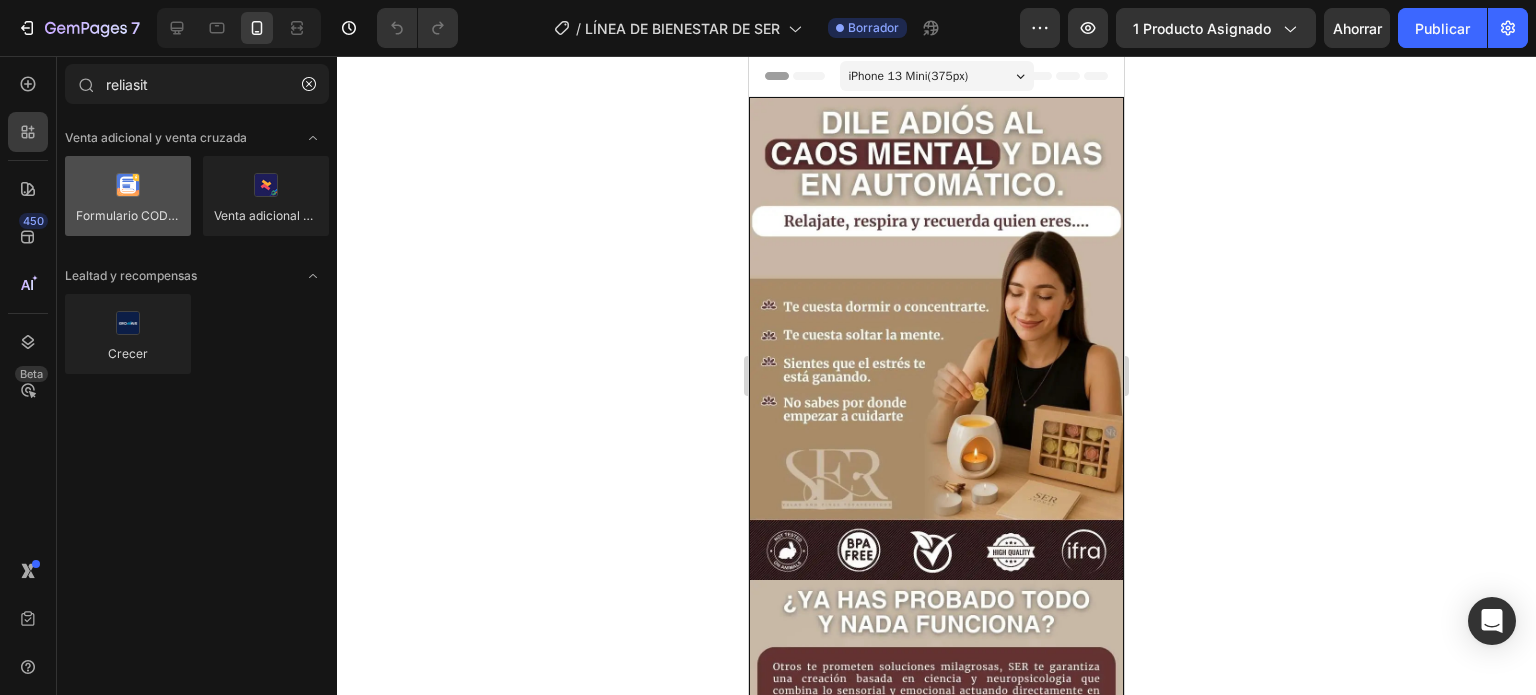 click at bounding box center [128, 196] 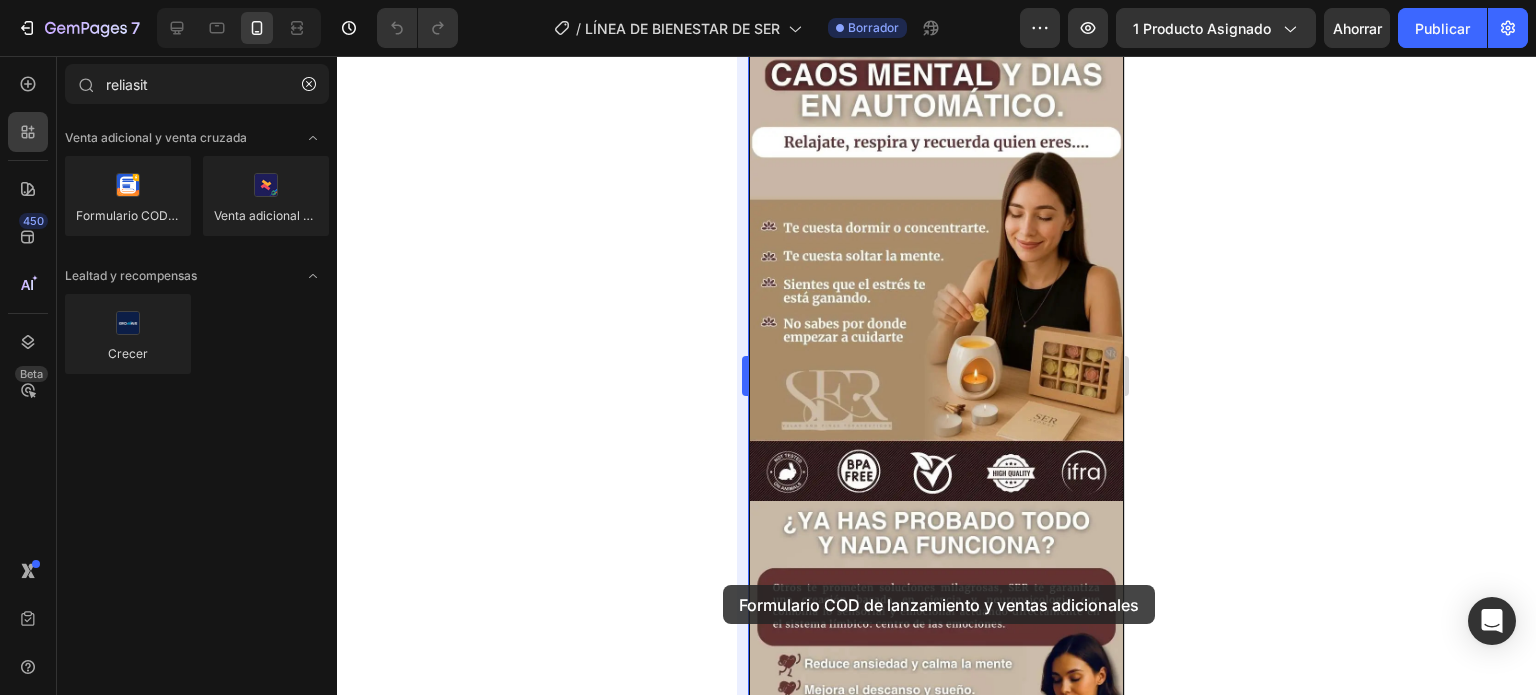 scroll, scrollTop: 121, scrollLeft: 0, axis: vertical 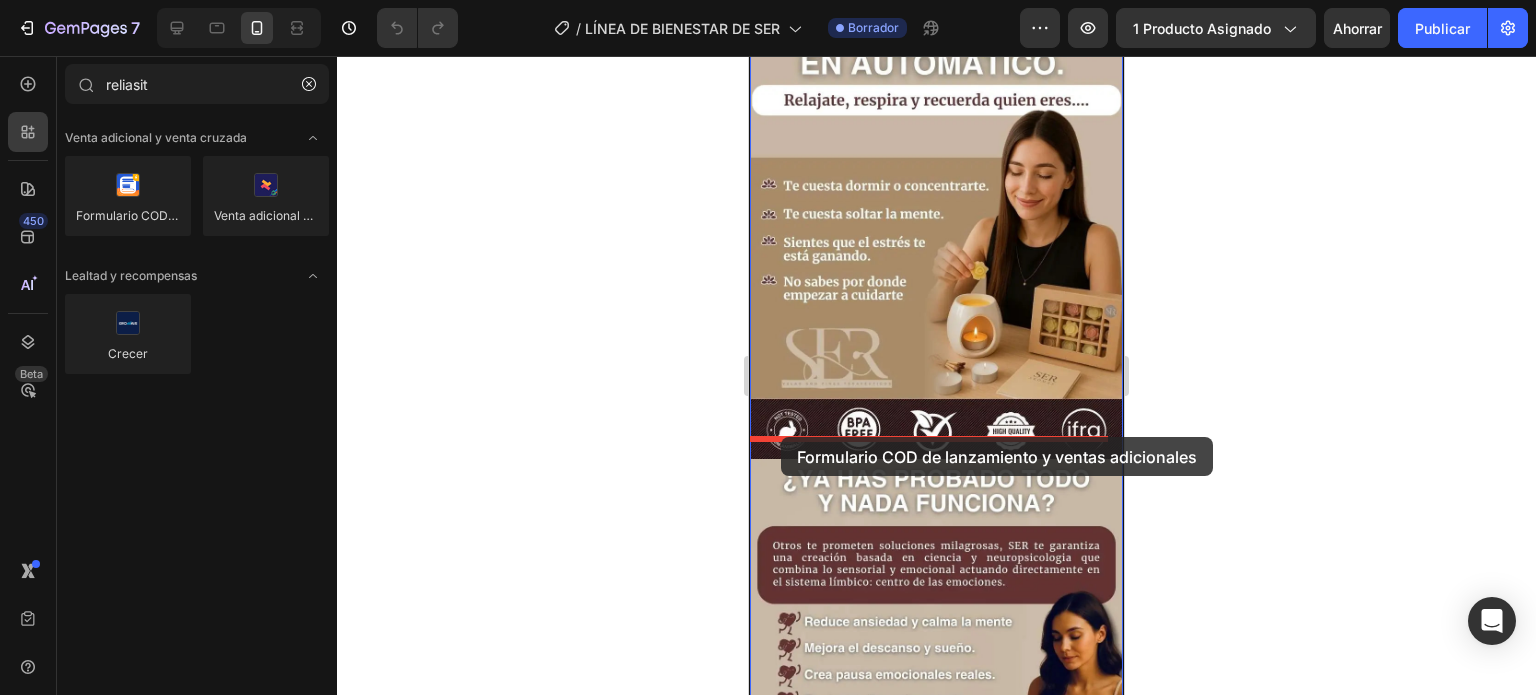 drag, startPoint x: 888, startPoint y: 258, endPoint x: 781, endPoint y: 437, distance: 208.54256 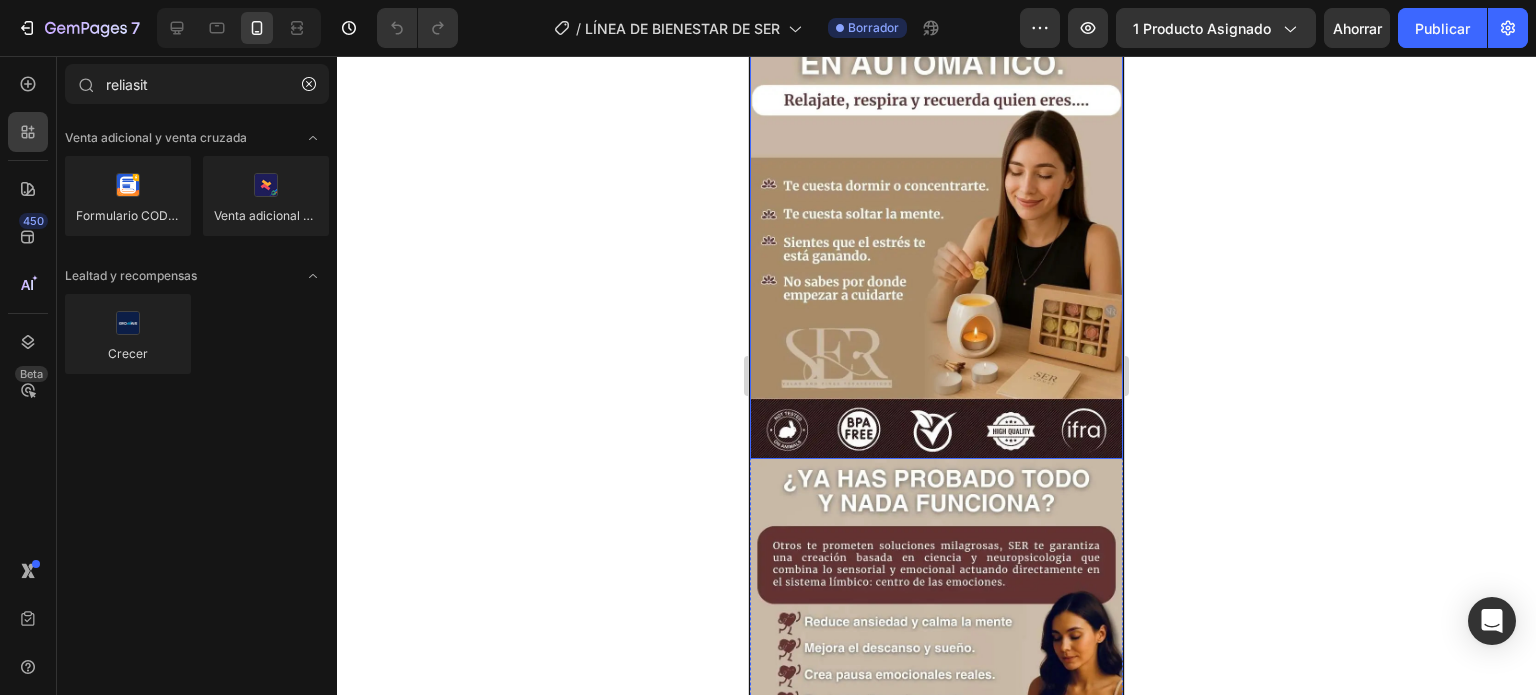 click at bounding box center [936, 218] 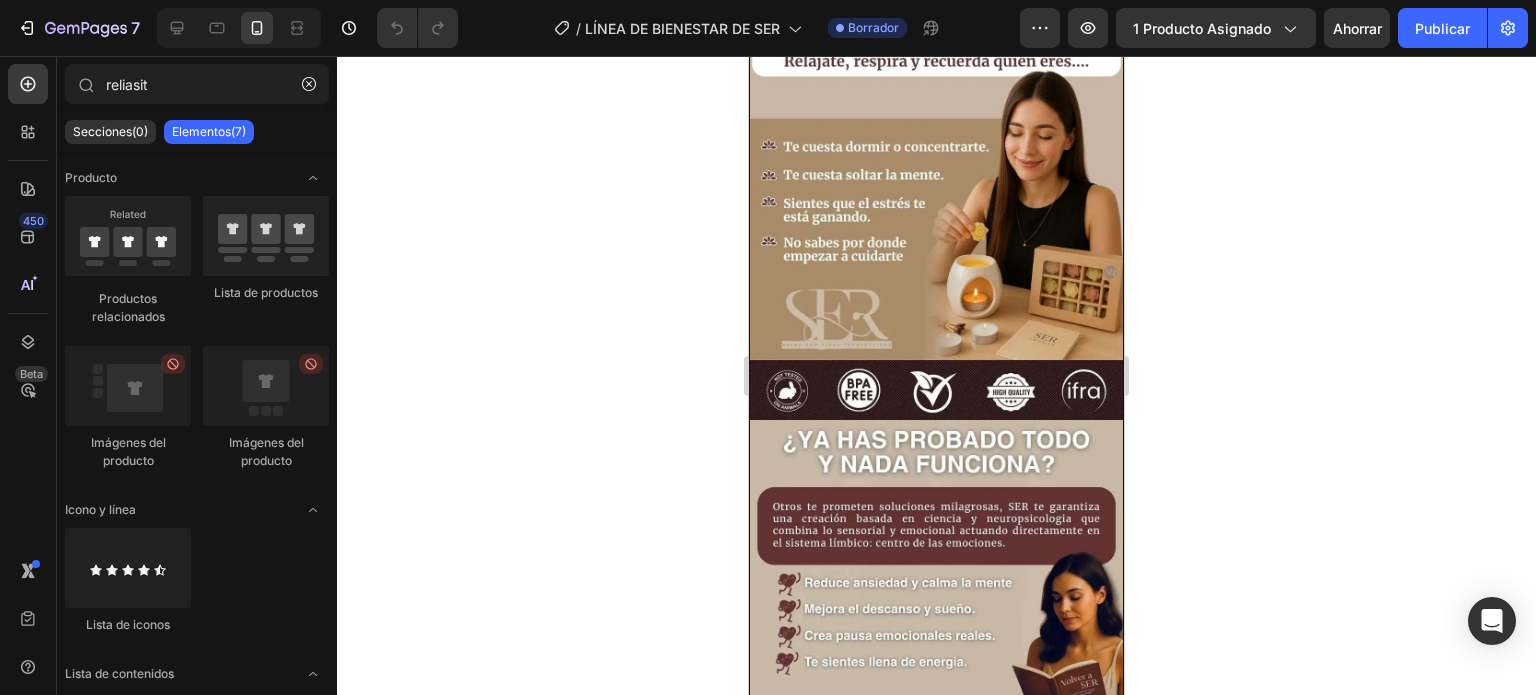 scroll, scrollTop: 147, scrollLeft: 0, axis: vertical 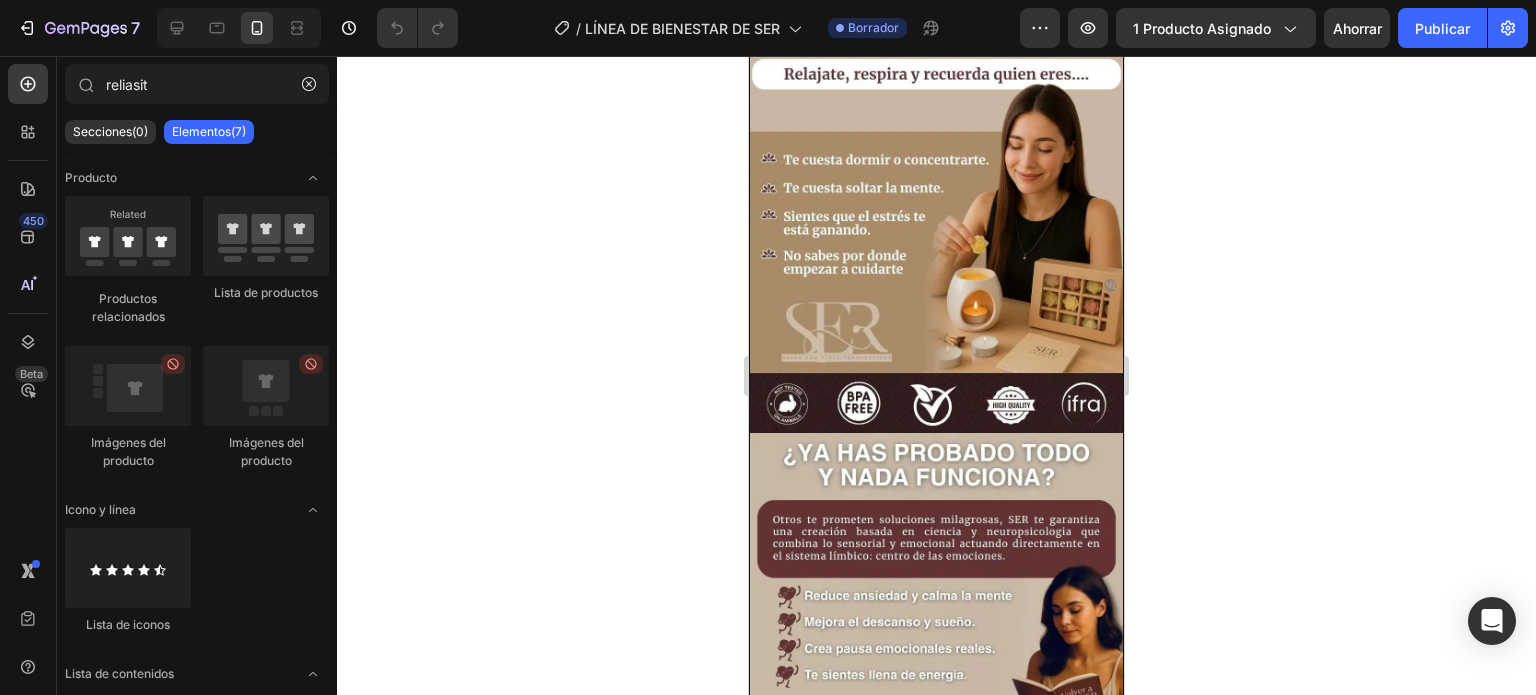 click on "Elementos(7)" at bounding box center (209, 131) 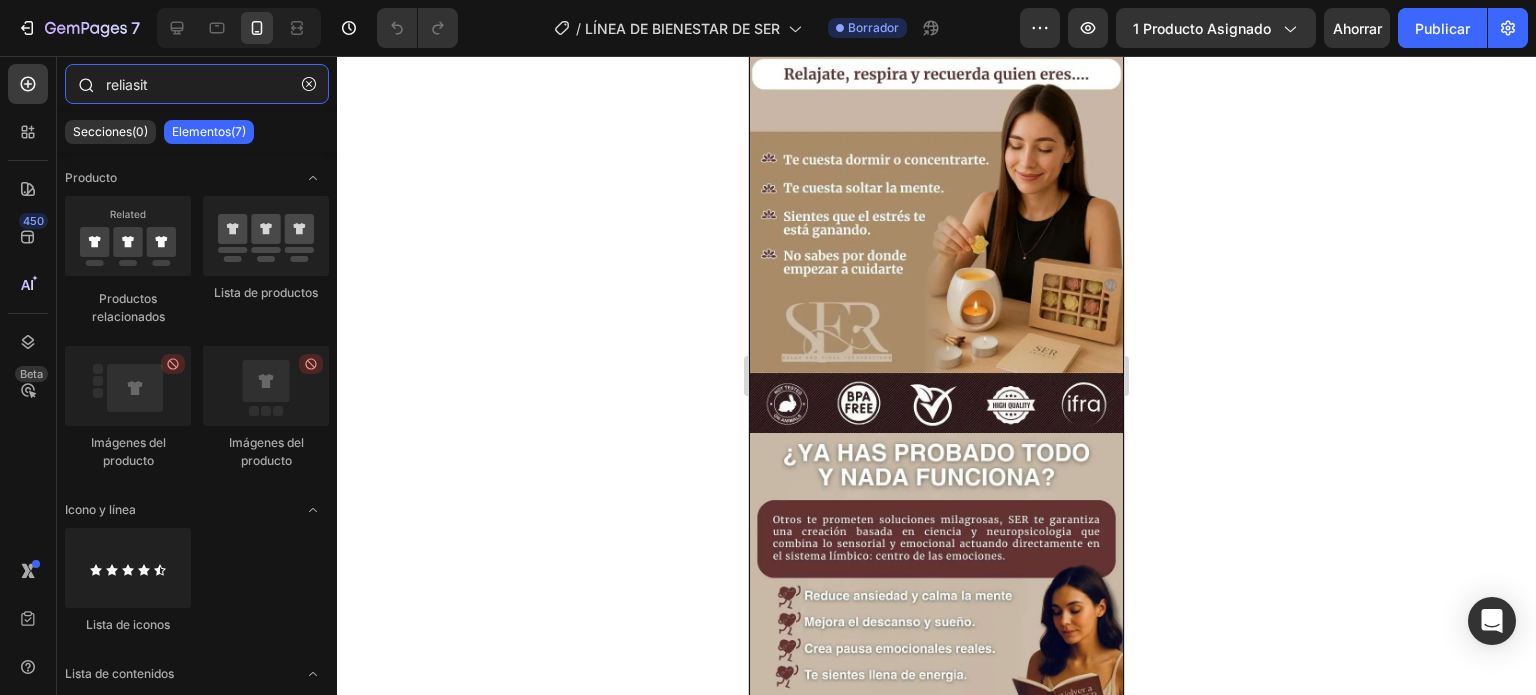 click on "reliasit" at bounding box center (197, 84) 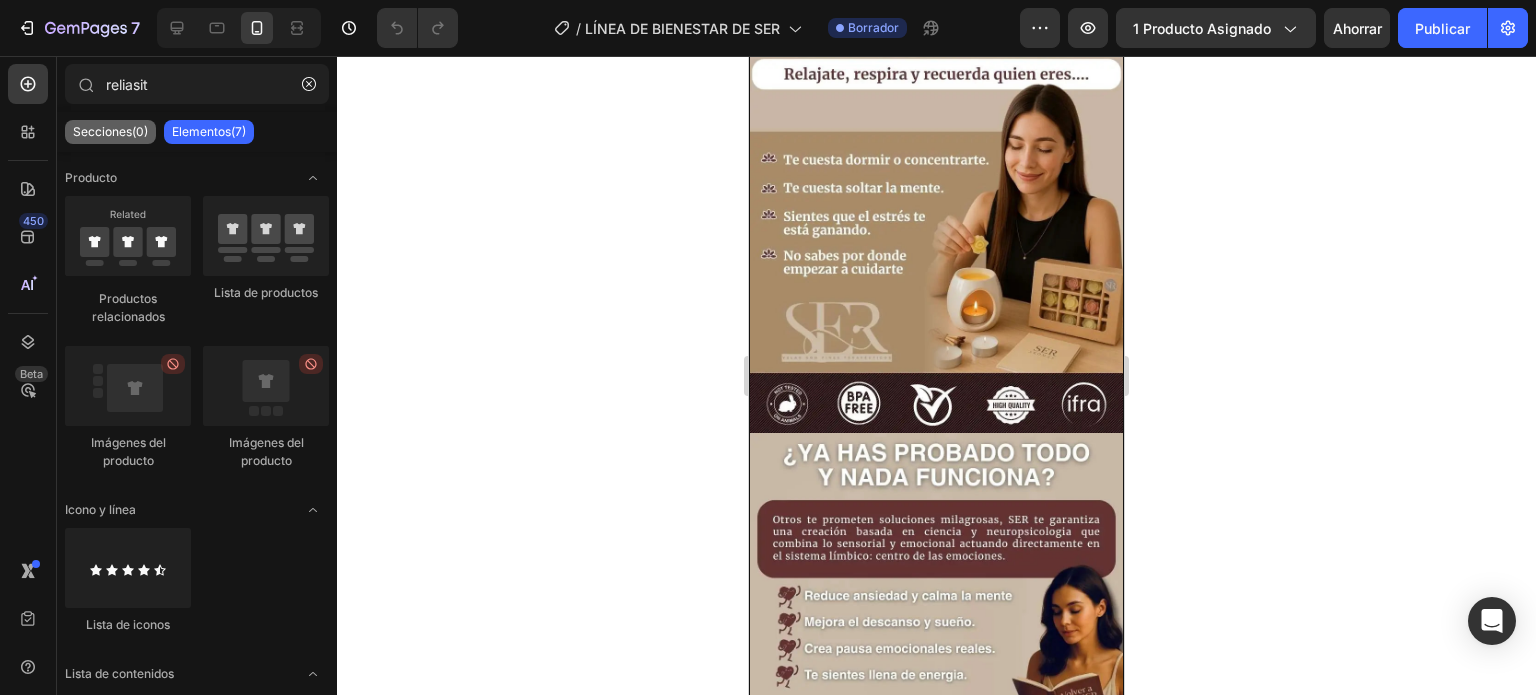 click on "Secciones(0)" at bounding box center [110, 131] 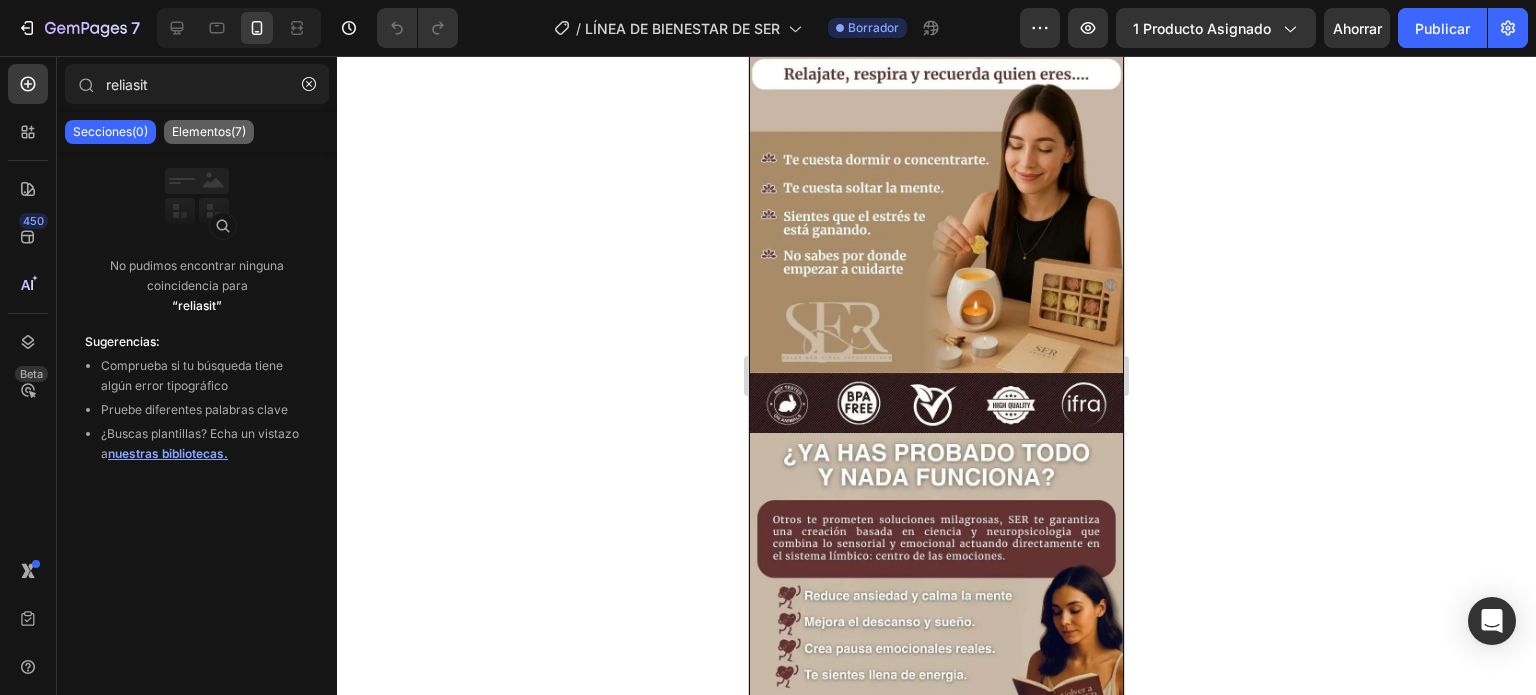 click on "Elementos(7)" at bounding box center [209, 131] 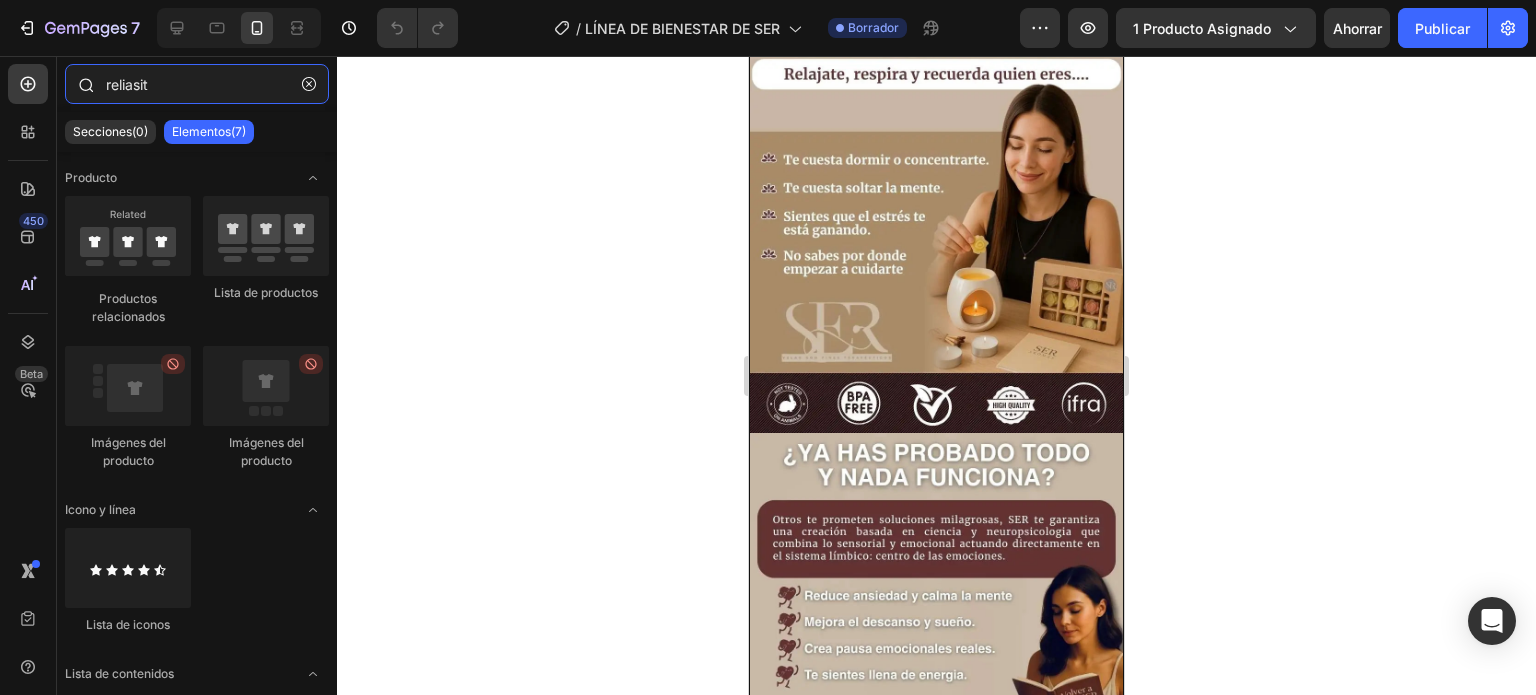 click on "reliasit" at bounding box center (197, 84) 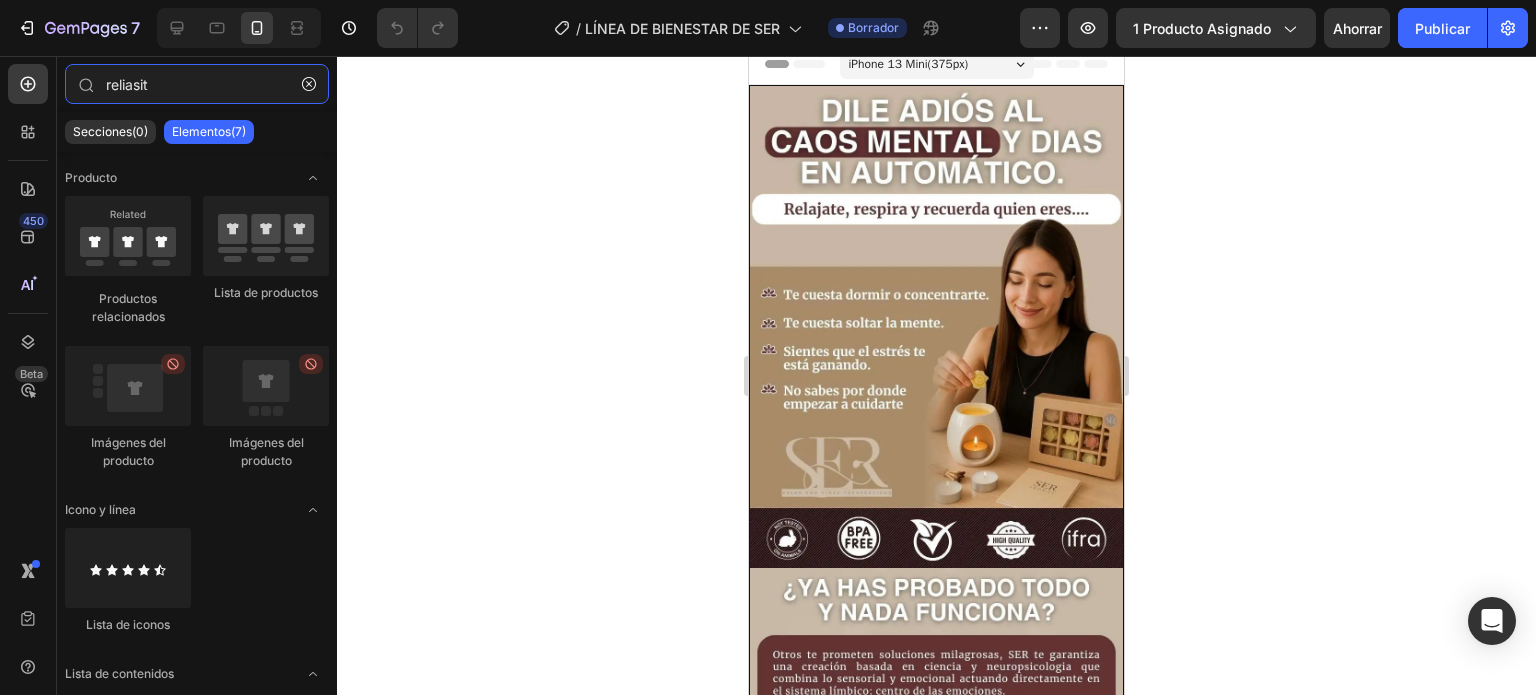 scroll, scrollTop: 0, scrollLeft: 0, axis: both 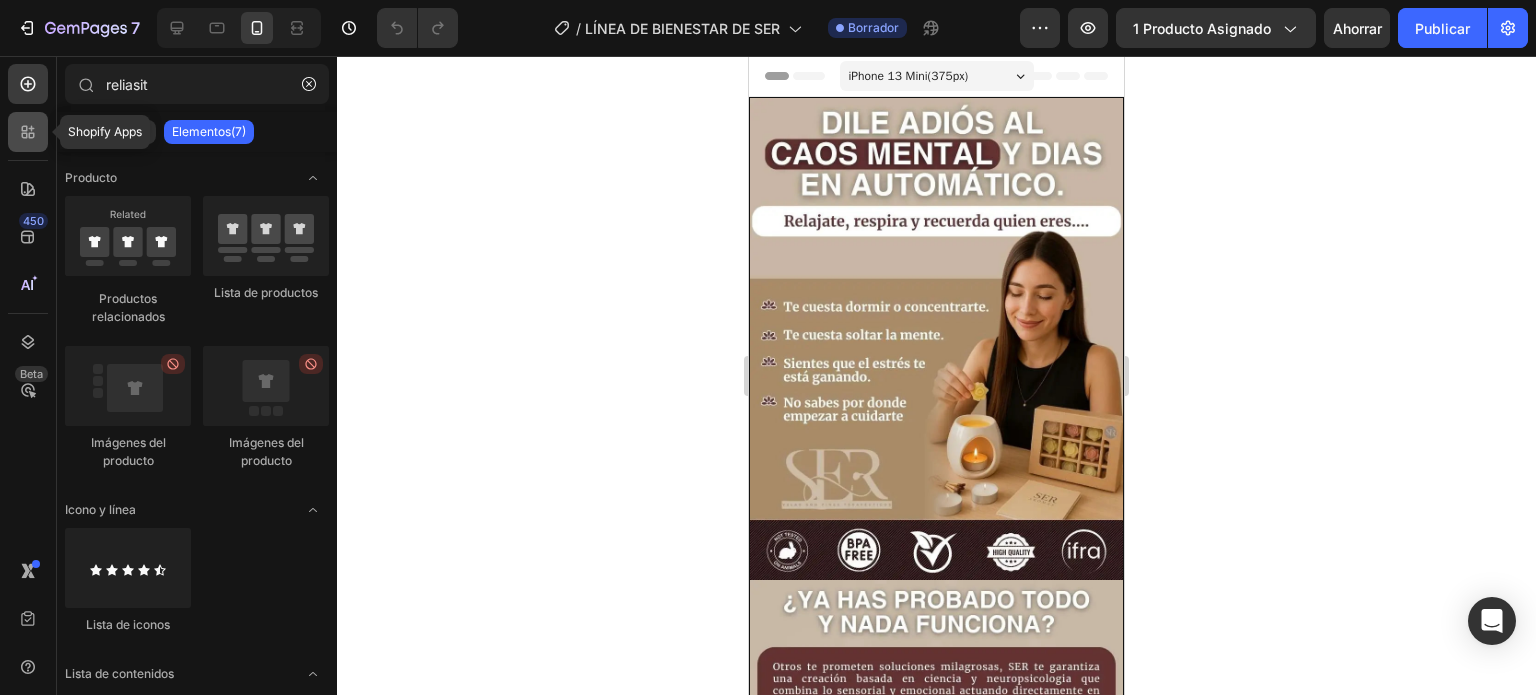 click 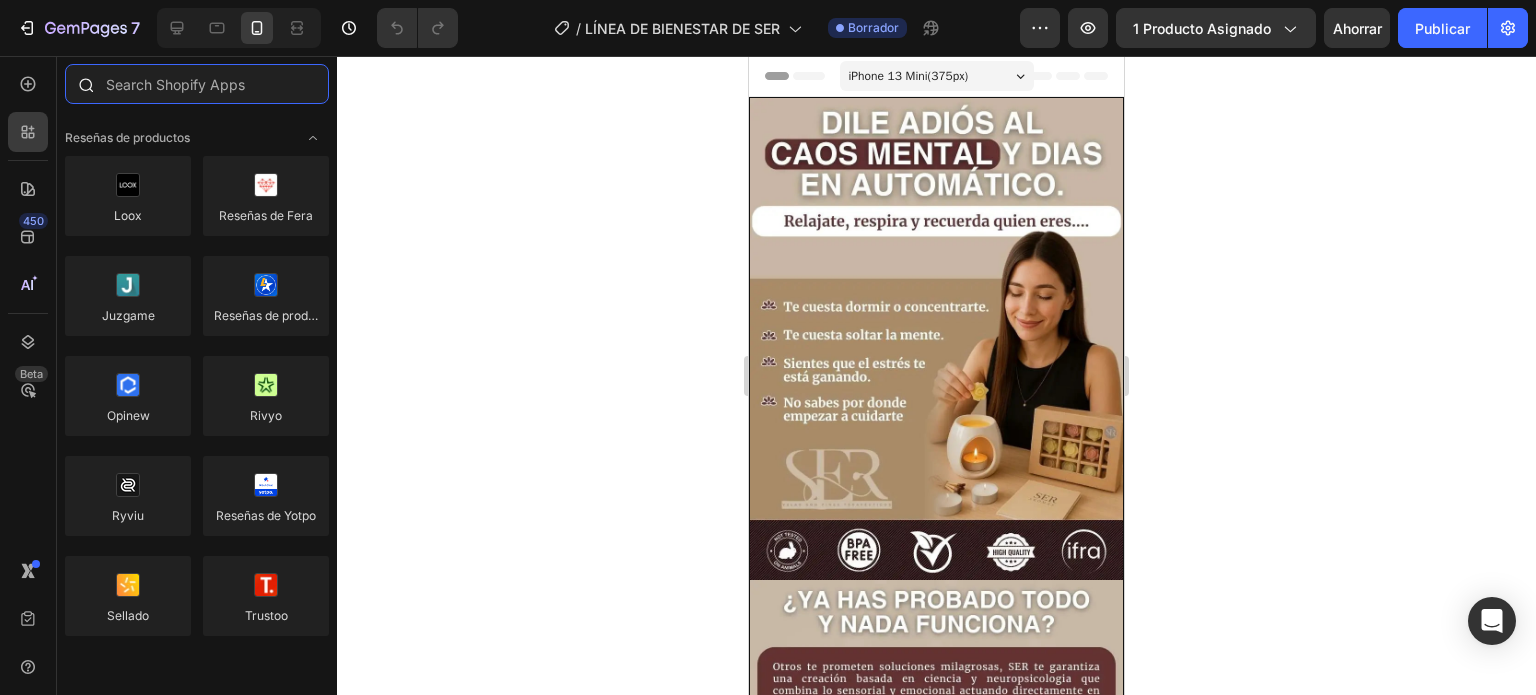 click at bounding box center (197, 84) 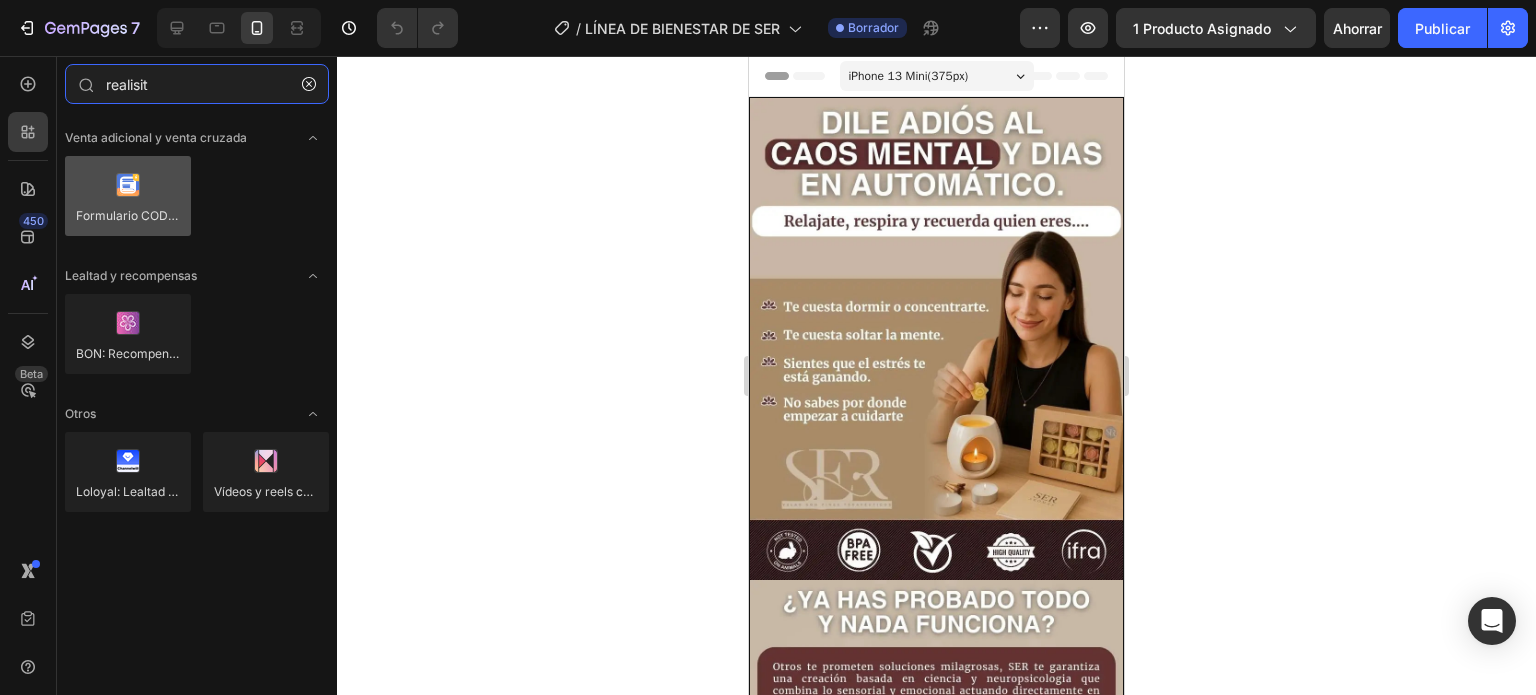 type on "realisit" 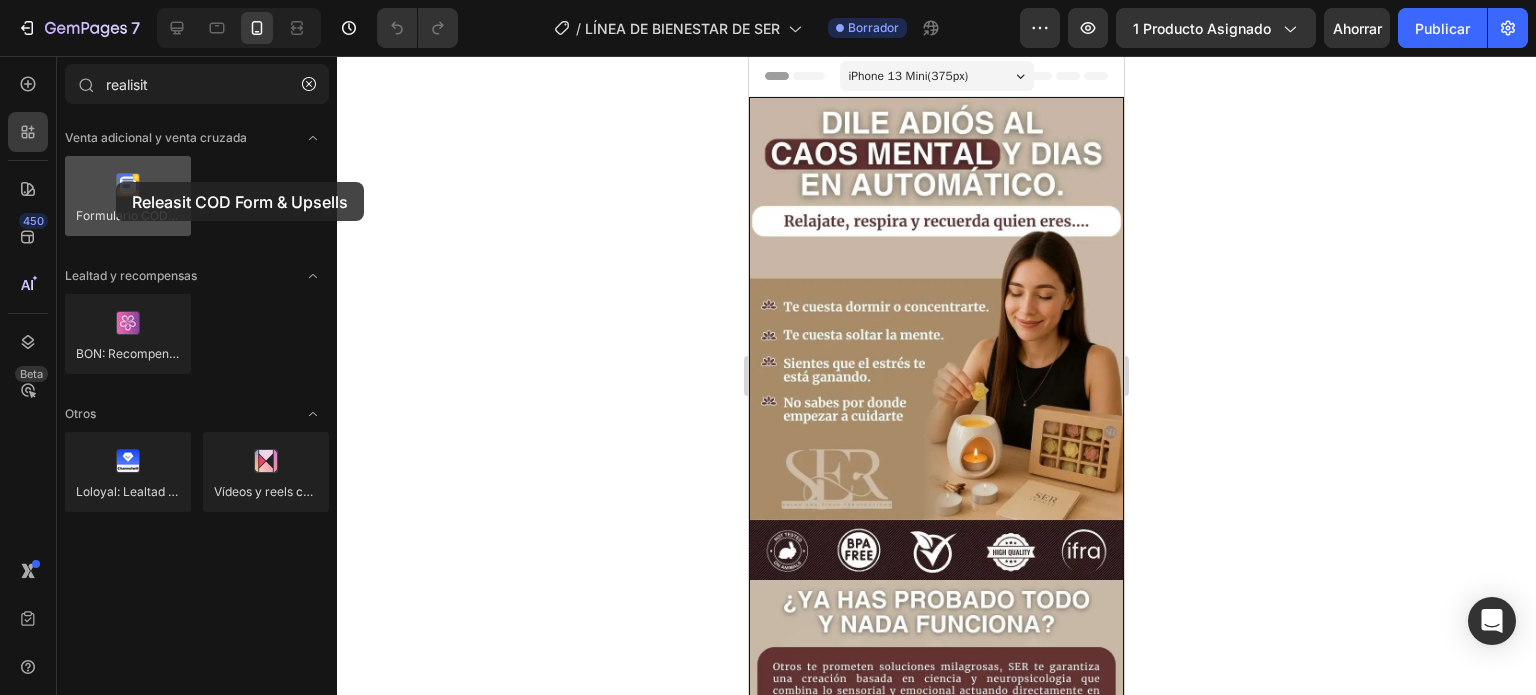 click at bounding box center (128, 196) 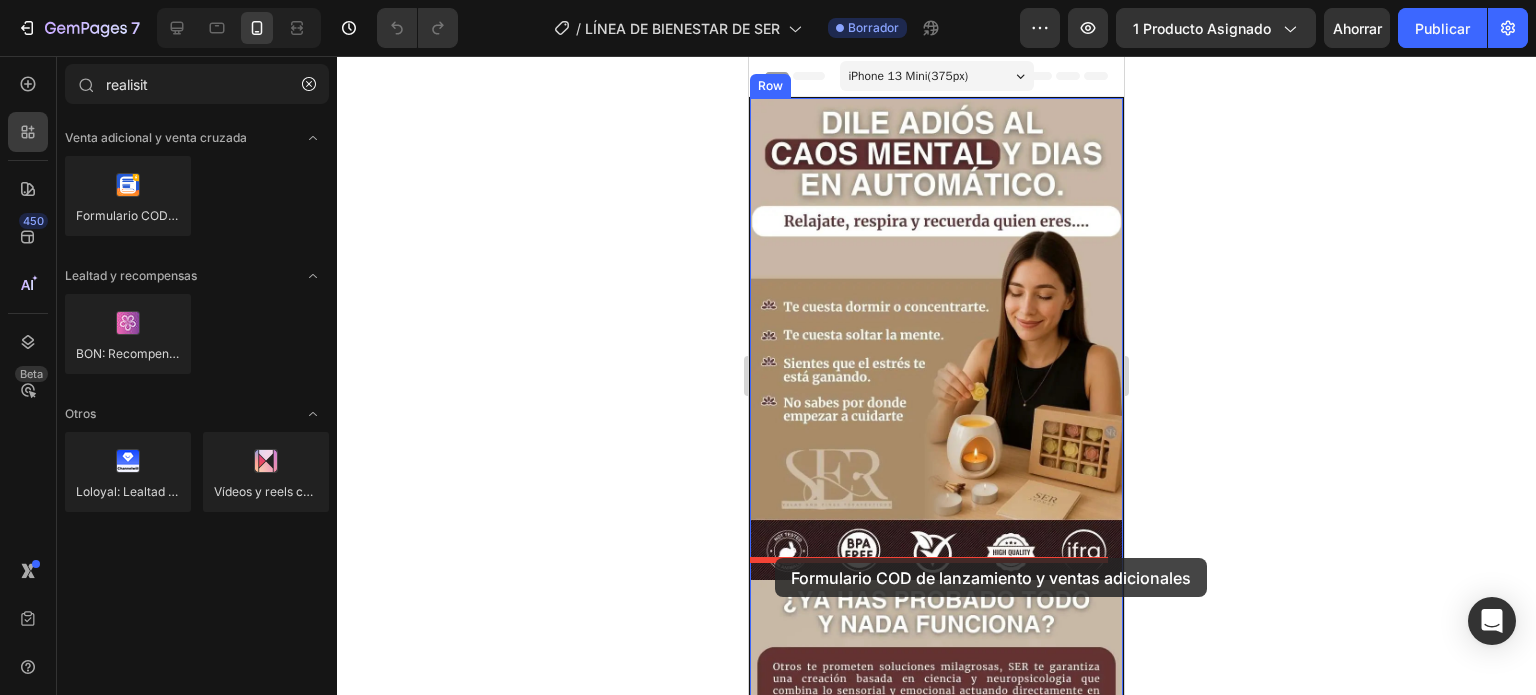 drag, startPoint x: 865, startPoint y: 238, endPoint x: 775, endPoint y: 558, distance: 332.4154 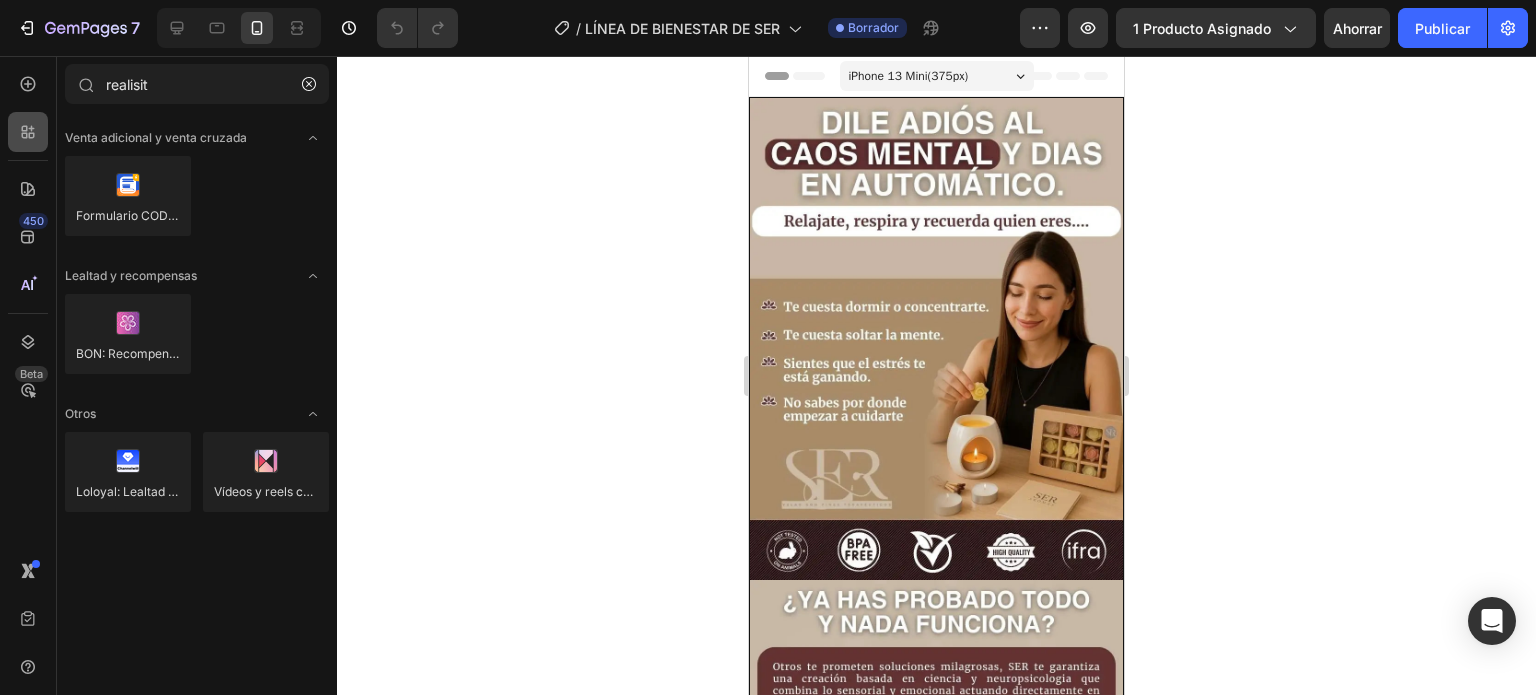 click 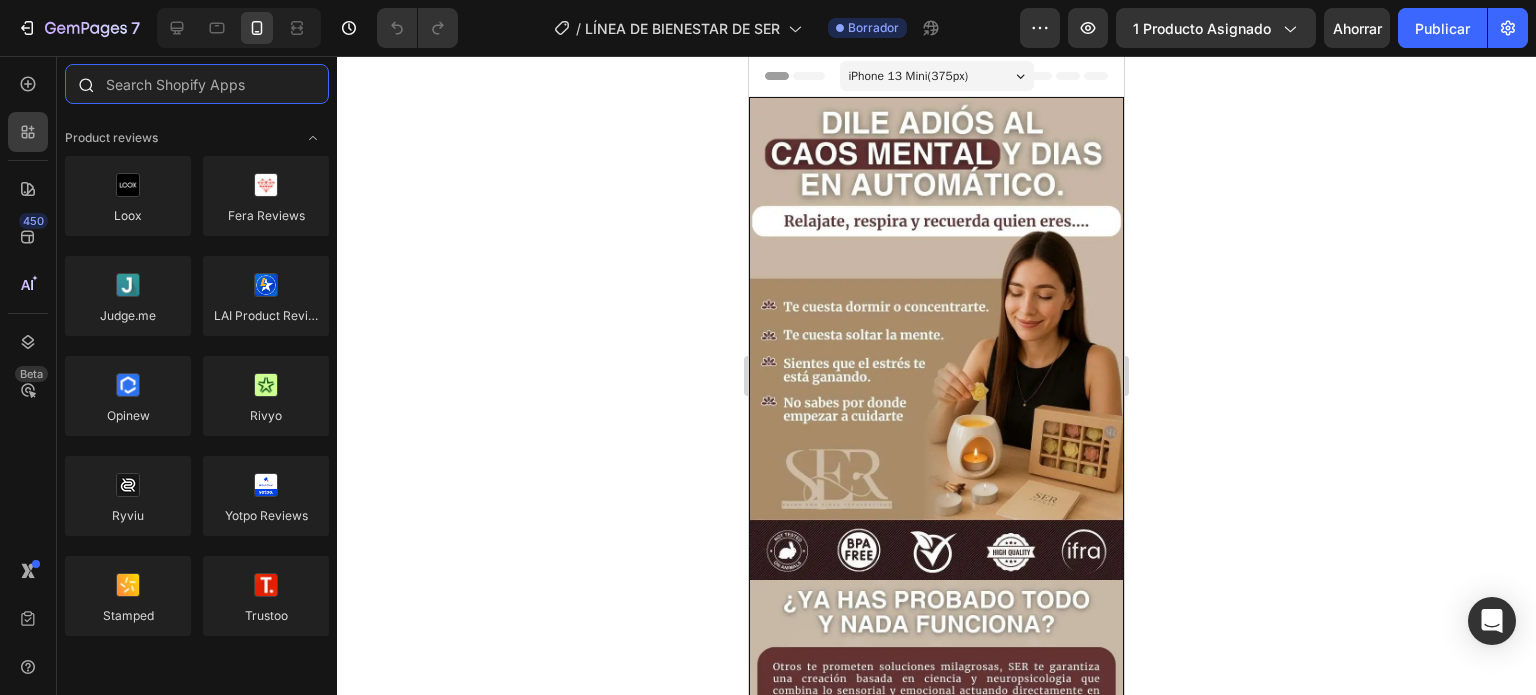click at bounding box center [197, 84] 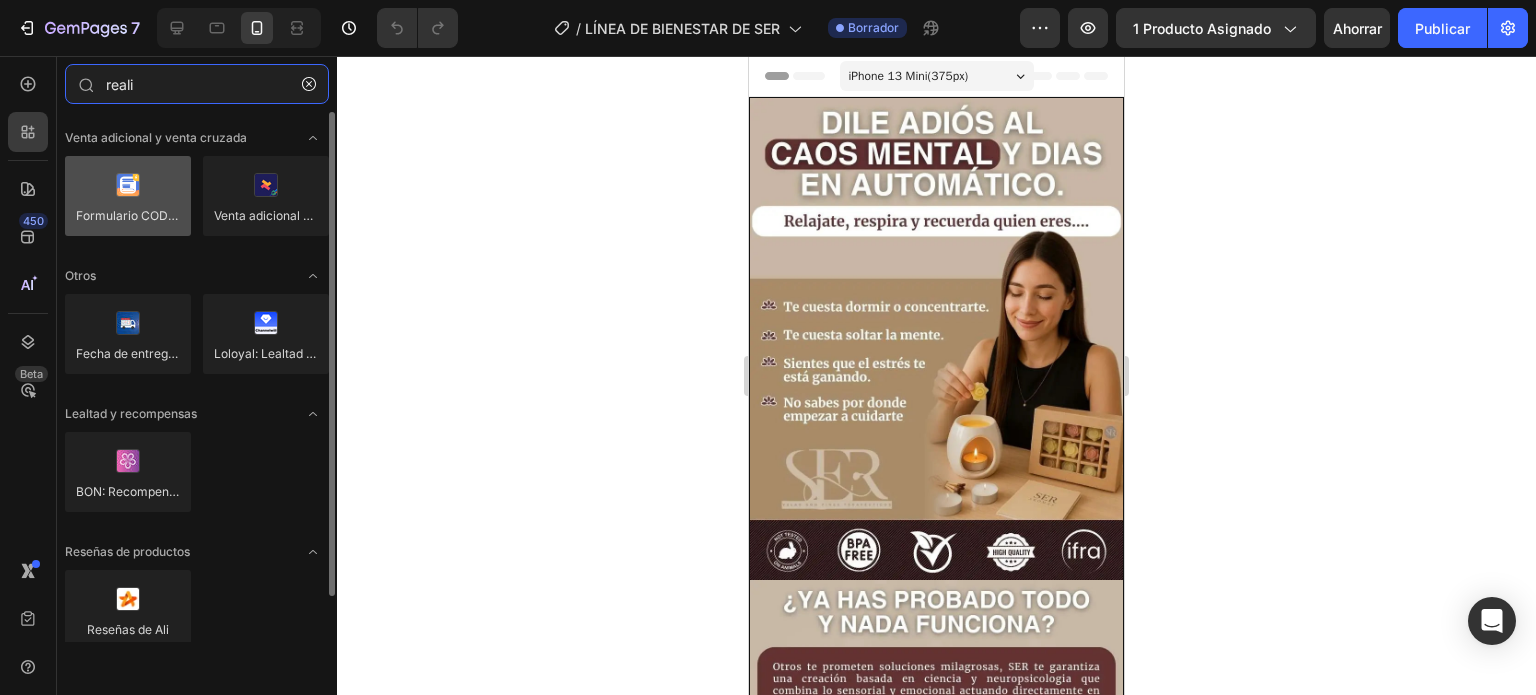 type on "reali" 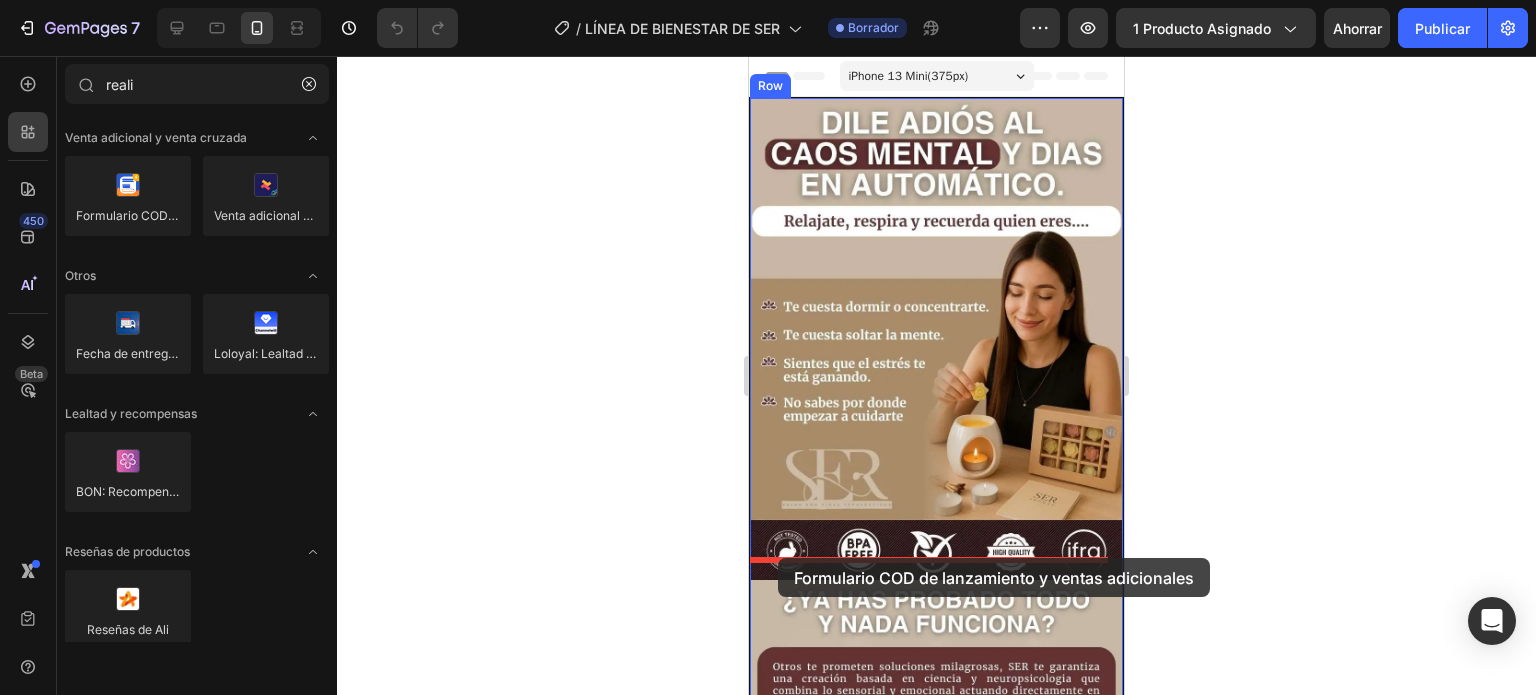 drag, startPoint x: 858, startPoint y: 249, endPoint x: 778, endPoint y: 558, distance: 319.18802 